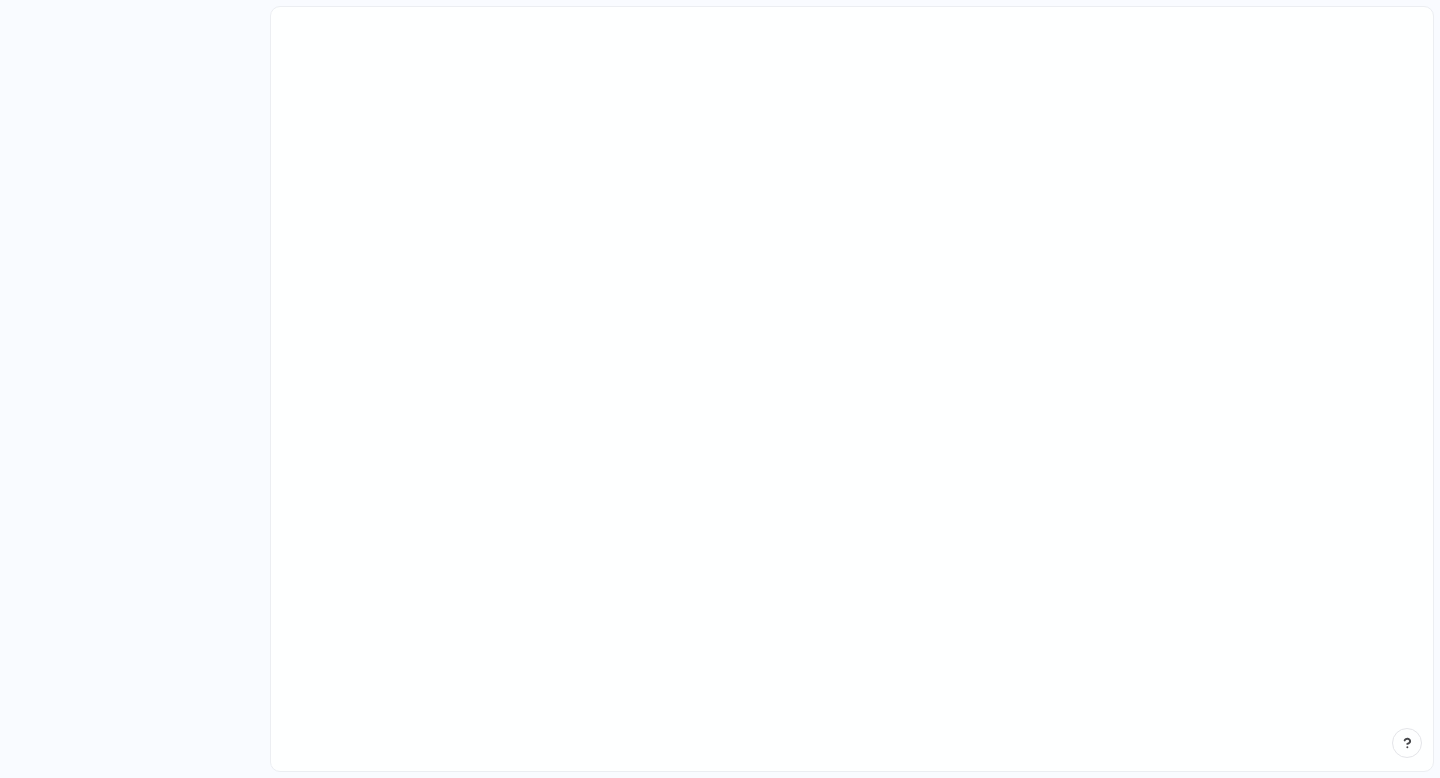 scroll, scrollTop: 0, scrollLeft: 0, axis: both 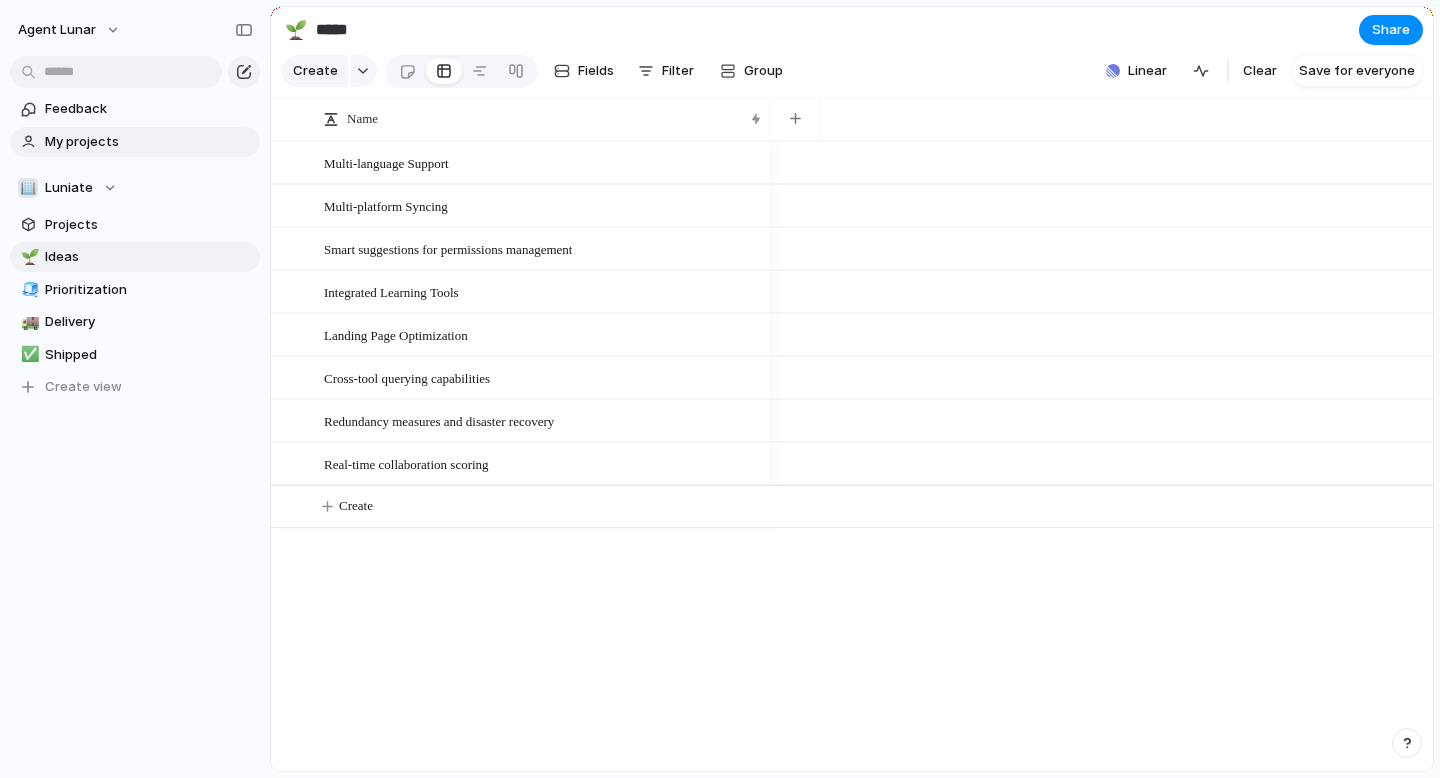 click on "My projects" at bounding box center (149, 142) 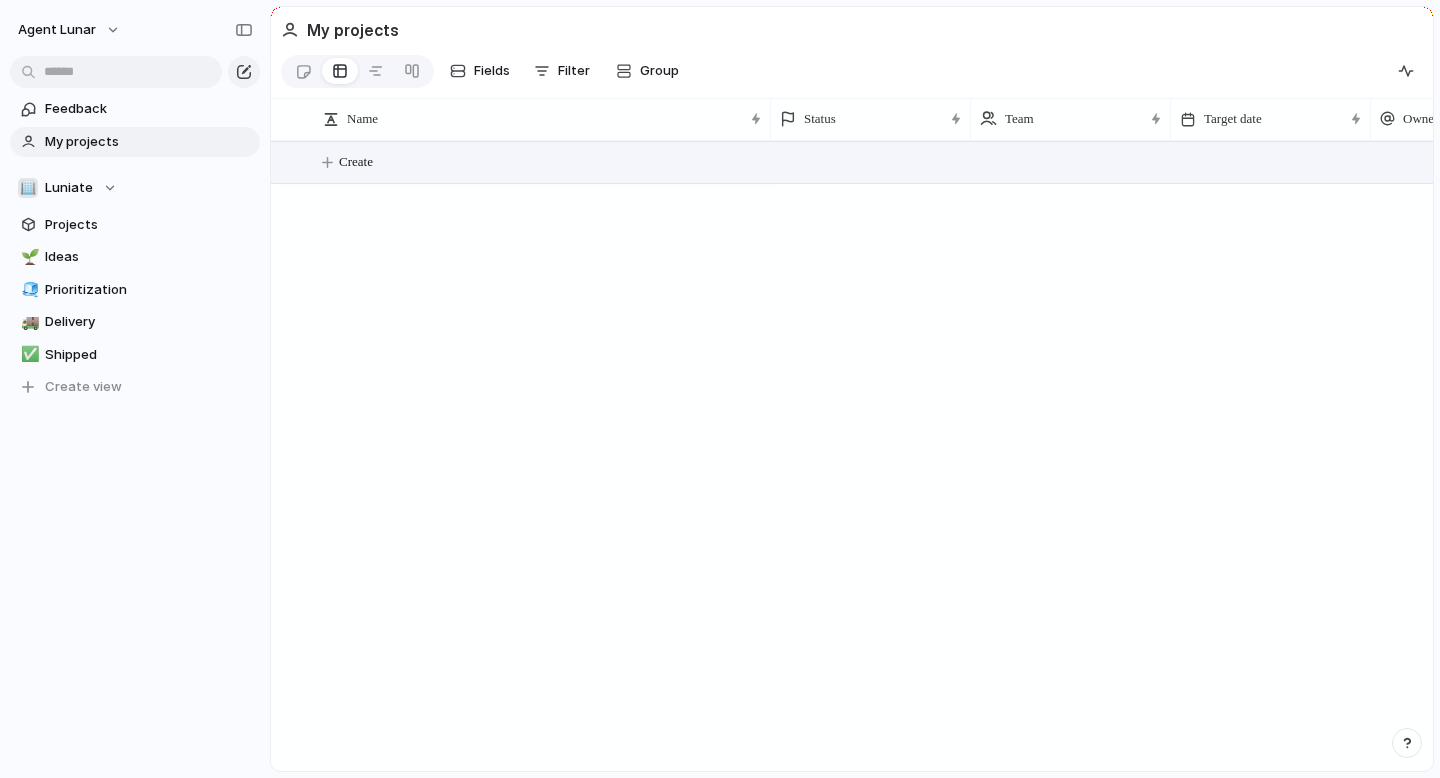 click on "Create" at bounding box center (356, 162) 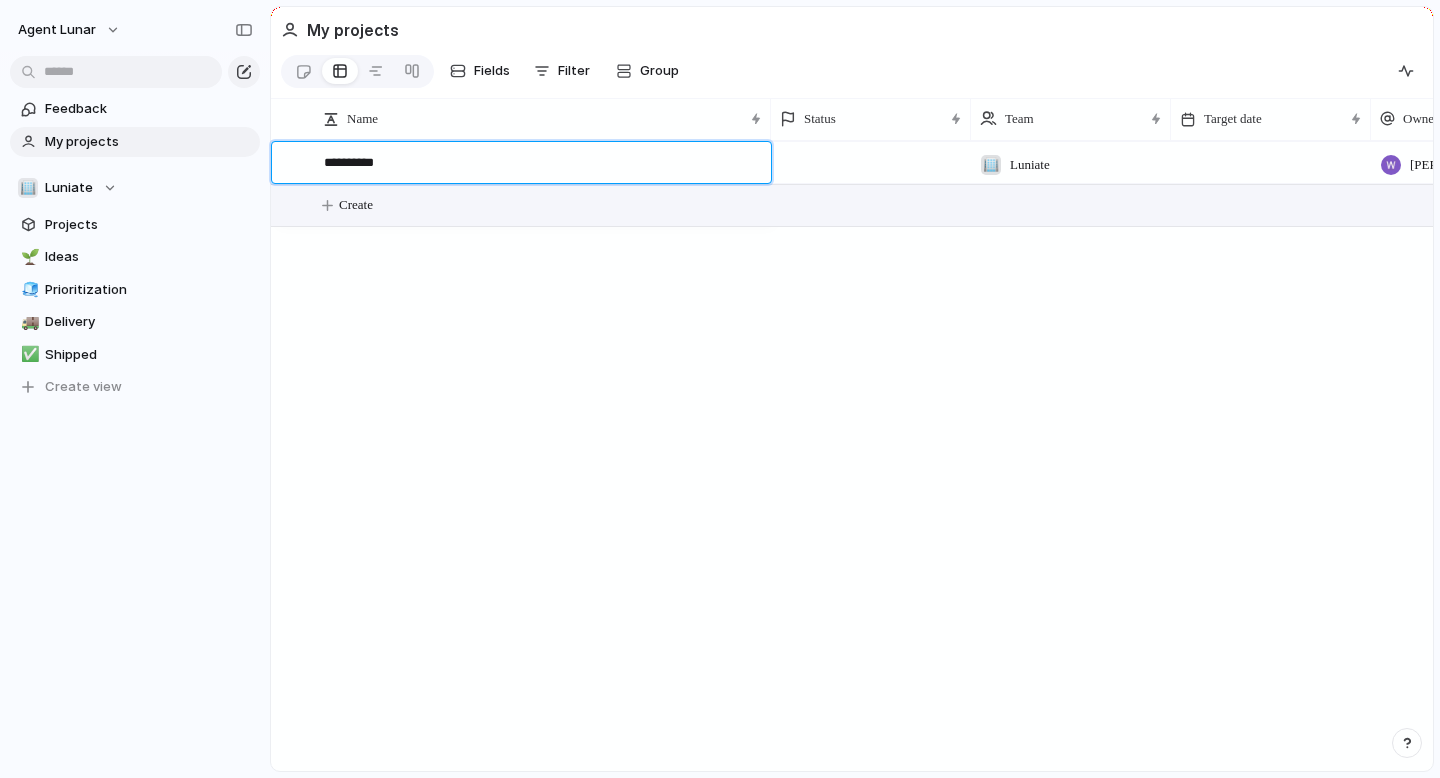 type on "**********" 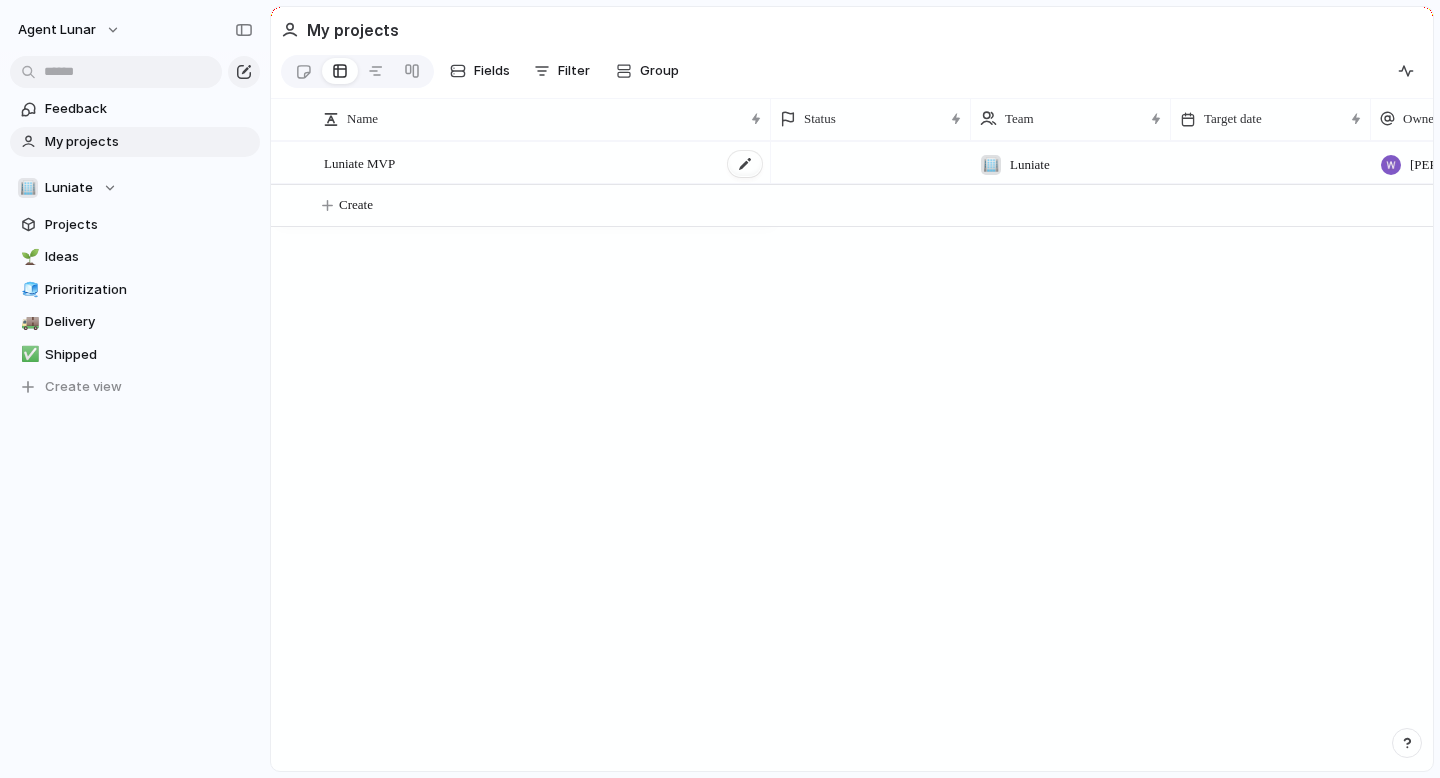 click on "Luniate MVP" at bounding box center [544, 163] 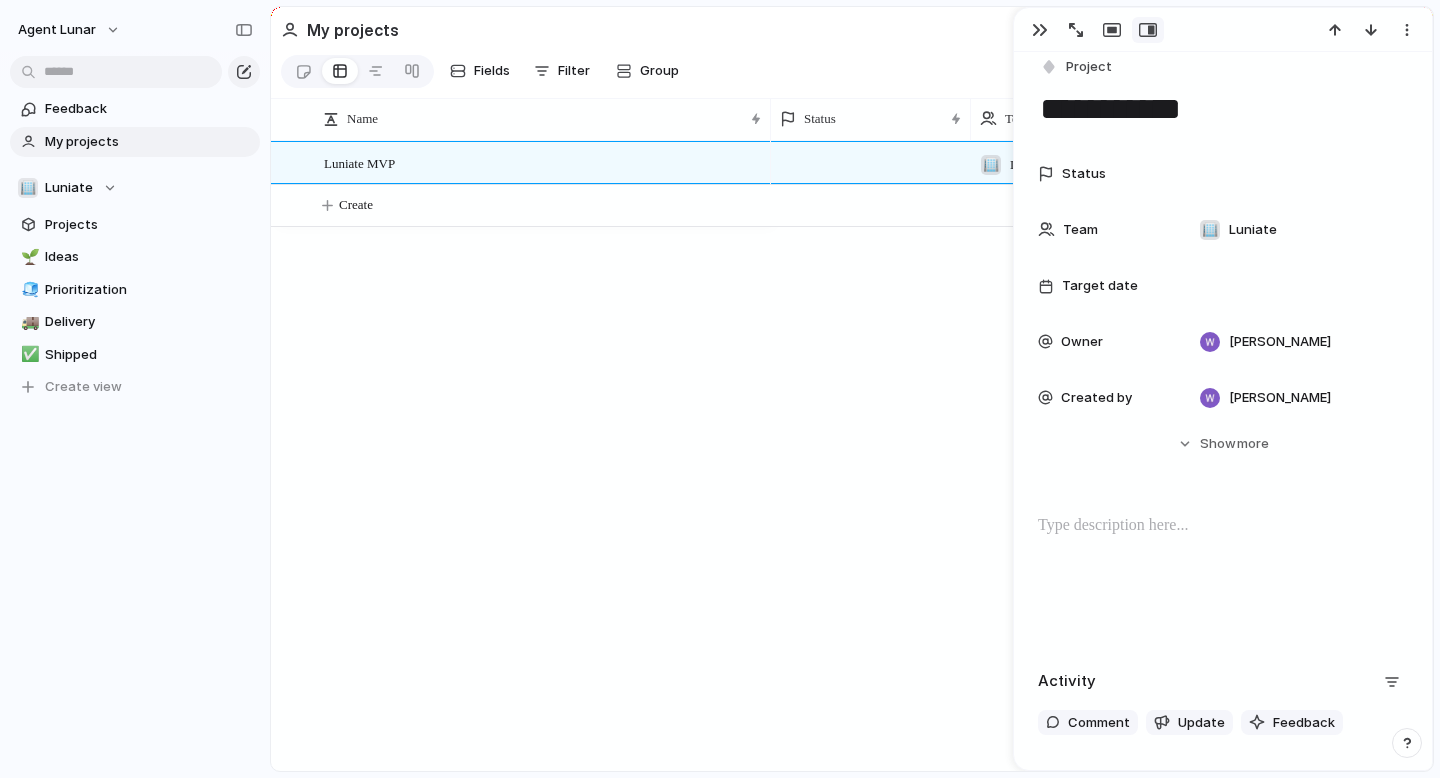 scroll, scrollTop: 0, scrollLeft: 0, axis: both 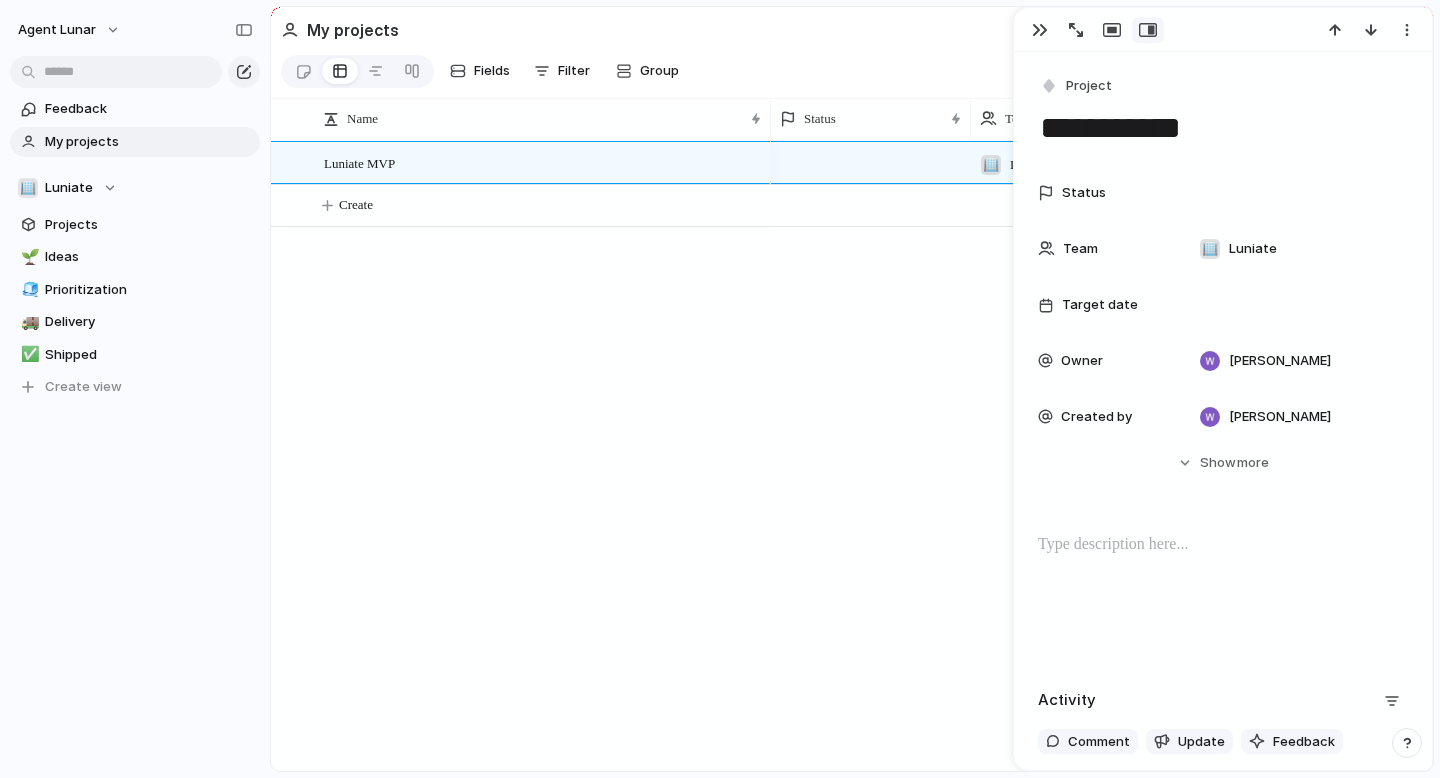 click on "Team" at bounding box center [1080, 249] 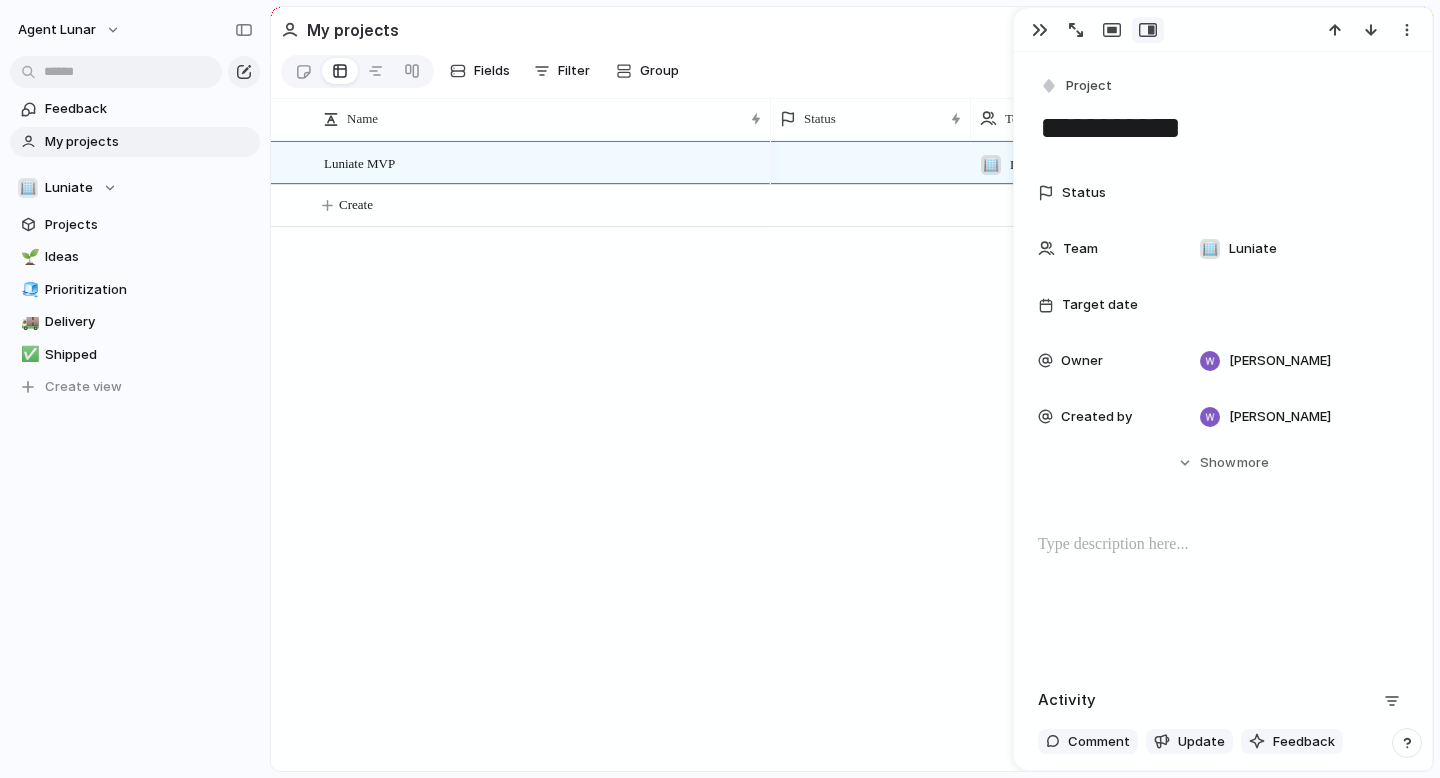 click on "🏢 Luniate" at bounding box center (720, 389) 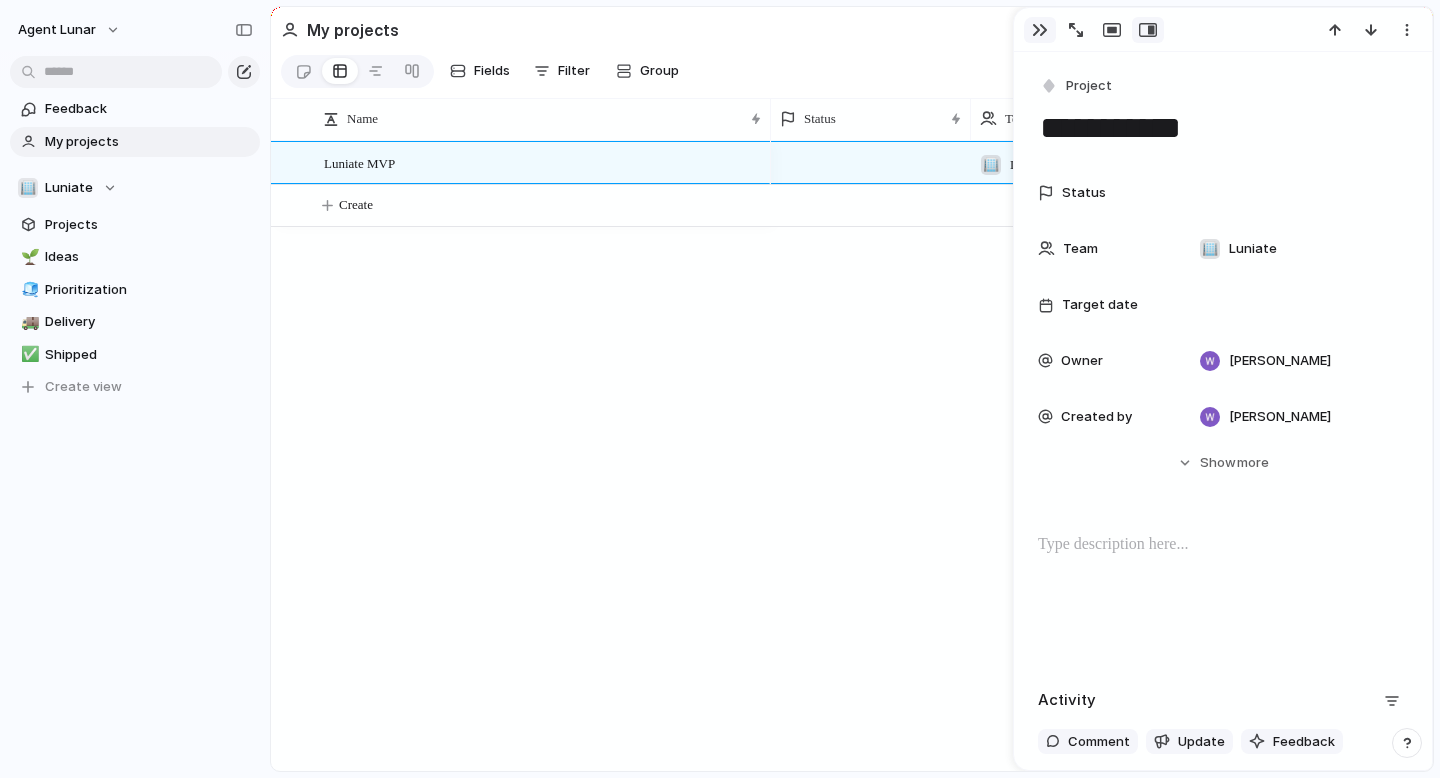 click at bounding box center [1040, 30] 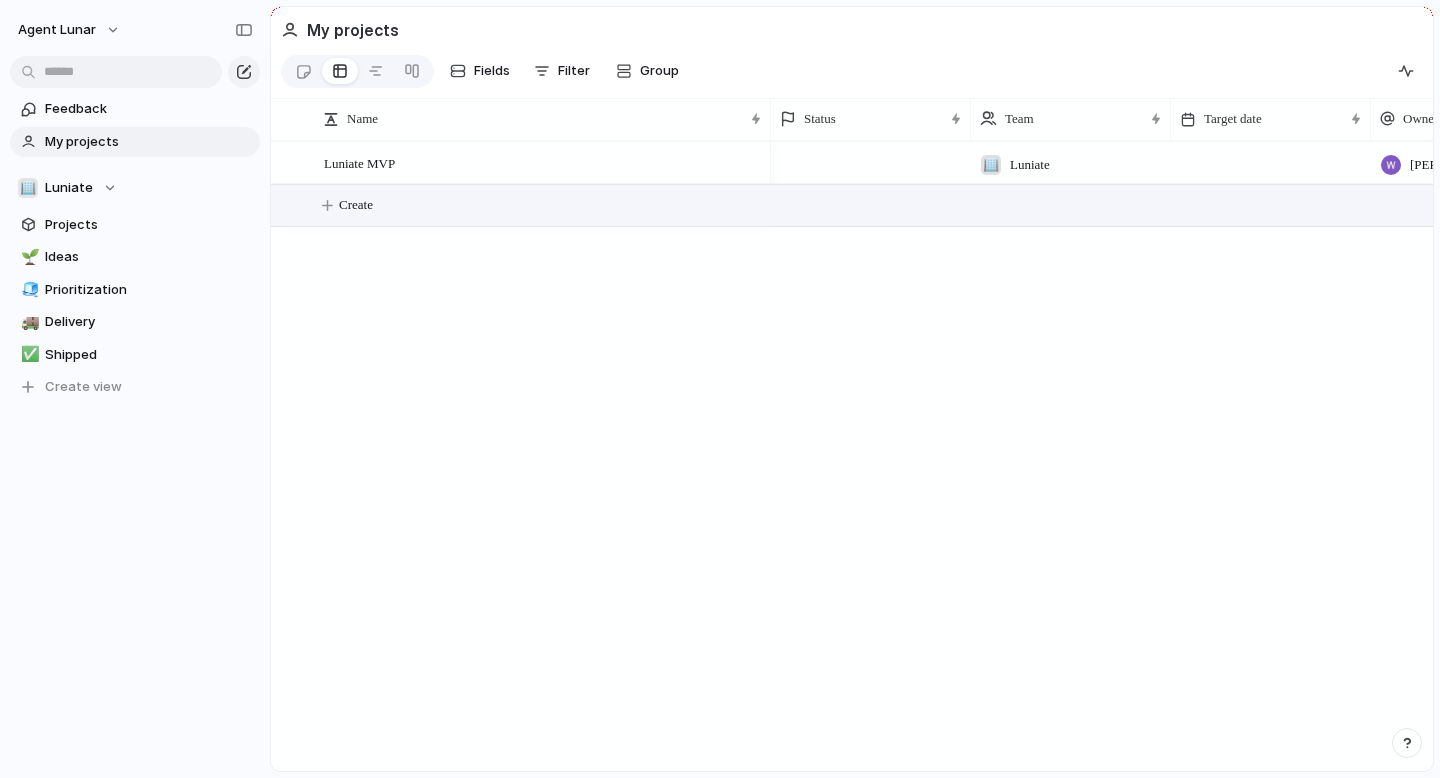 scroll, scrollTop: 0, scrollLeft: 83, axis: horizontal 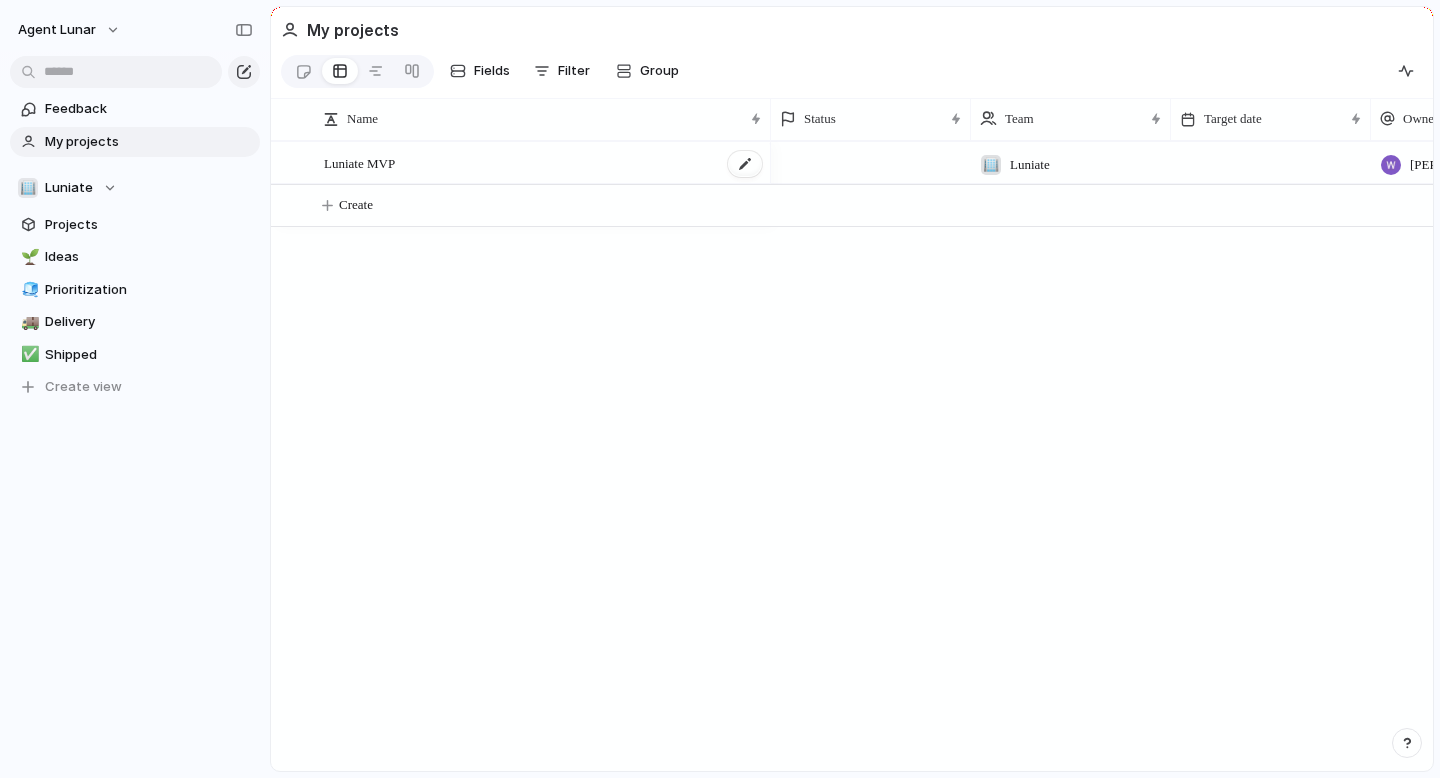 click on "Luniate MVP" at bounding box center (359, 162) 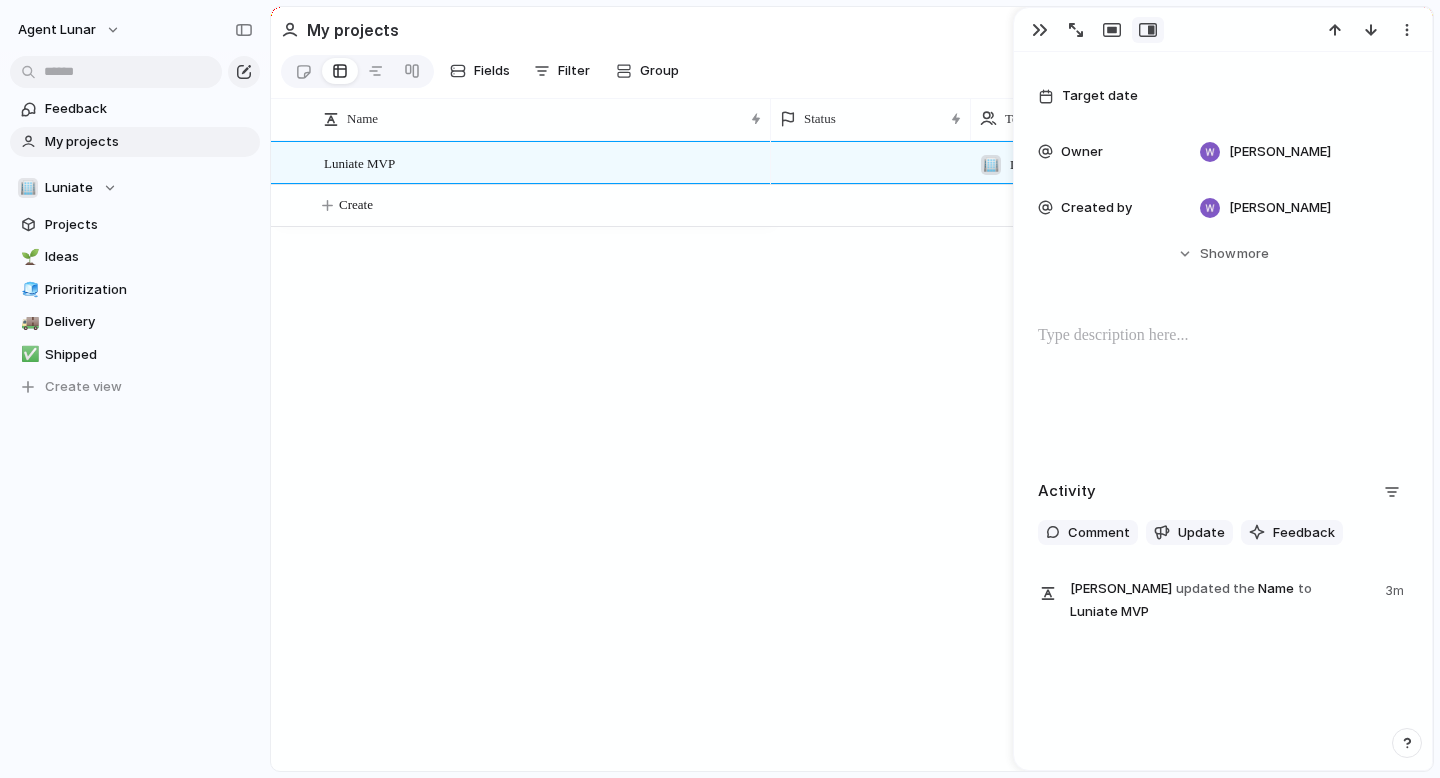 scroll, scrollTop: 0, scrollLeft: 0, axis: both 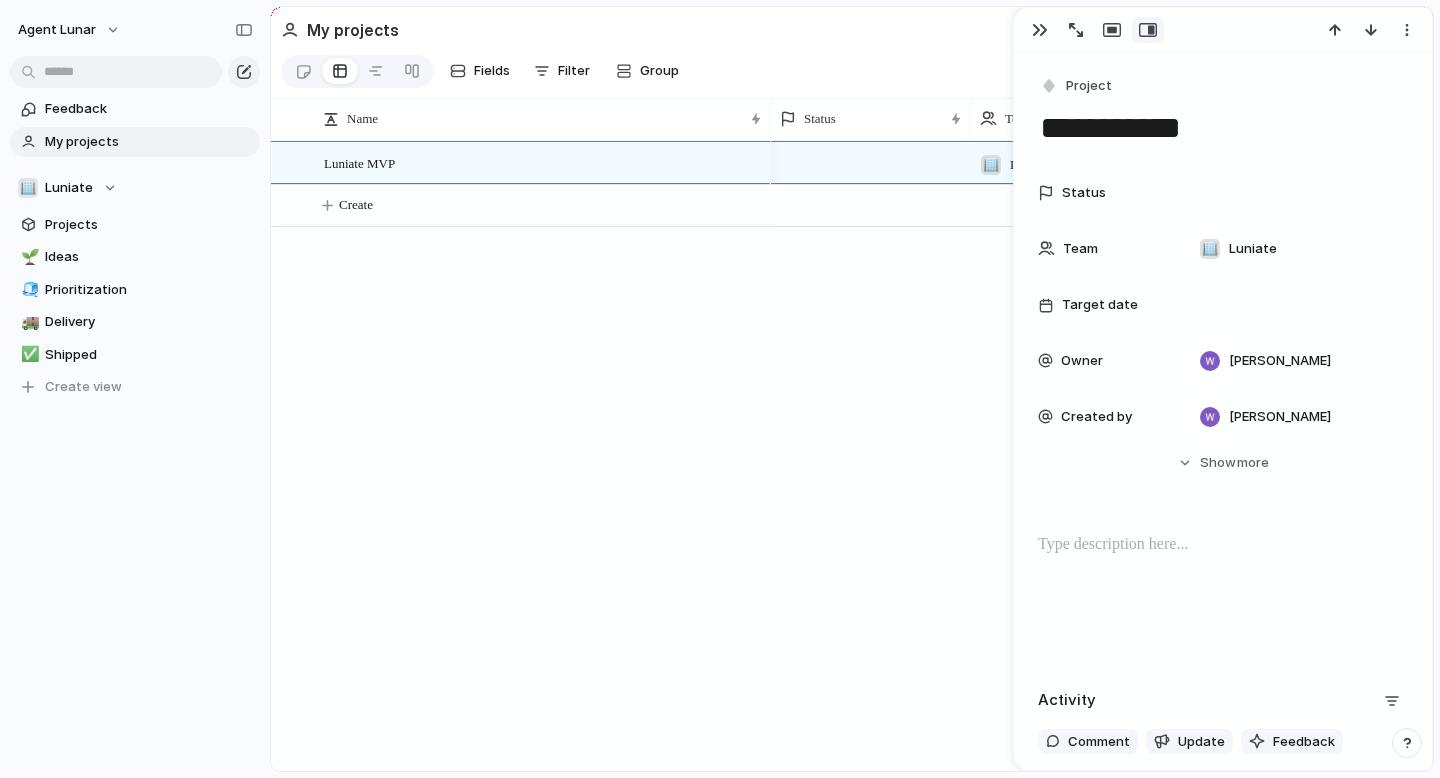 click on "Team" at bounding box center (1080, 249) 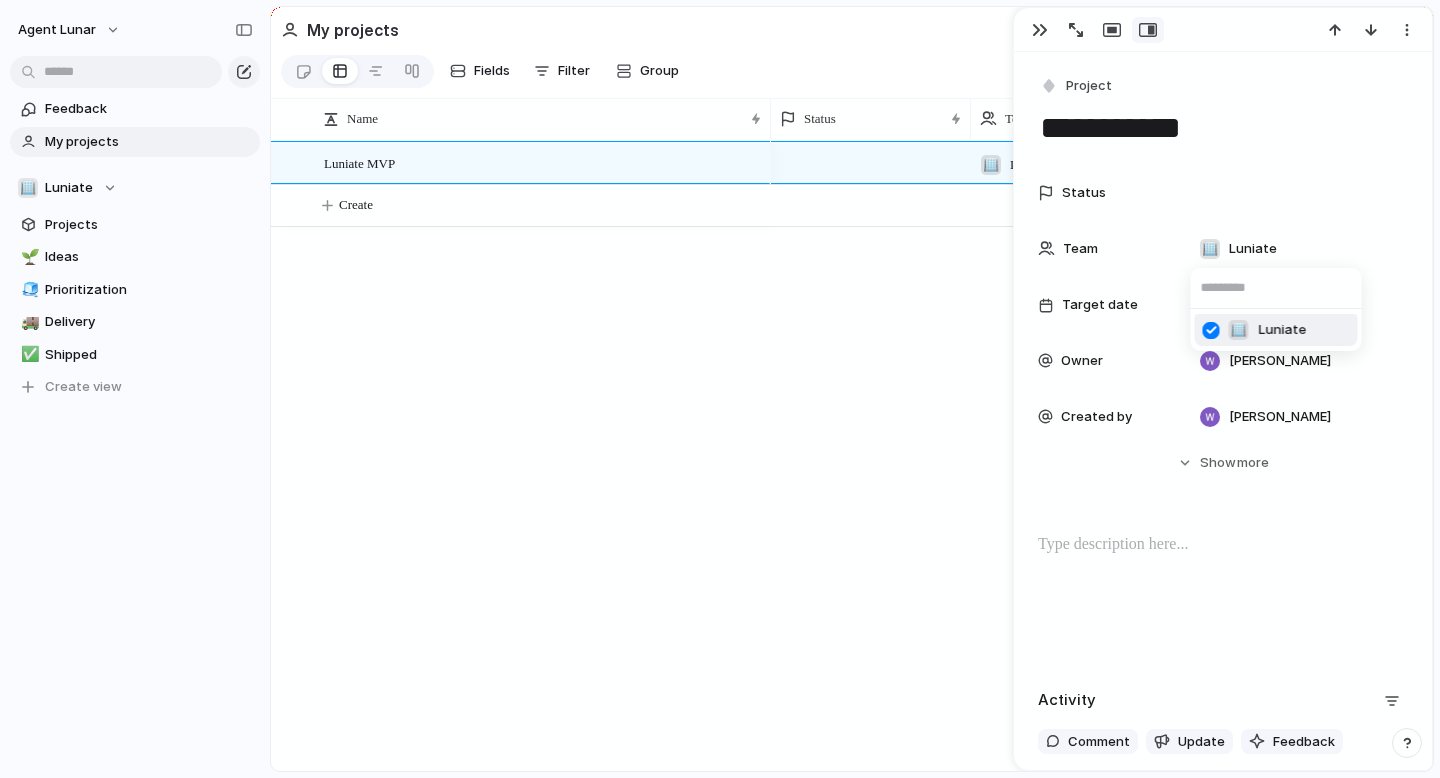 click on "🏢 Luniate" at bounding box center [720, 389] 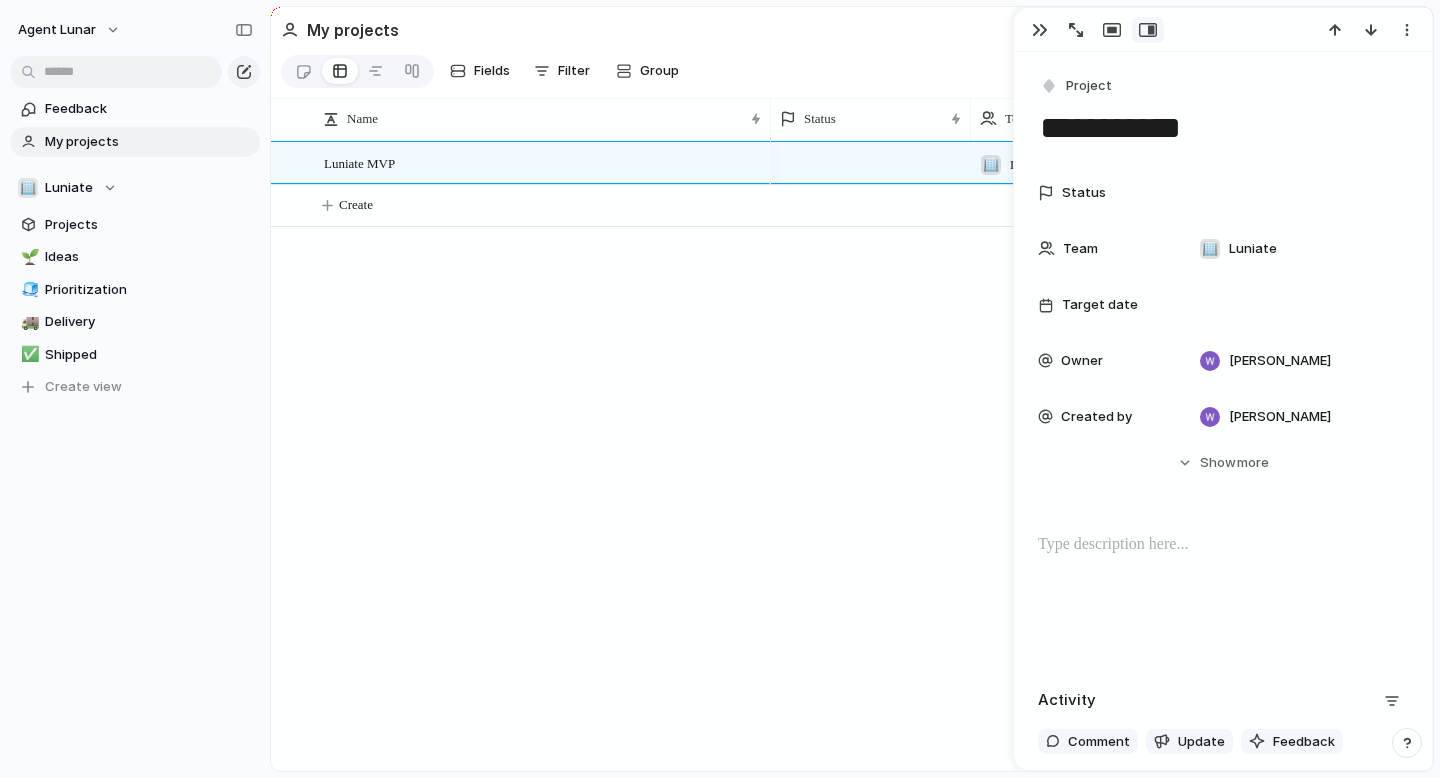 click on "Team" at bounding box center (1080, 249) 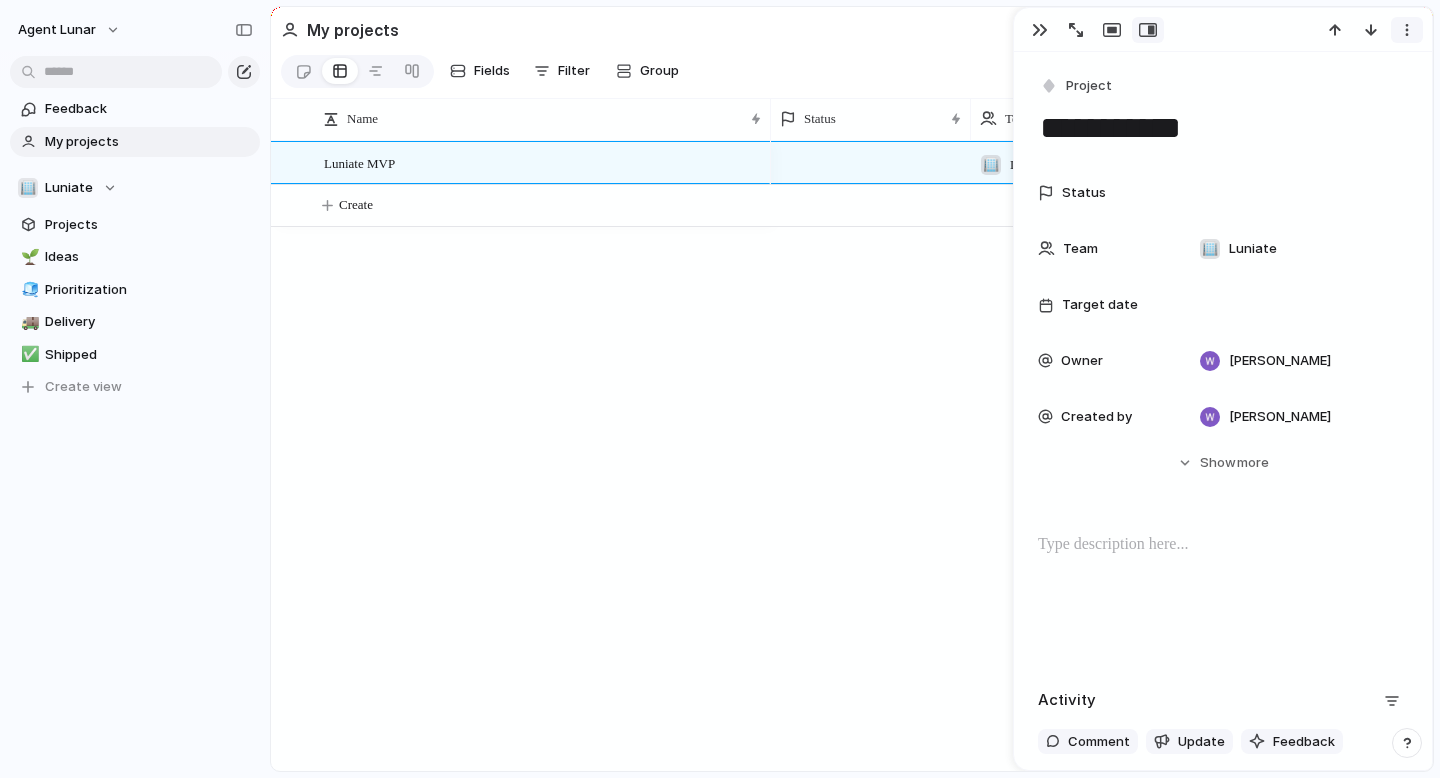 click at bounding box center (1407, 30) 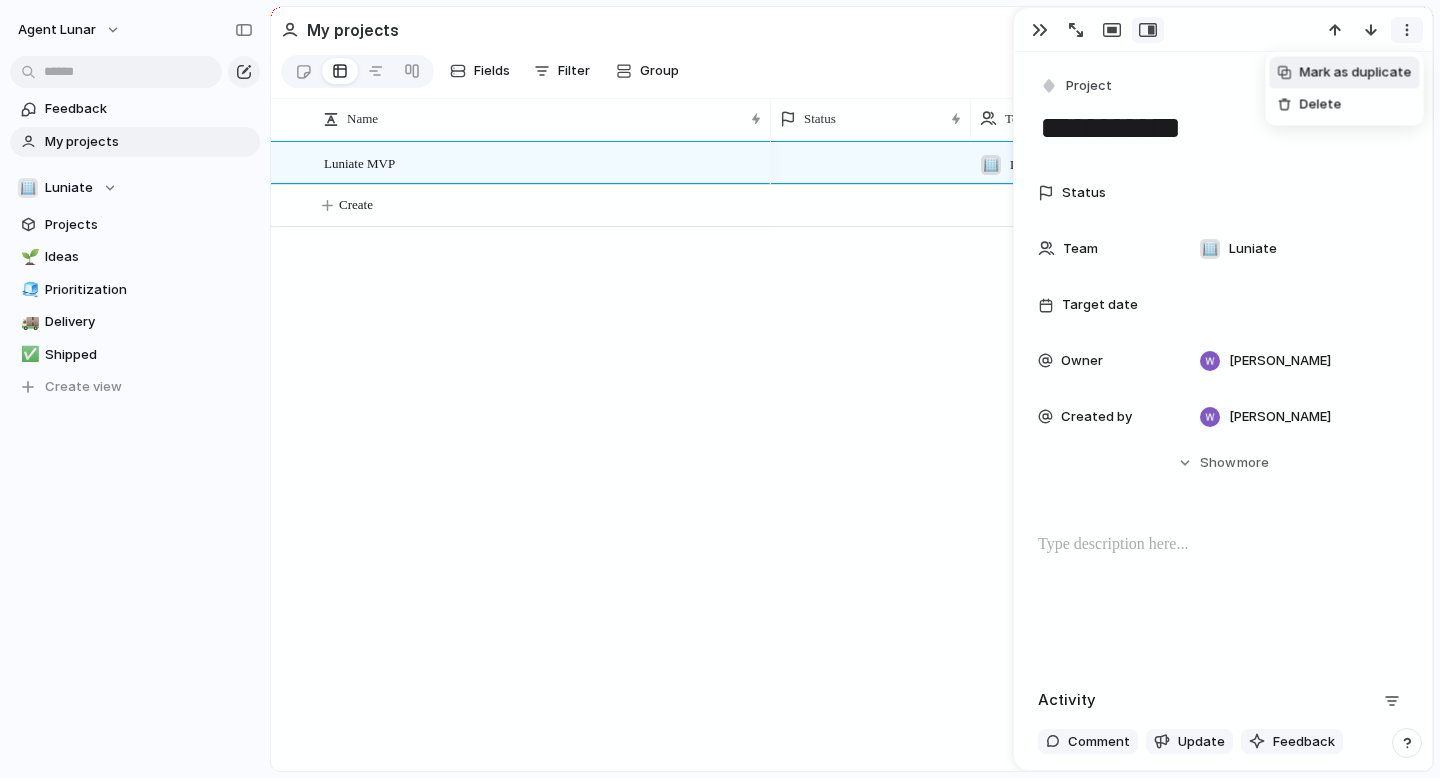click on "Mark as duplicate   Delete" at bounding box center [720, 389] 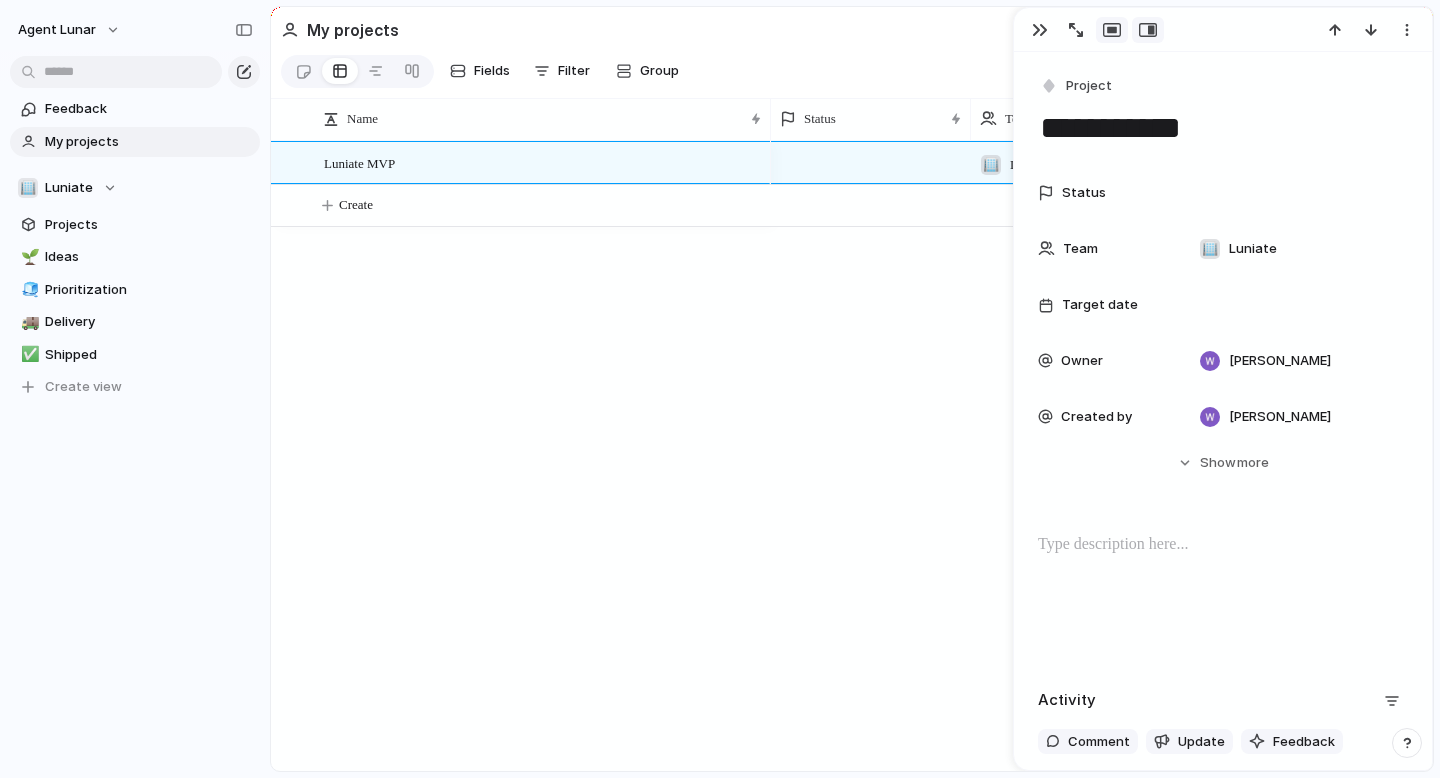 click at bounding box center [1112, 30] 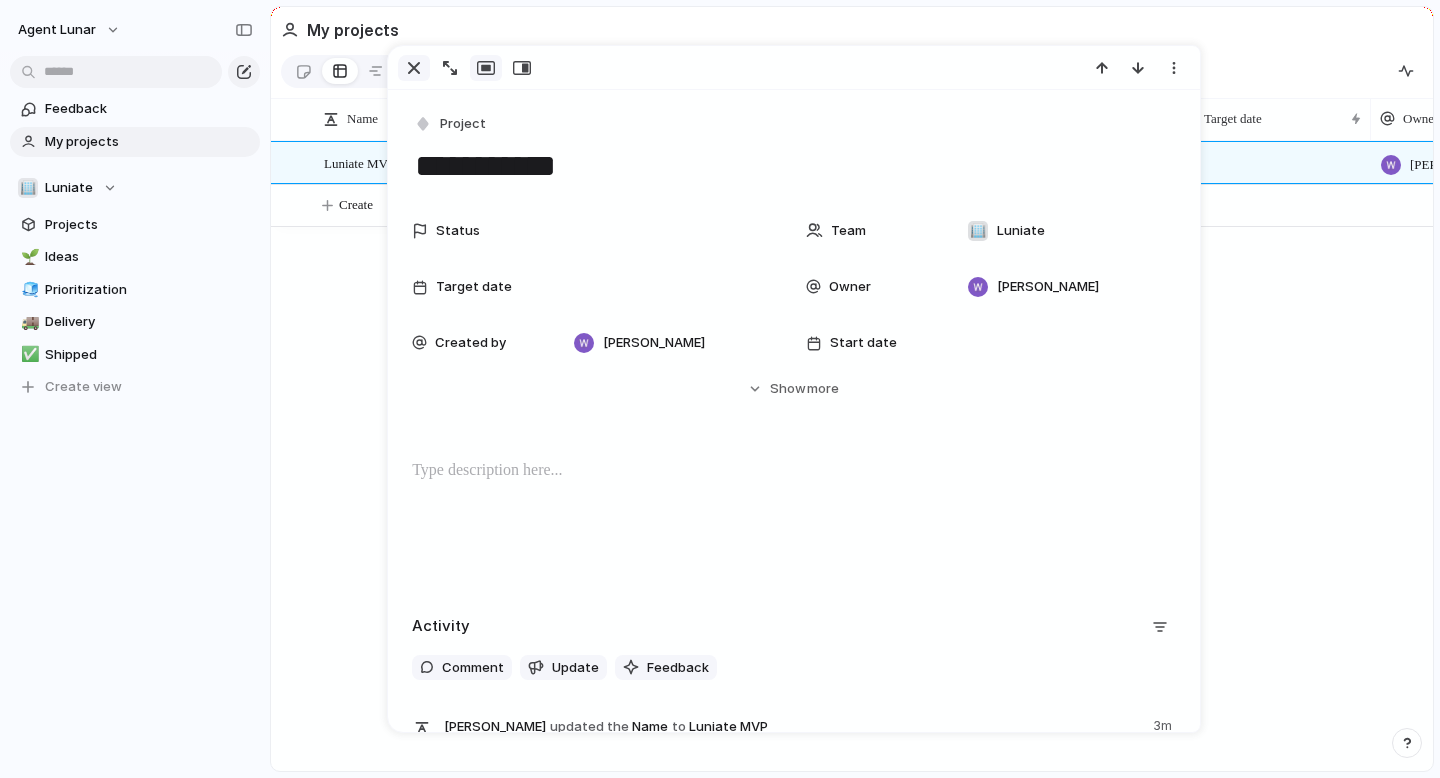 click at bounding box center (414, 68) 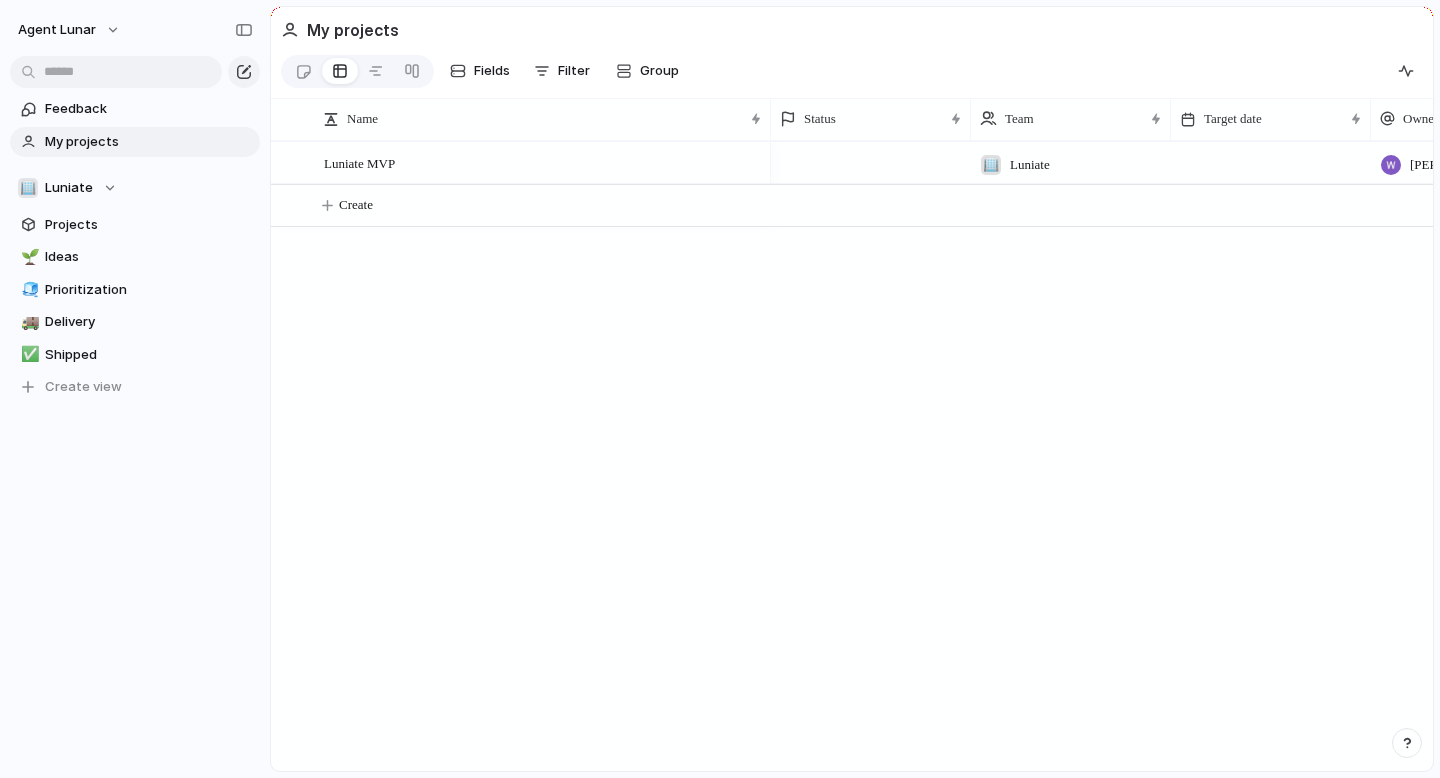 click on "Luniate MVP 🏢 Luniate [PERSON_NAME] [PERSON_NAME] Create" at bounding box center (852, 456) 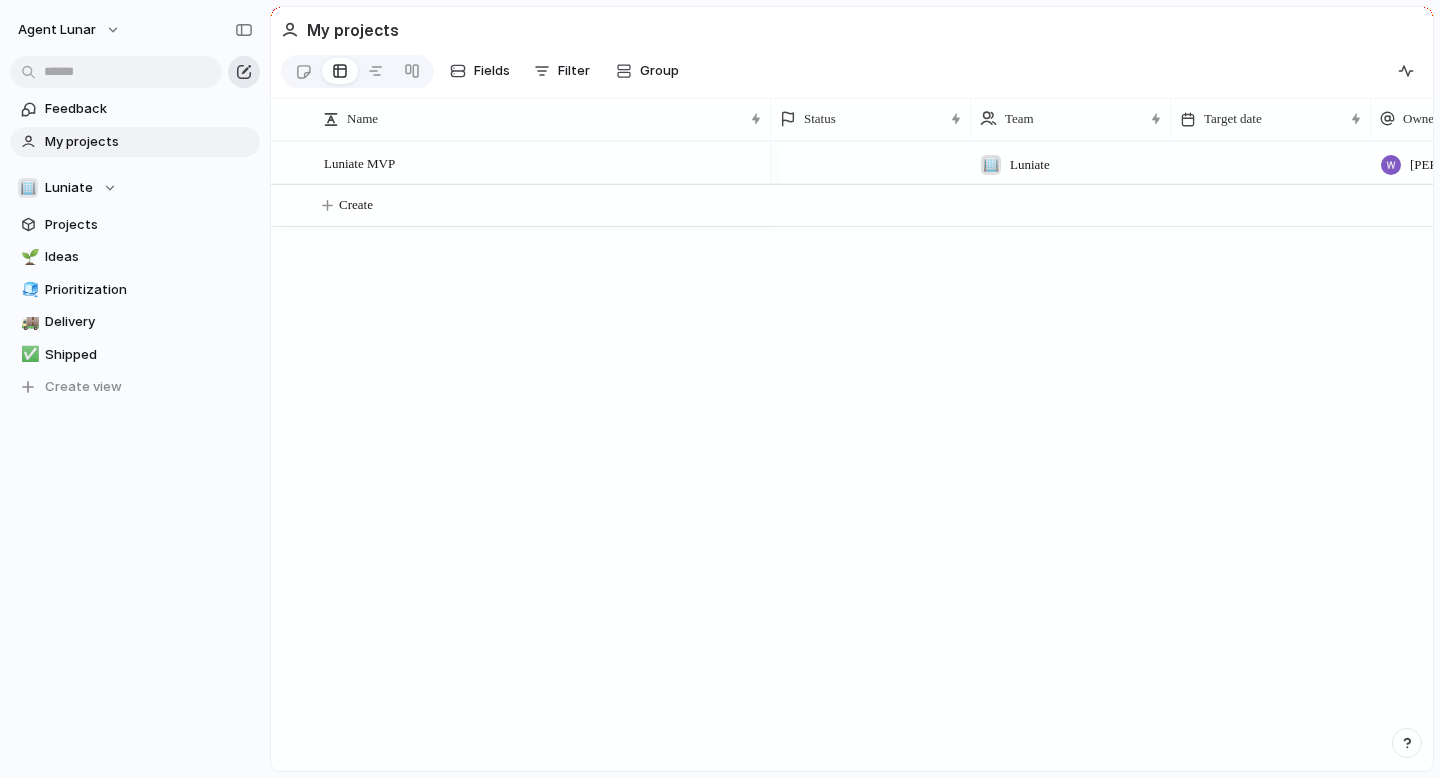 click at bounding box center [244, 72] 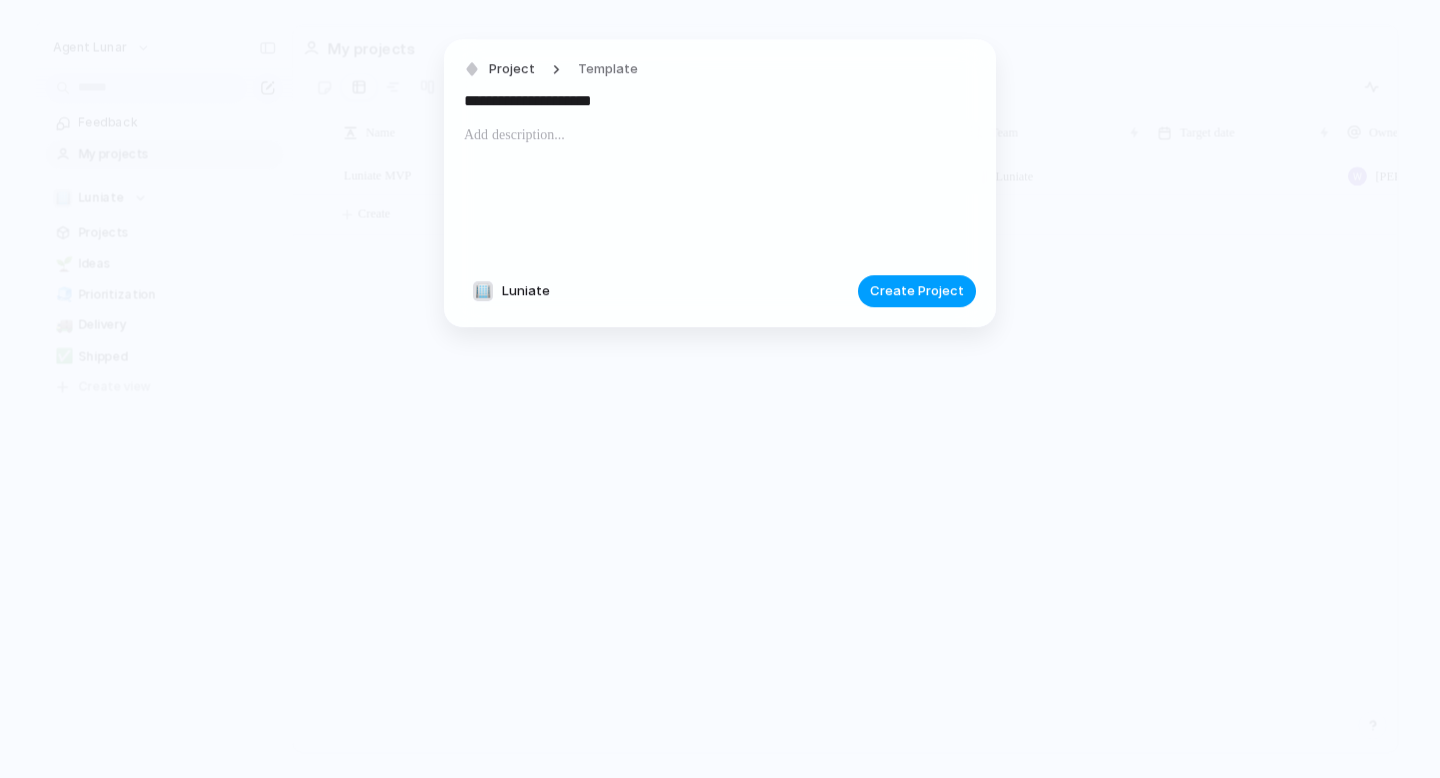 type on "**********" 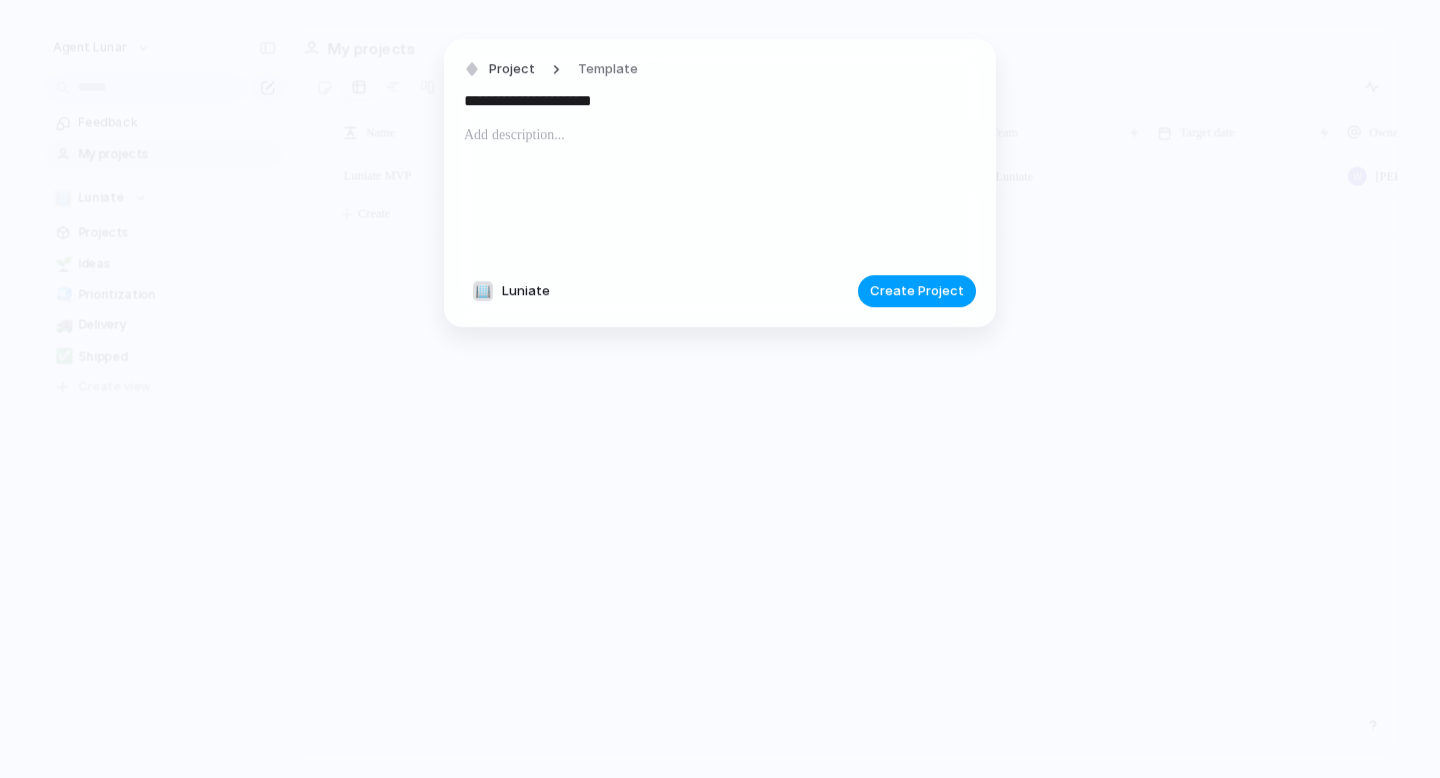 click on "Create Project" at bounding box center [917, 291] 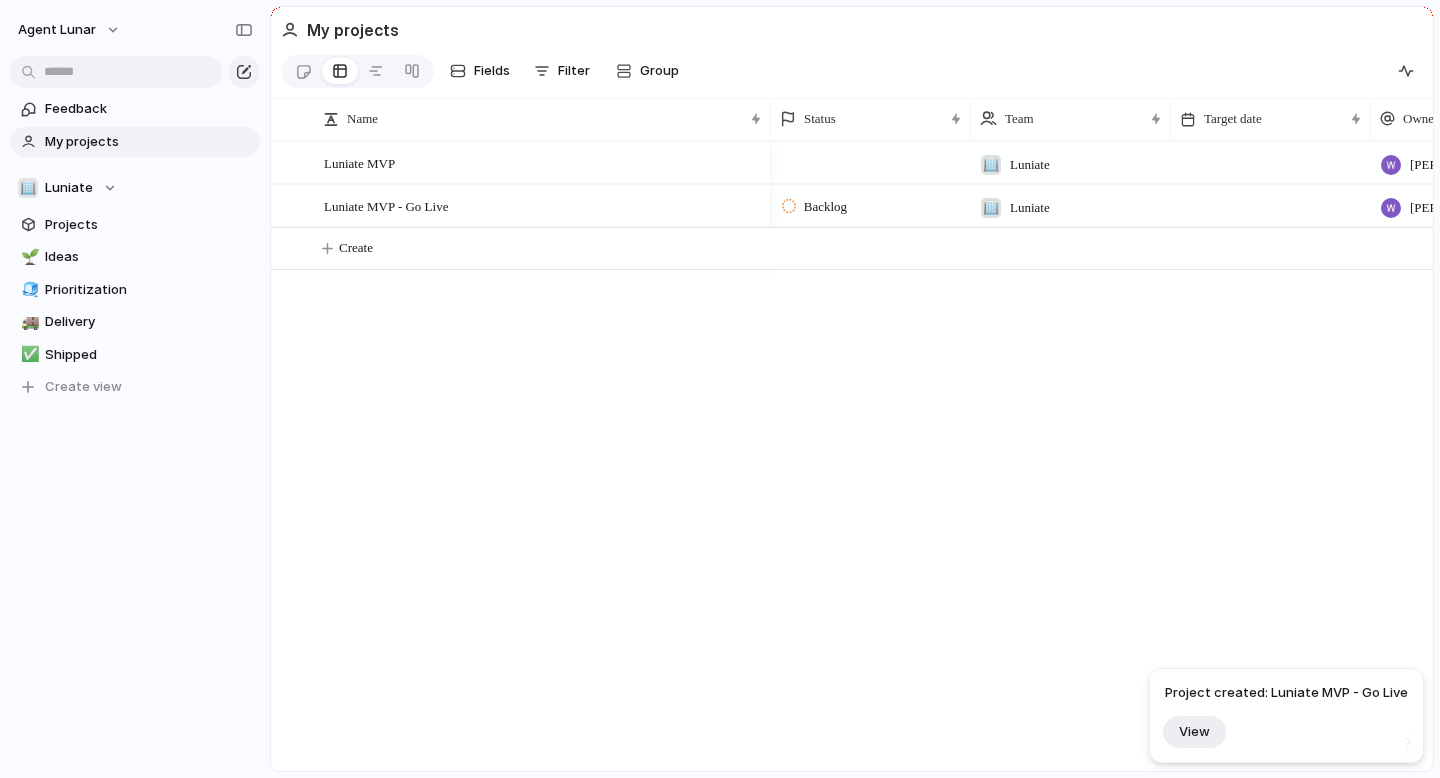 scroll, scrollTop: 0, scrollLeft: 30, axis: horizontal 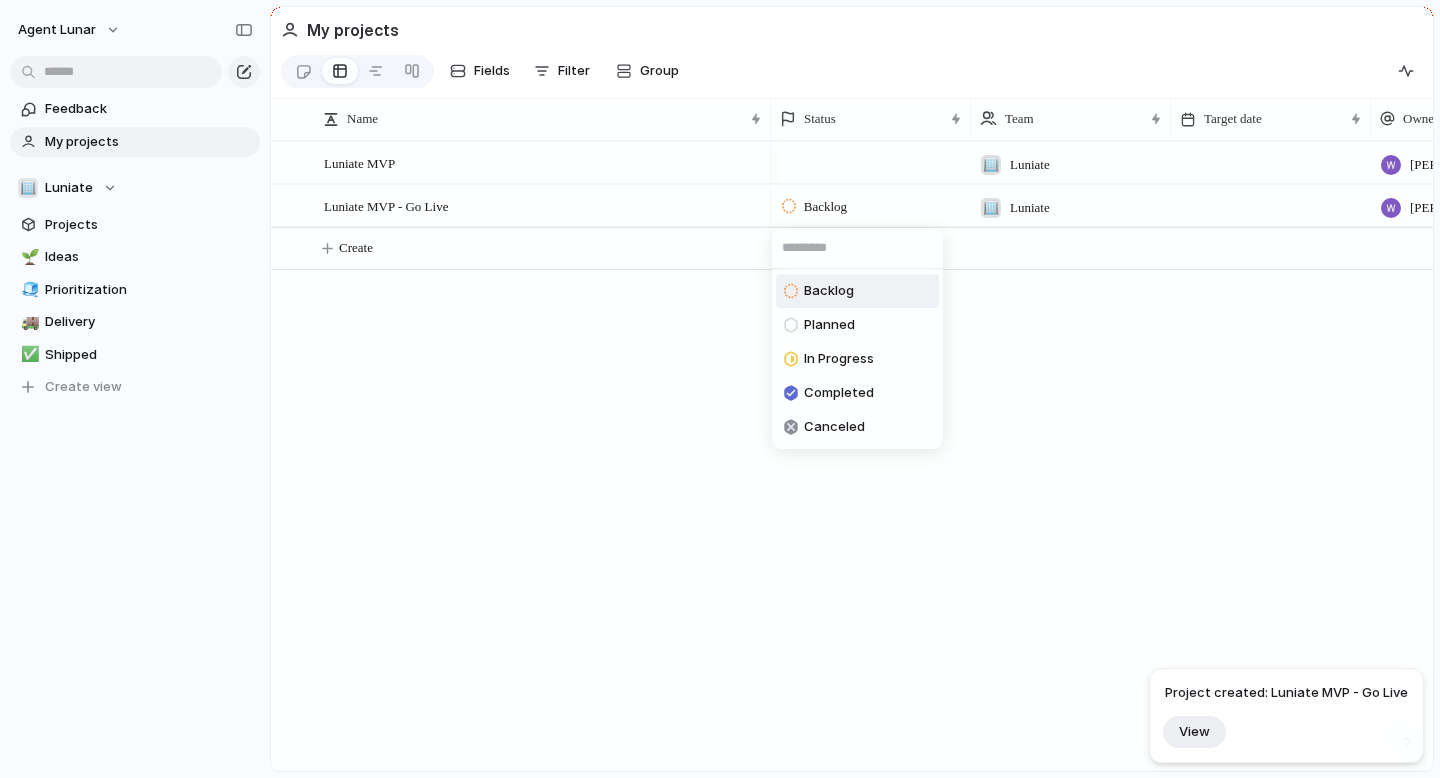 click on "Backlog   Planned   In Progress   Completed   Canceled" at bounding box center (720, 389) 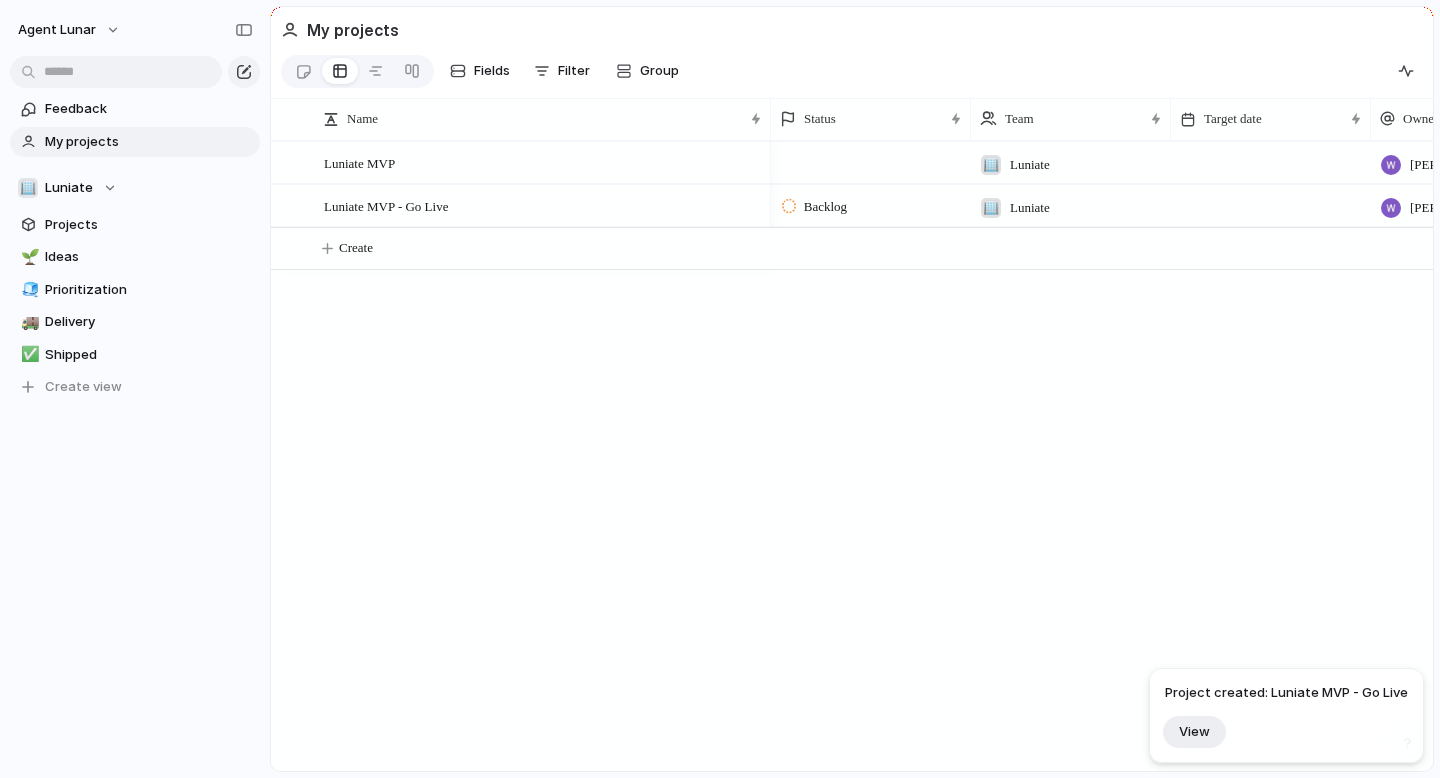 scroll, scrollTop: 0, scrollLeft: 108, axis: horizontal 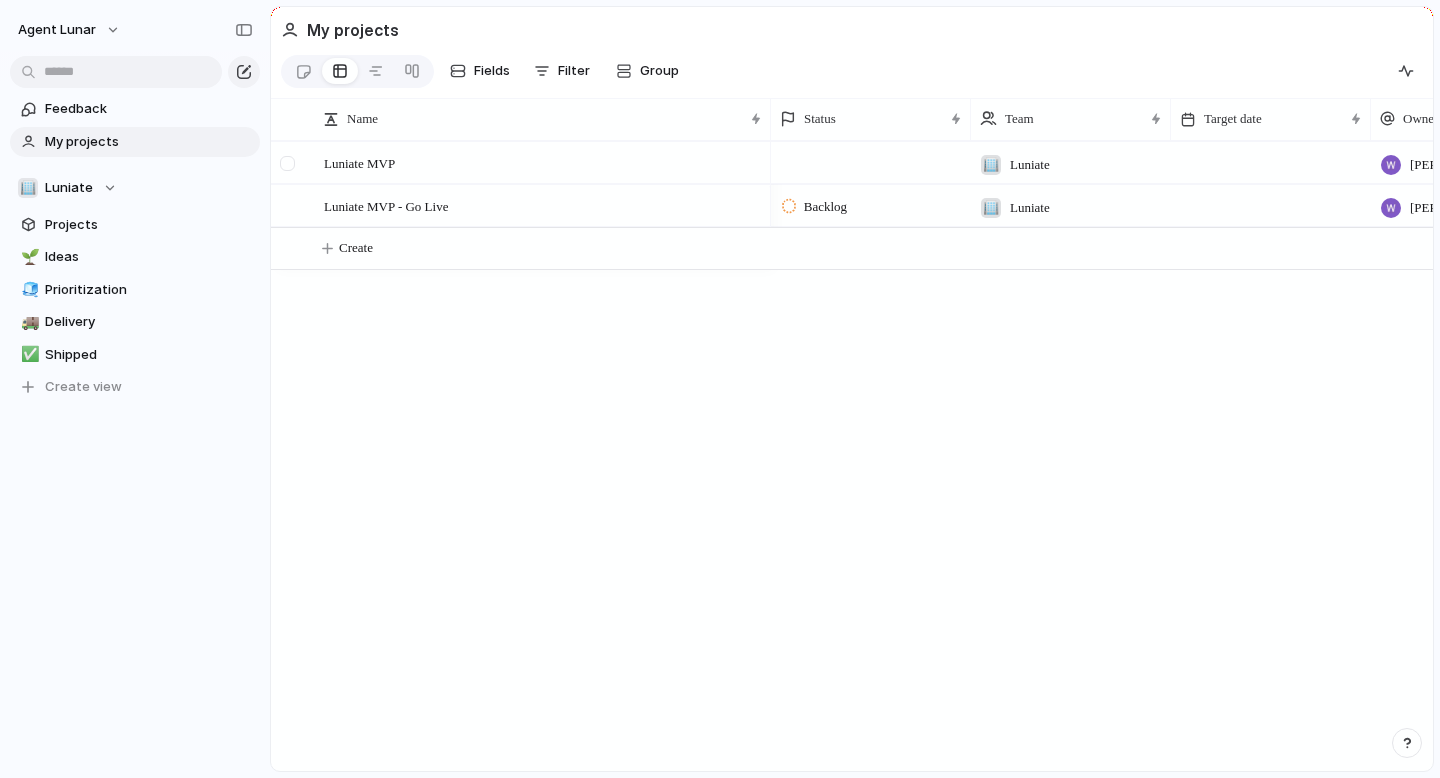 click at bounding box center [287, 163] 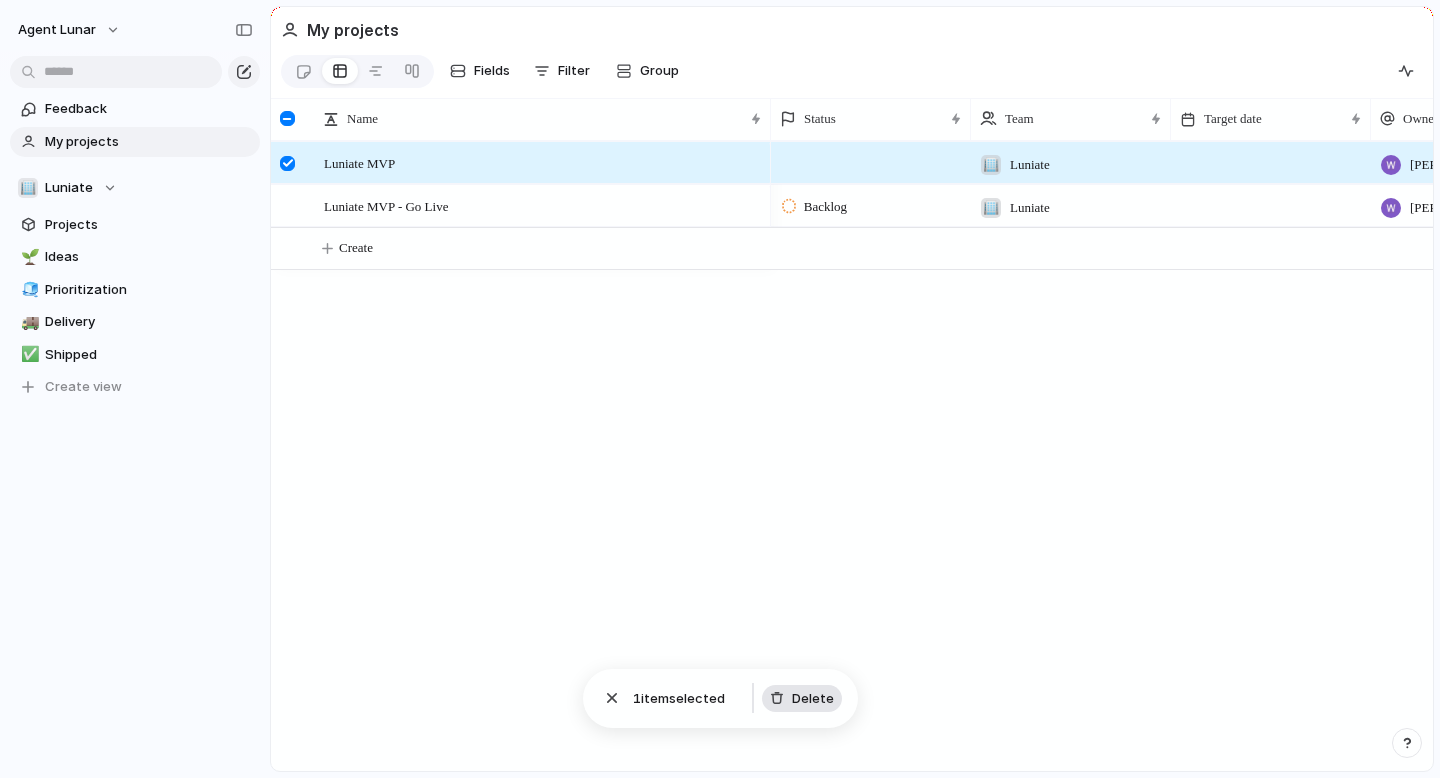 click on "Delete" at bounding box center (813, 699) 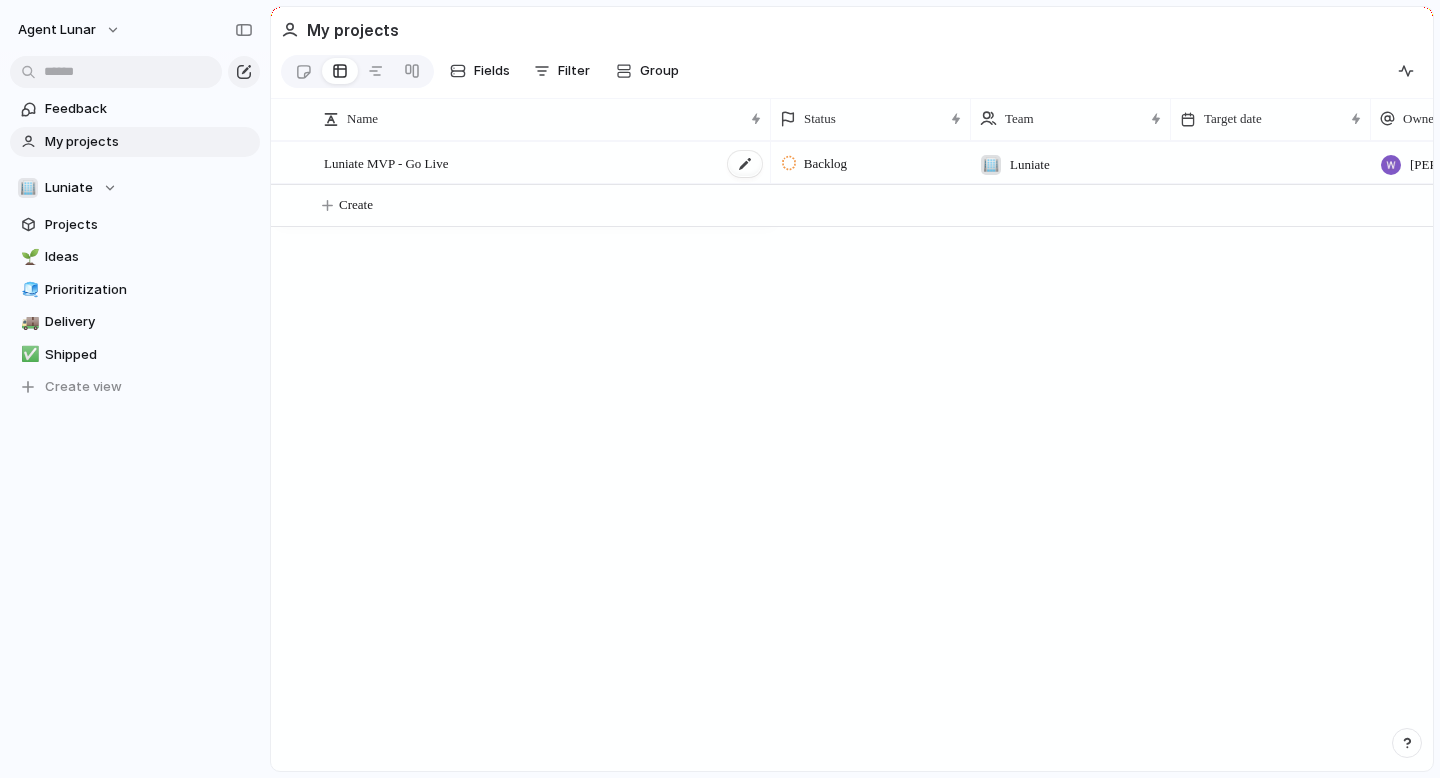 click on "Luniate MVP - Go Live" at bounding box center [544, 163] 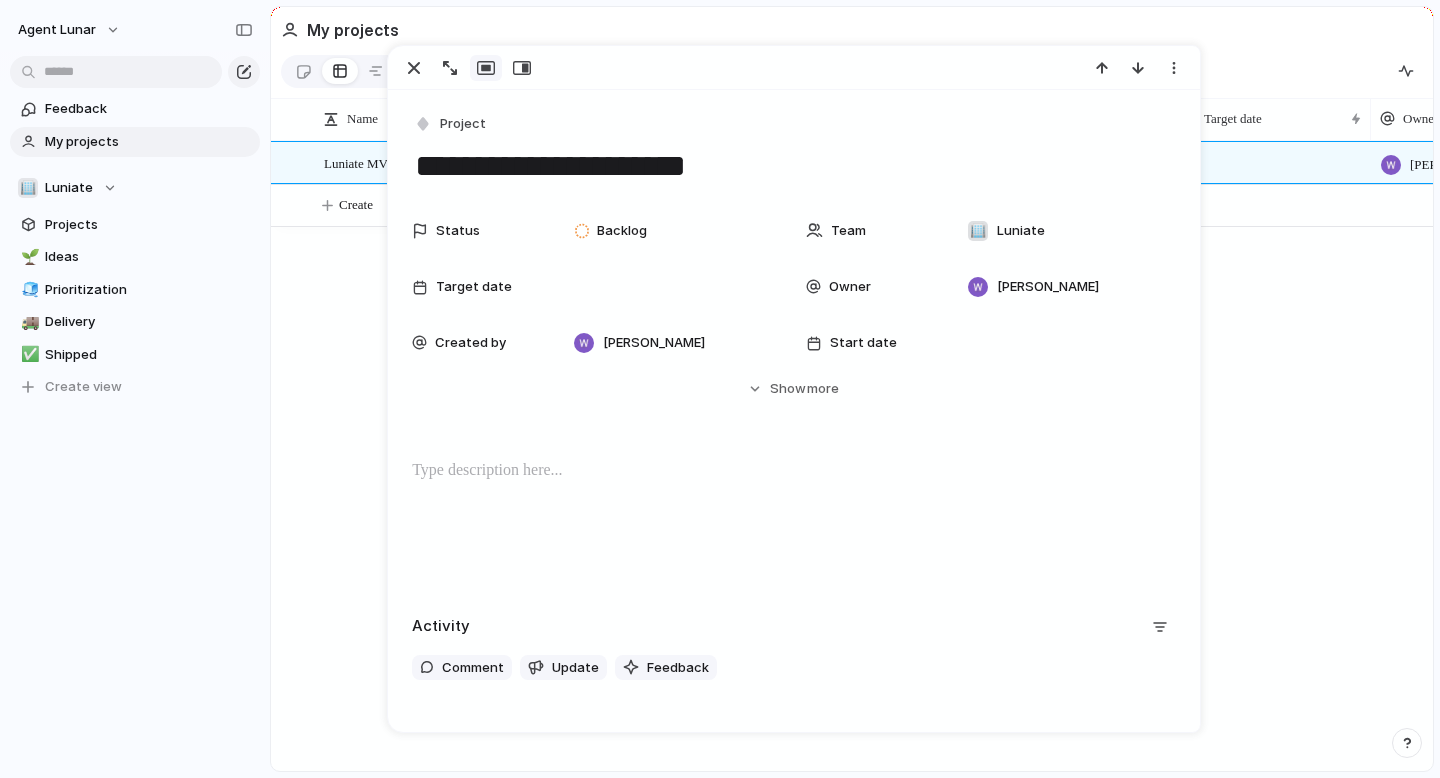 click at bounding box center [793, 523] 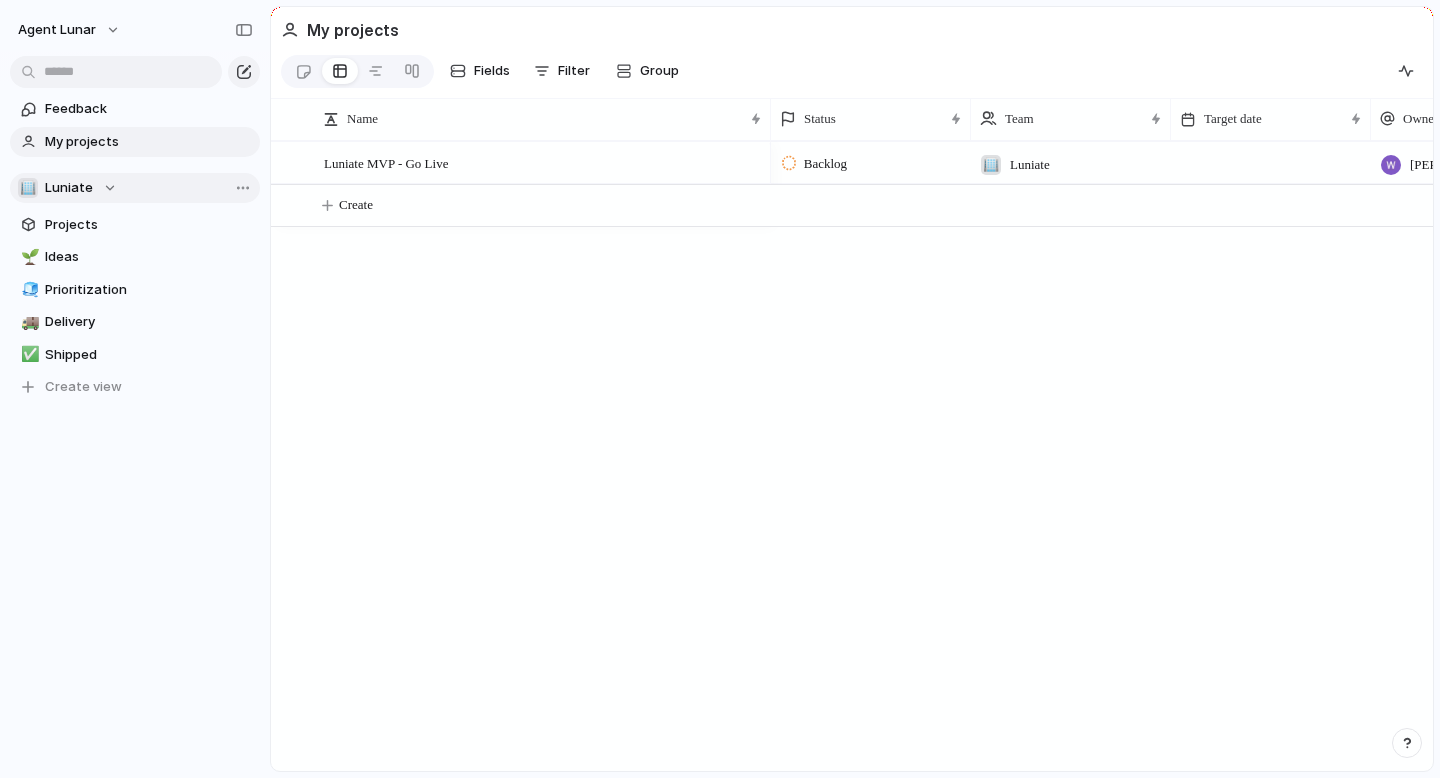 click on "Luniate" at bounding box center [69, 188] 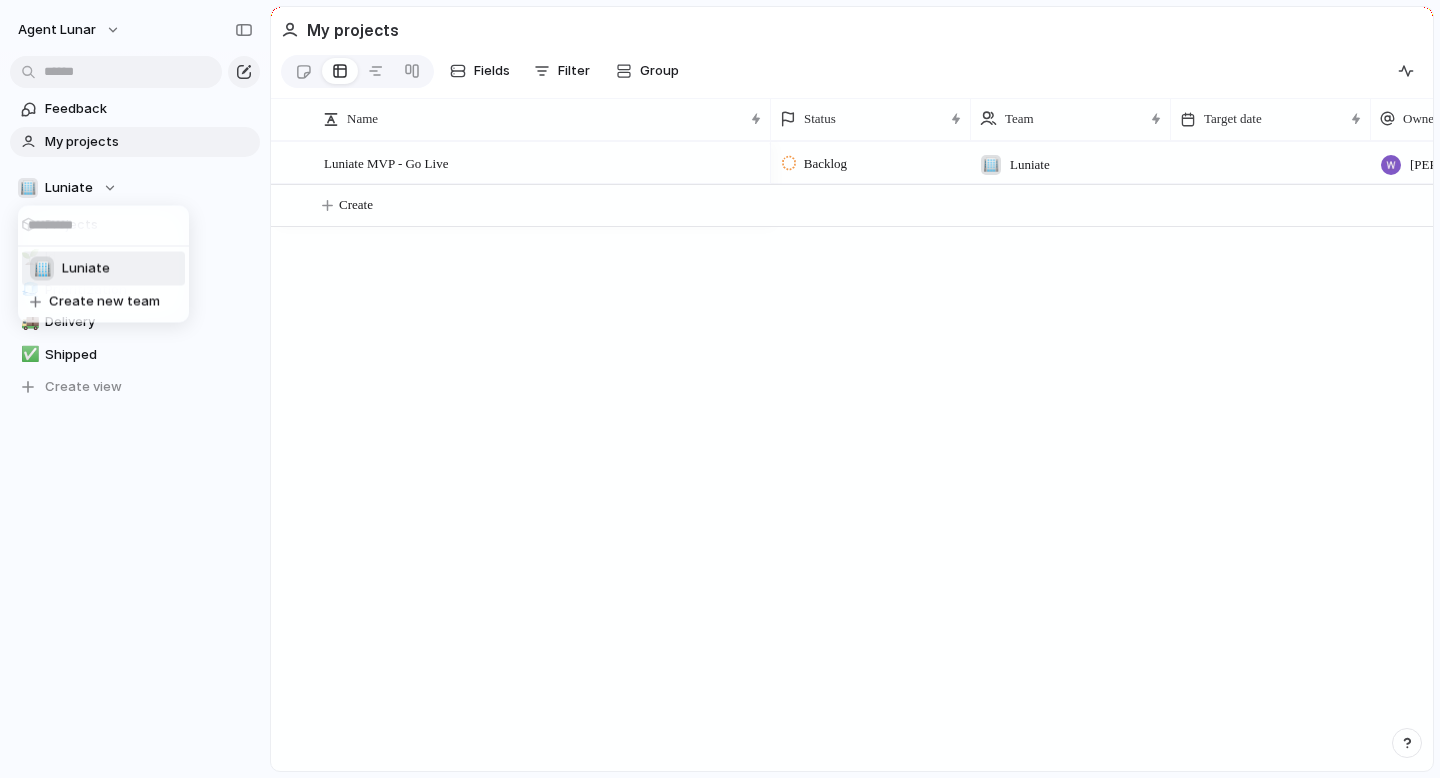 click on "🏢 Luniate   Create new team" at bounding box center (720, 389) 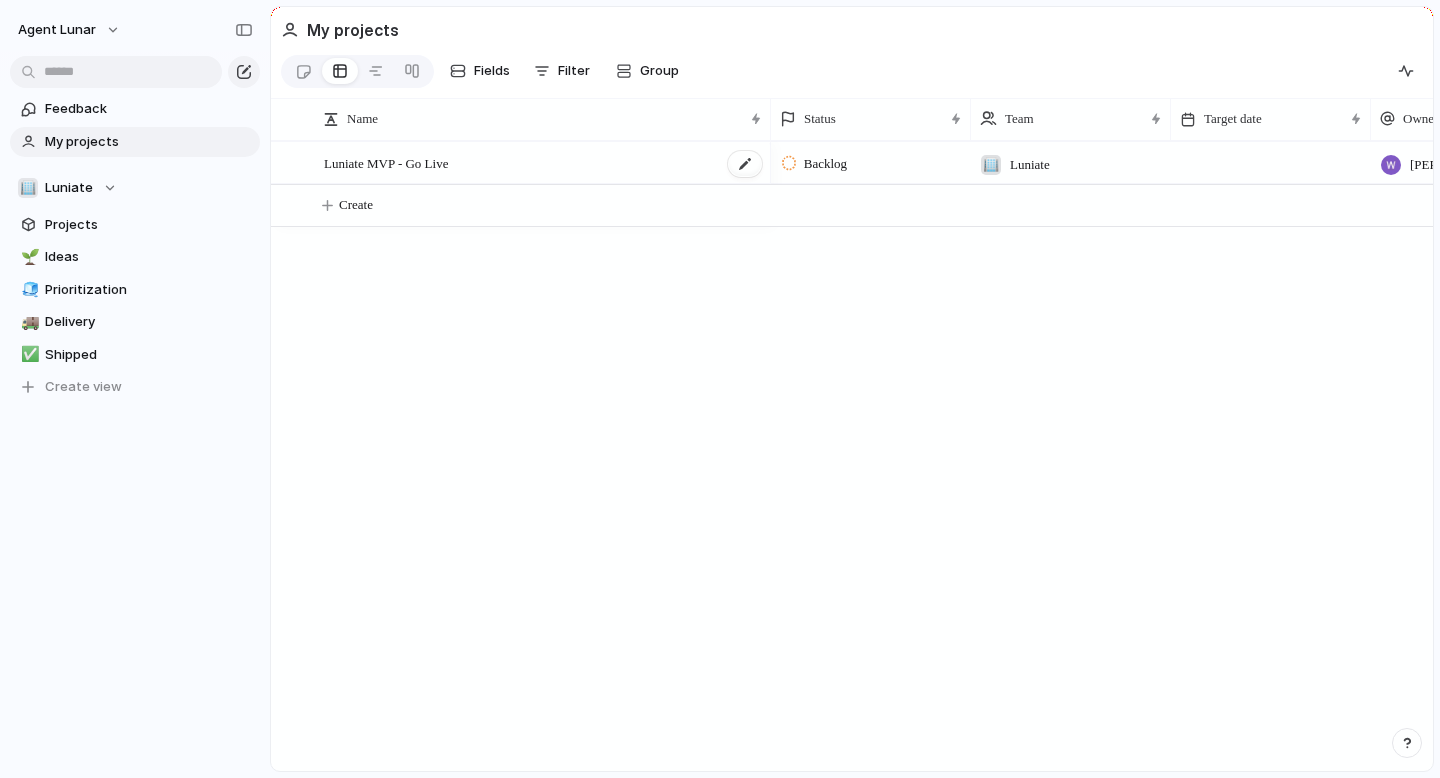 click on "Luniate MVP - Go Live" at bounding box center (386, 162) 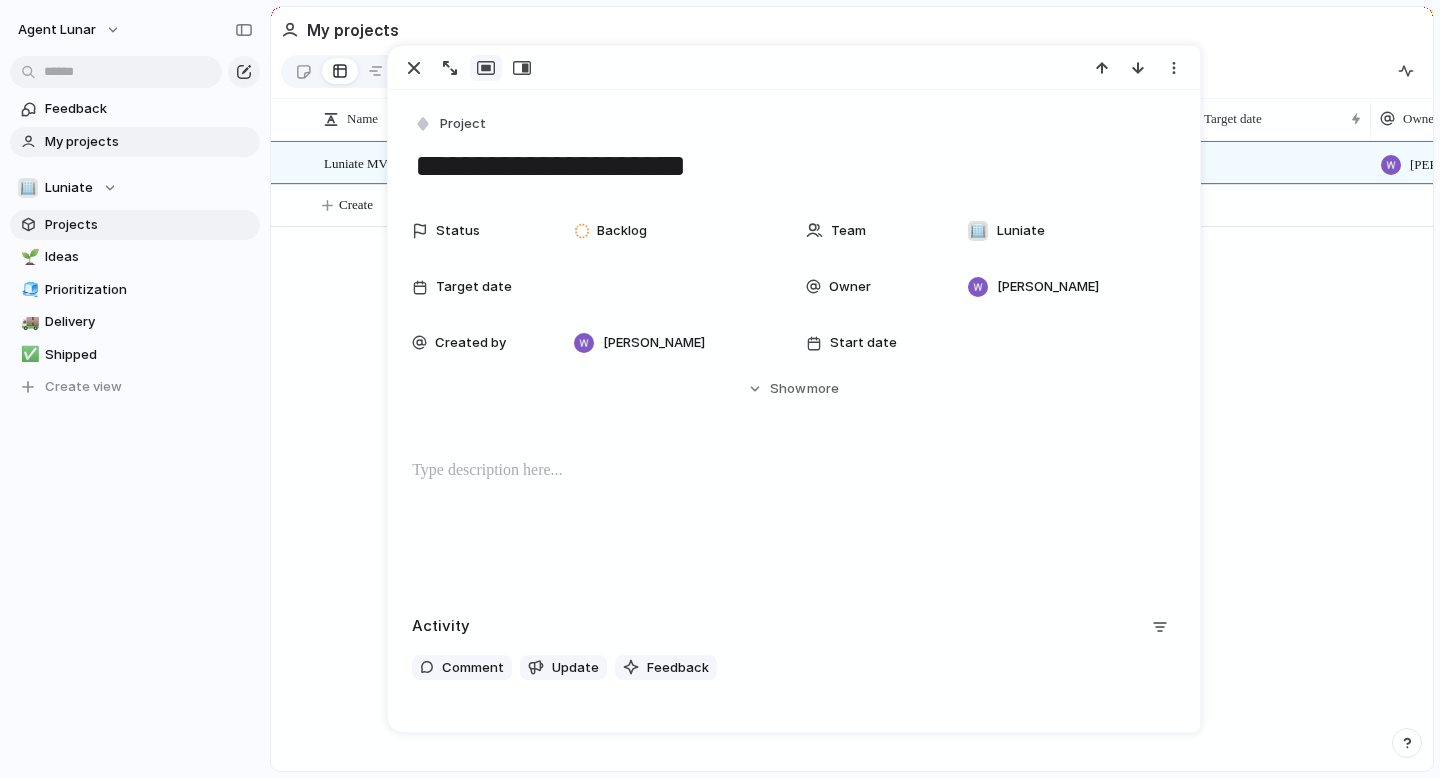 click on "Projects" at bounding box center [135, 225] 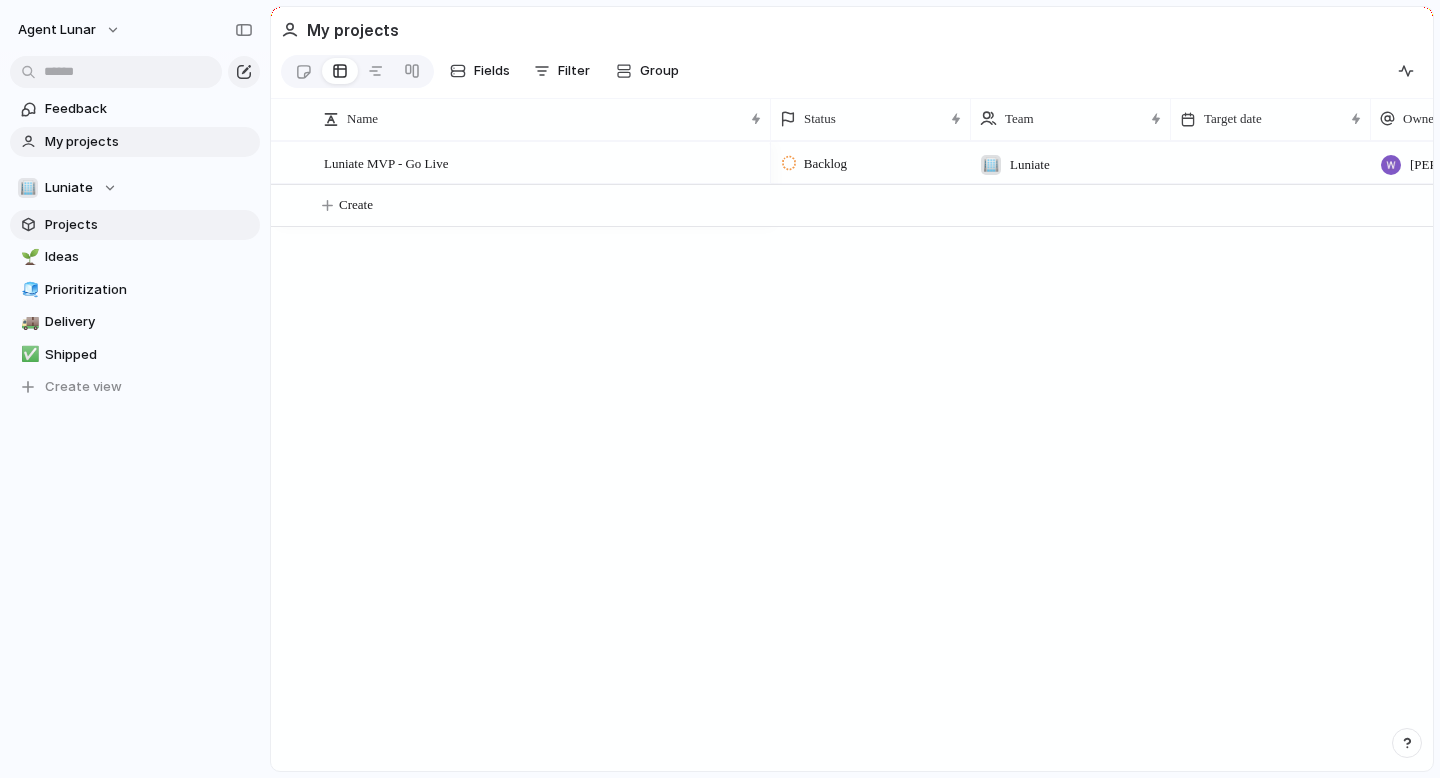 click on "Projects" at bounding box center [149, 225] 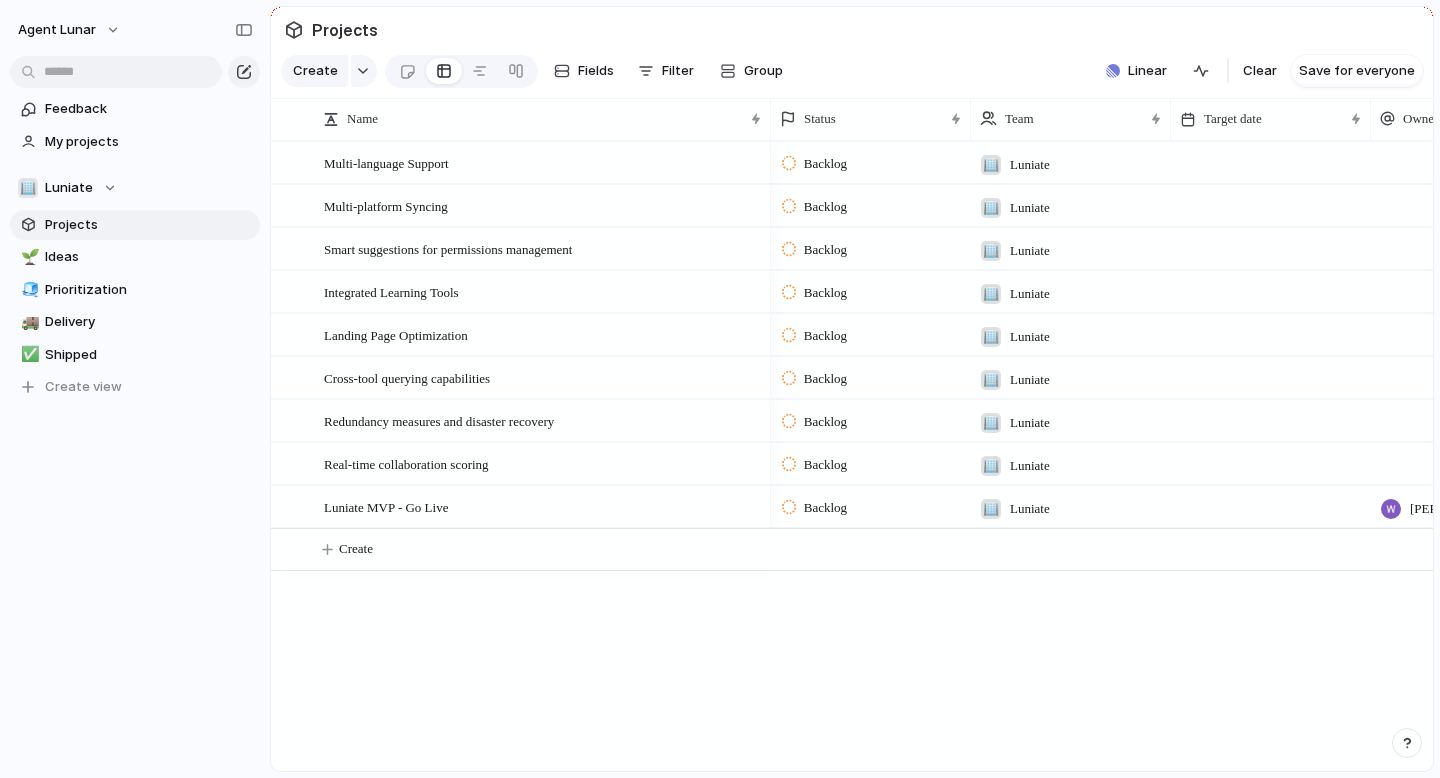 click on "Projects" at bounding box center (149, 225) 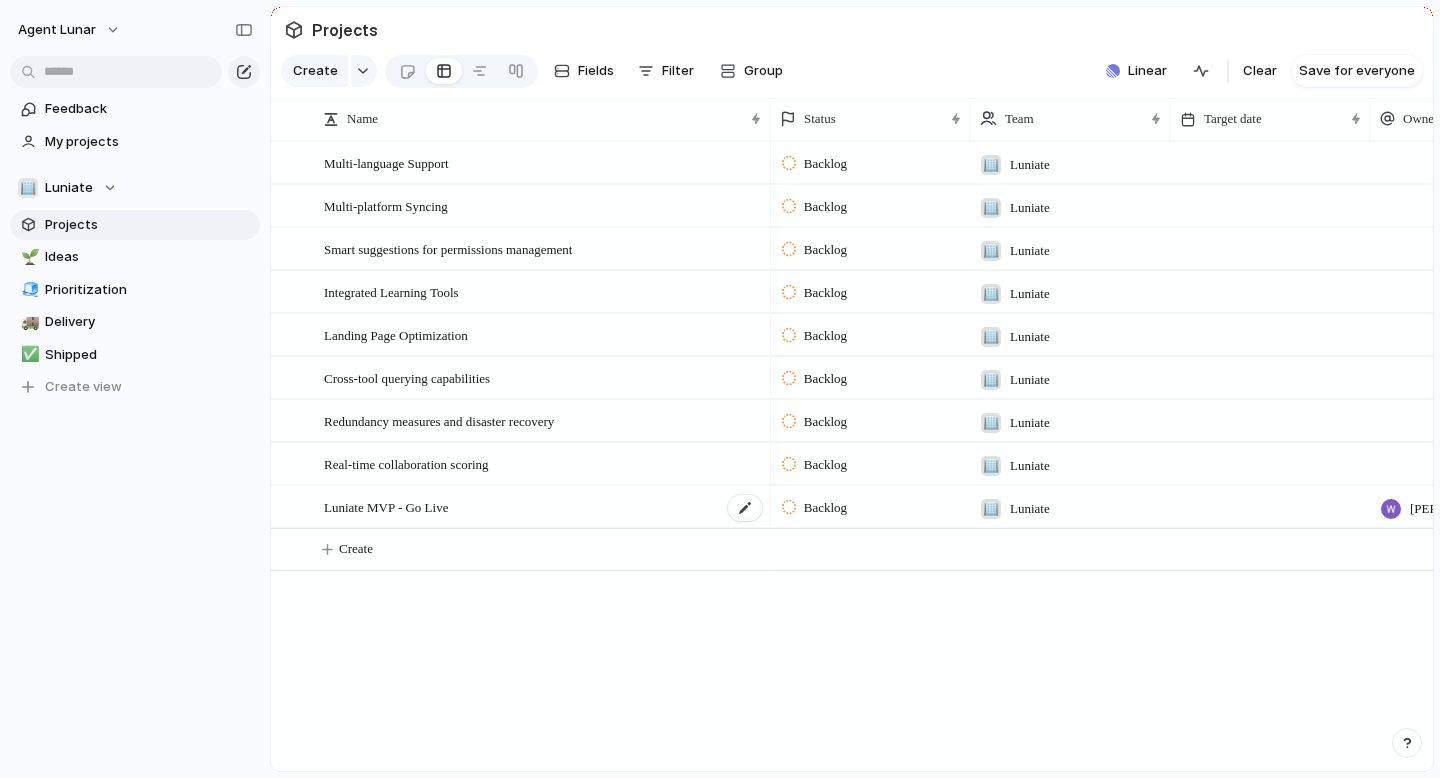 click on "Luniate MVP - Go Live" at bounding box center [386, 506] 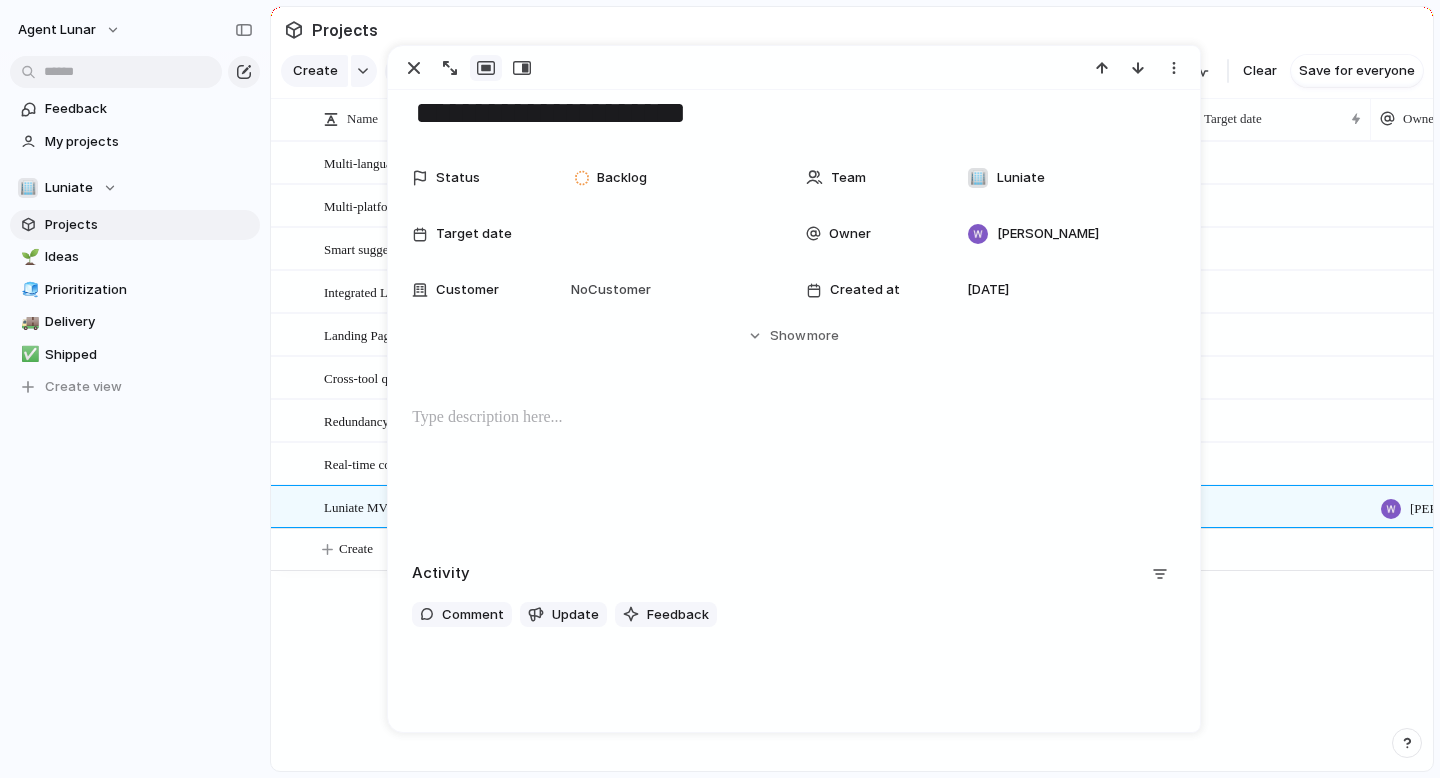 click on "Backlog 🏢 Luniate Backlog 🏢 Luniate Backlog 🏢 Luniate Backlog 🏢 Luniate Backlog 🏢 Luniate Backlog 🏢 Luniate Backlog 🏢 Luniate Backlog 🏢 Luniate Backlog 🏢 Luniate [PERSON_NAME]" at bounding box center (1102, 456) 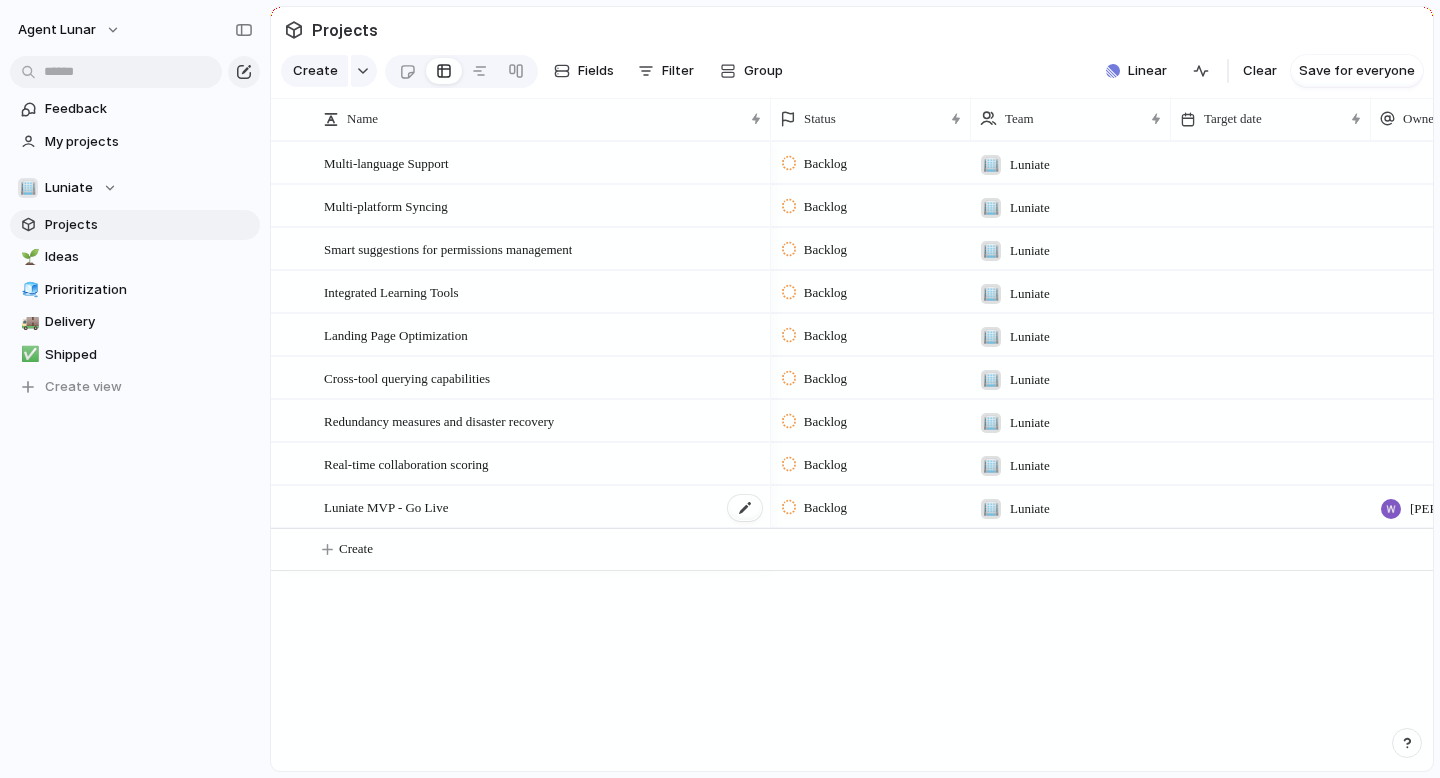 click on "Luniate MVP - Go Live" at bounding box center [386, 506] 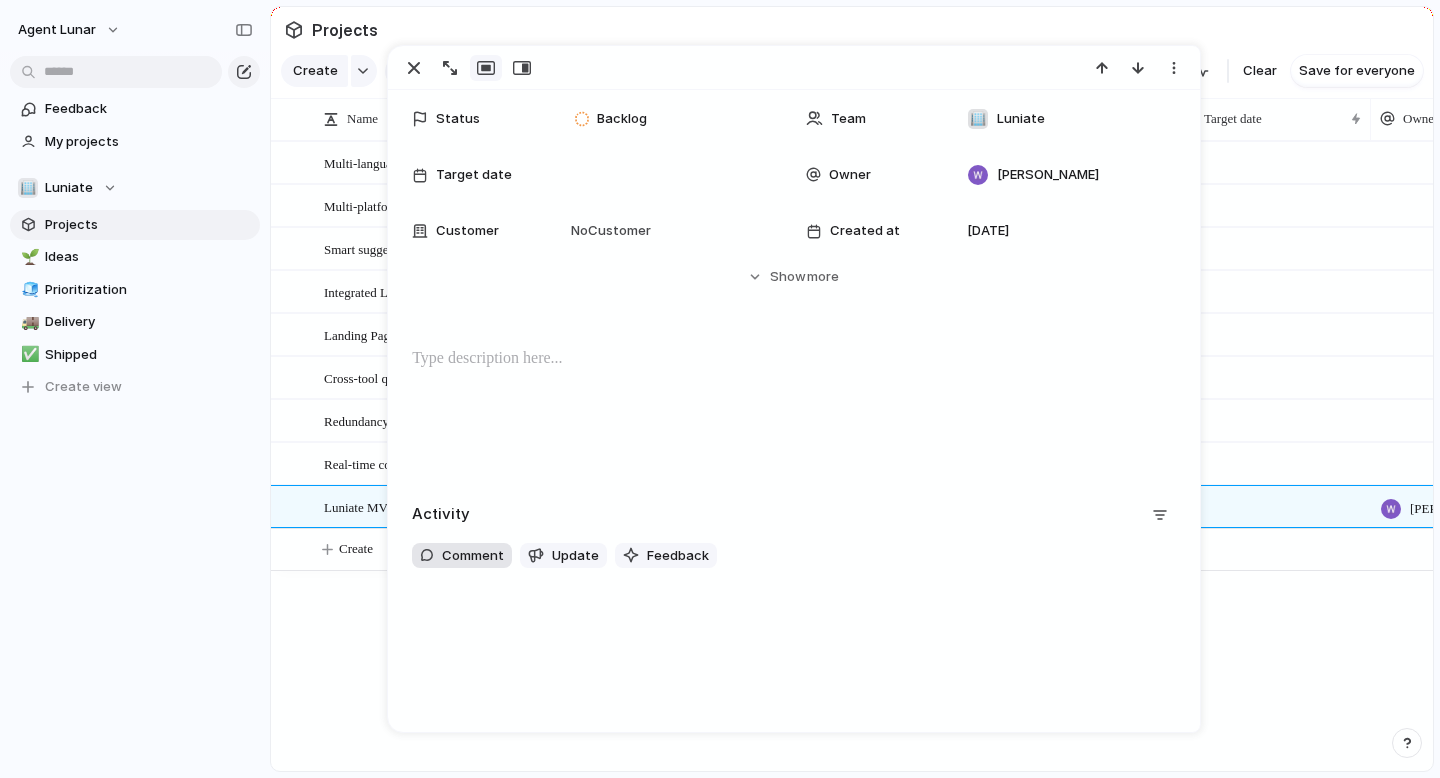 click on "Comment" at bounding box center [473, 556] 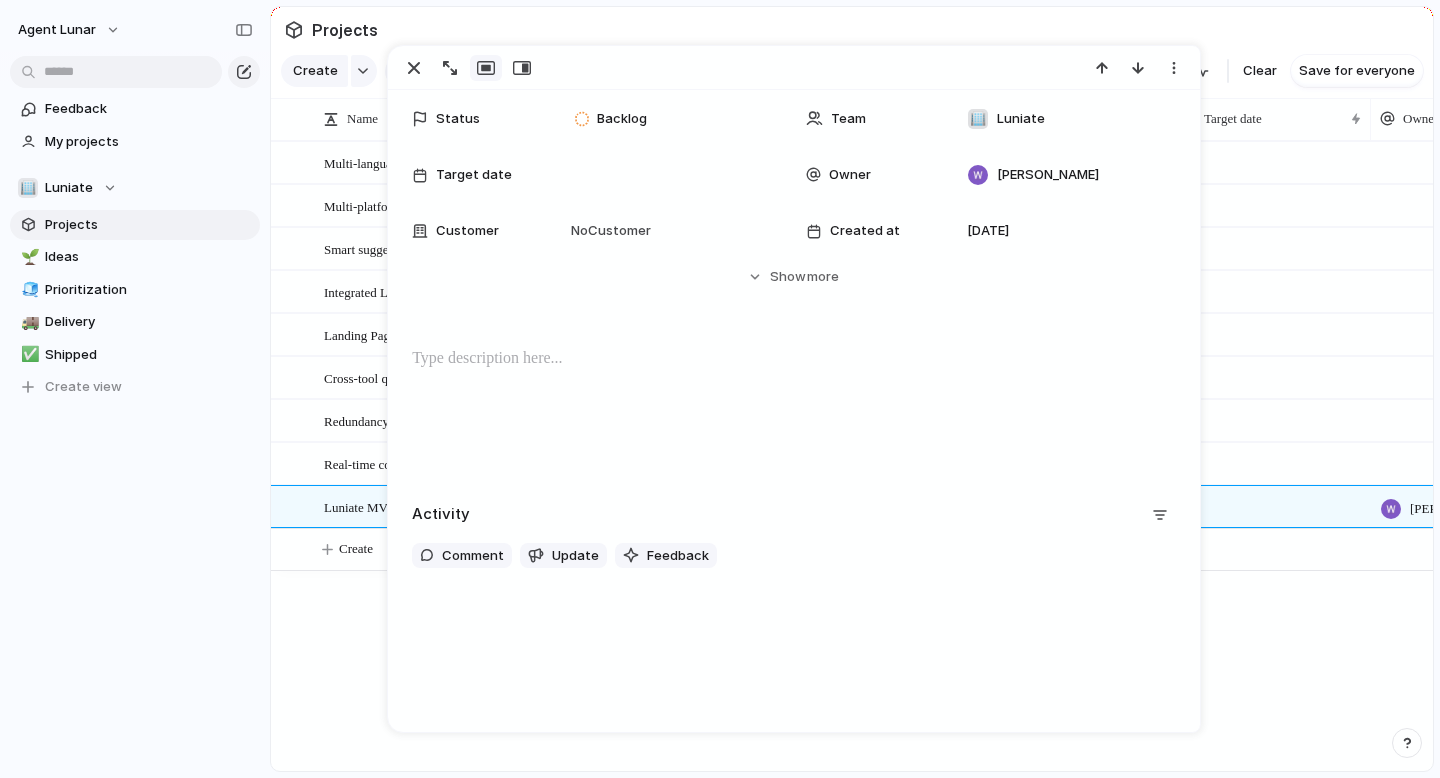 click at bounding box center (793, 411) 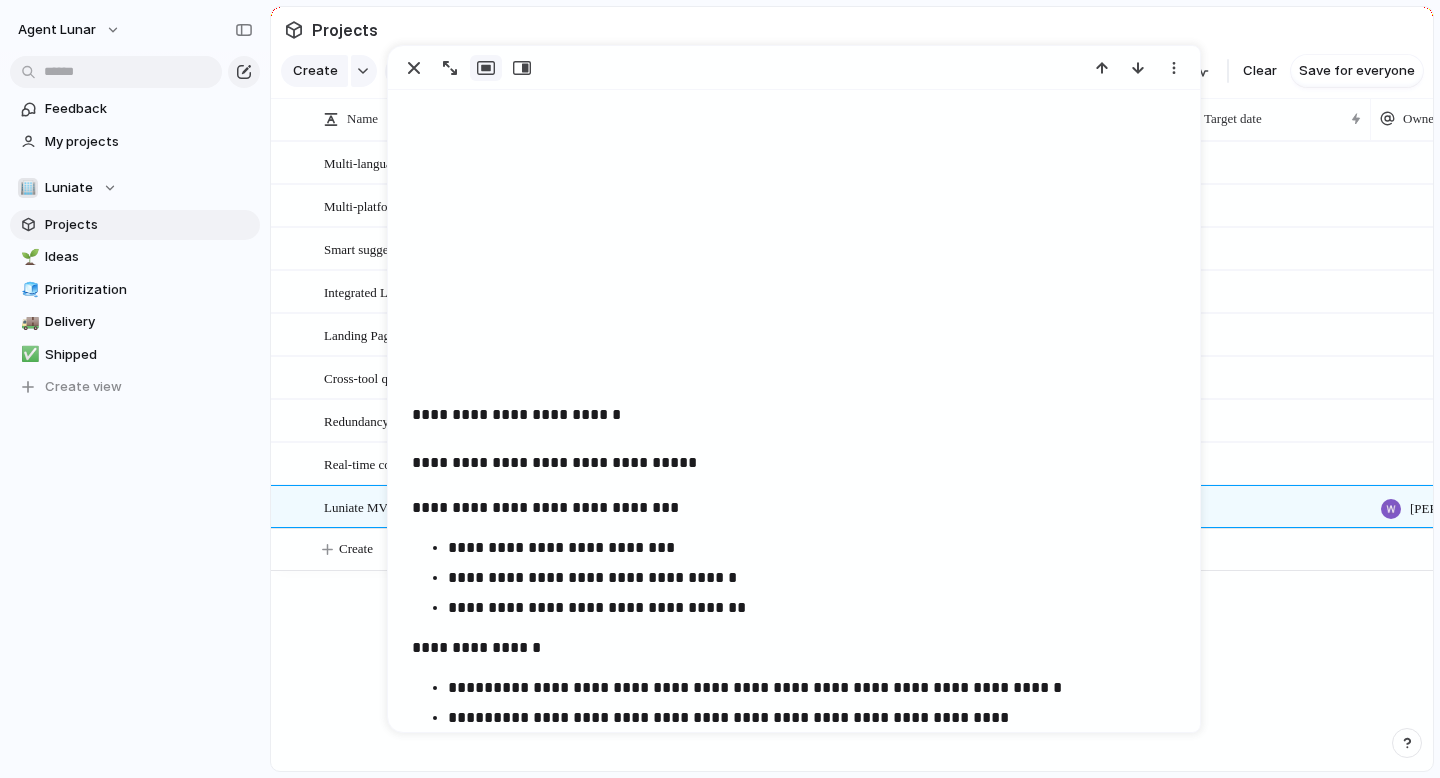 scroll, scrollTop: 0, scrollLeft: 0, axis: both 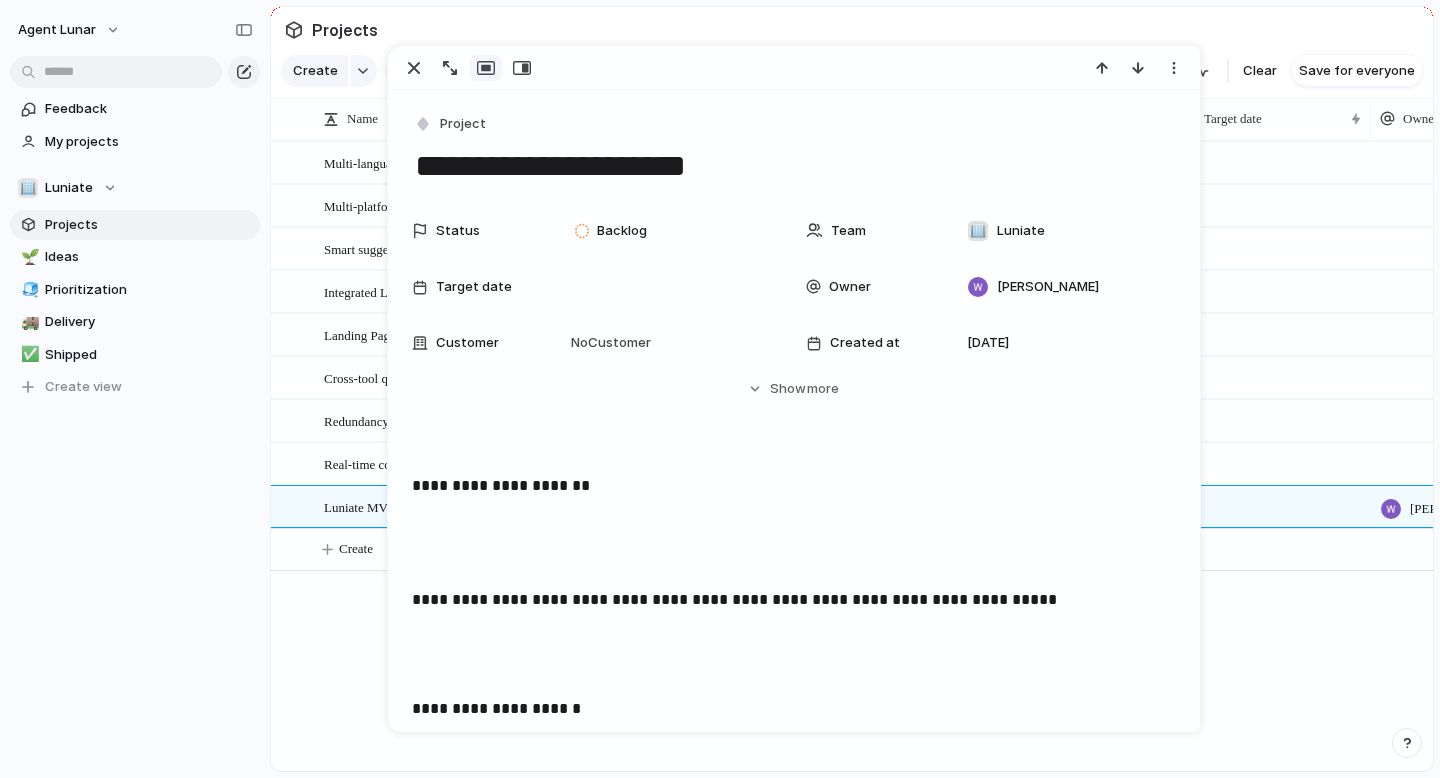 click at bounding box center [793, 548] 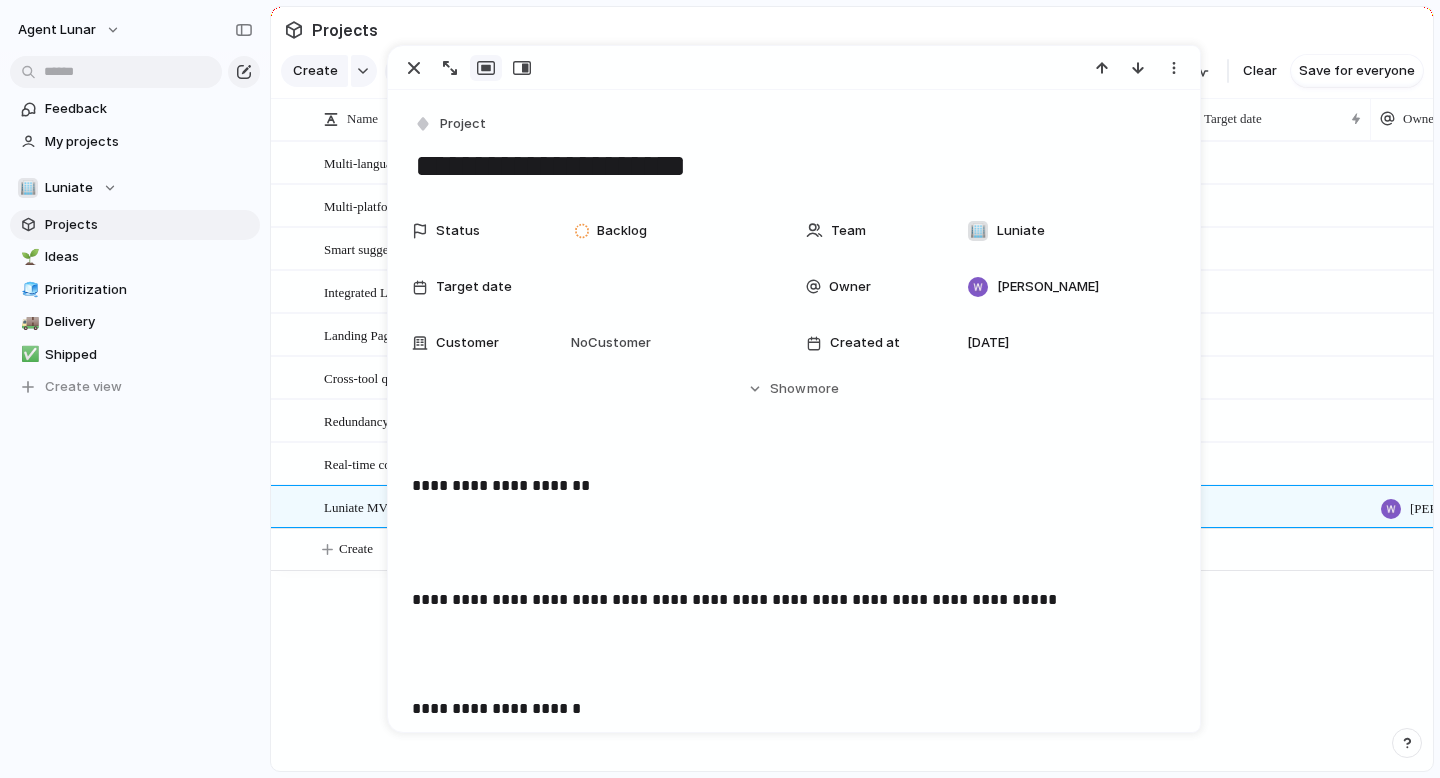 click on "**********" at bounding box center [501, 485] 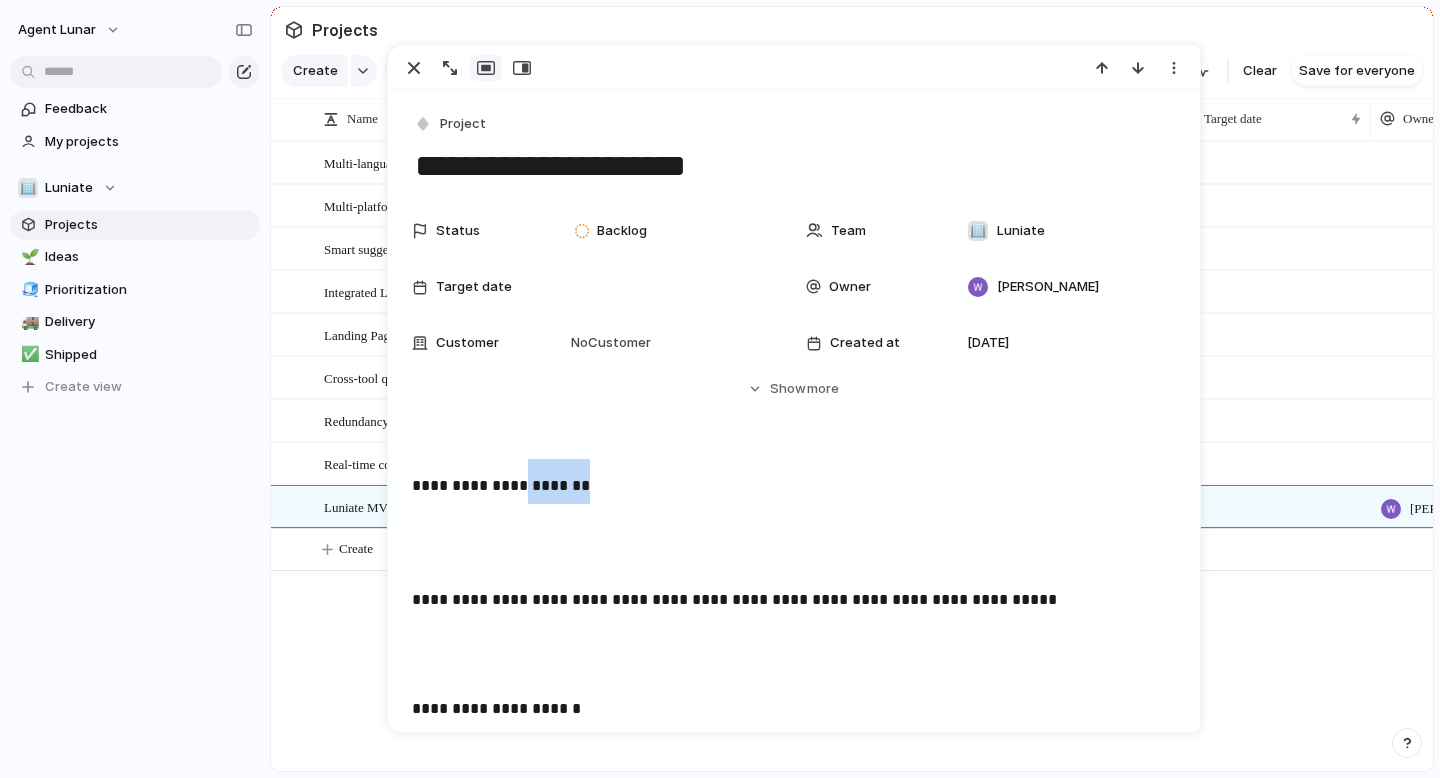 click on "**********" at bounding box center [501, 485] 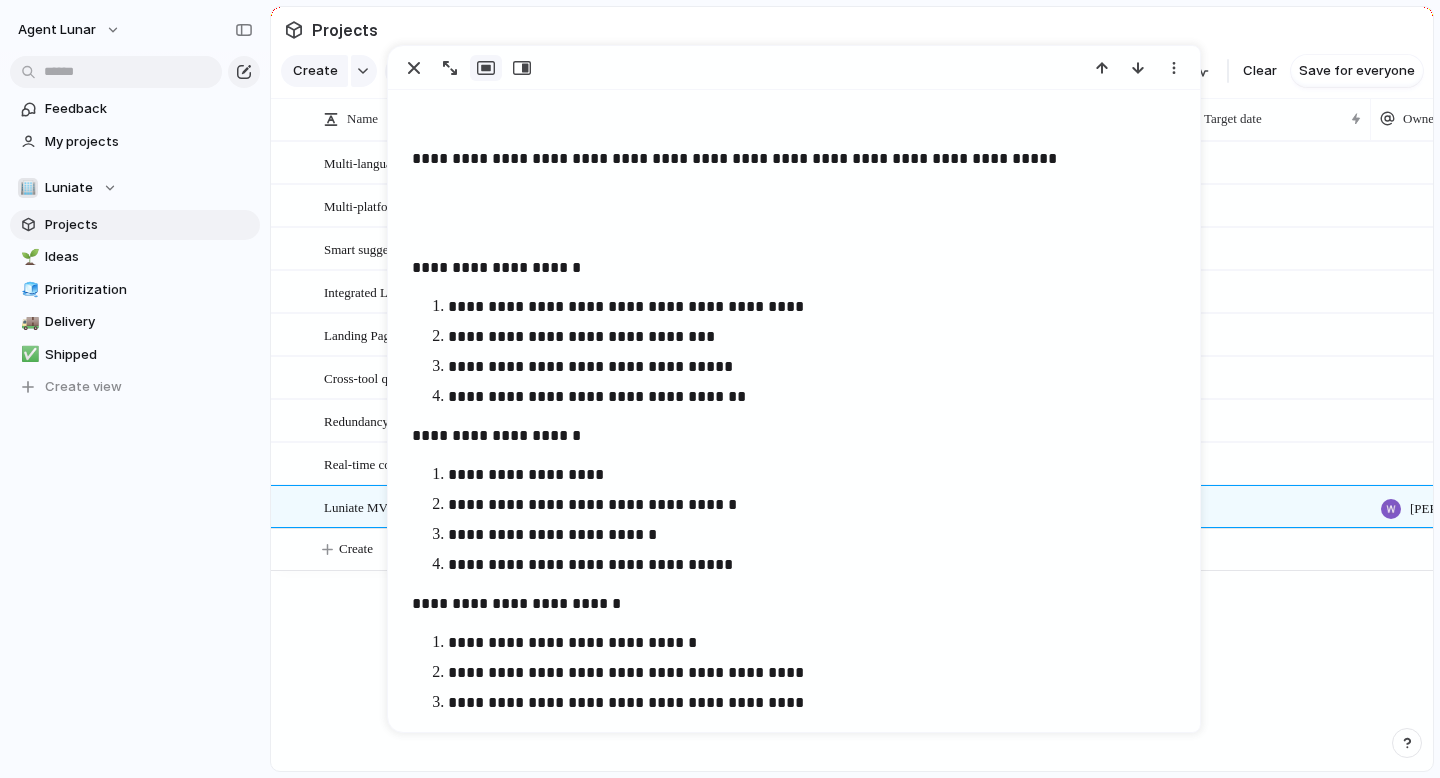 scroll, scrollTop: 507, scrollLeft: 0, axis: vertical 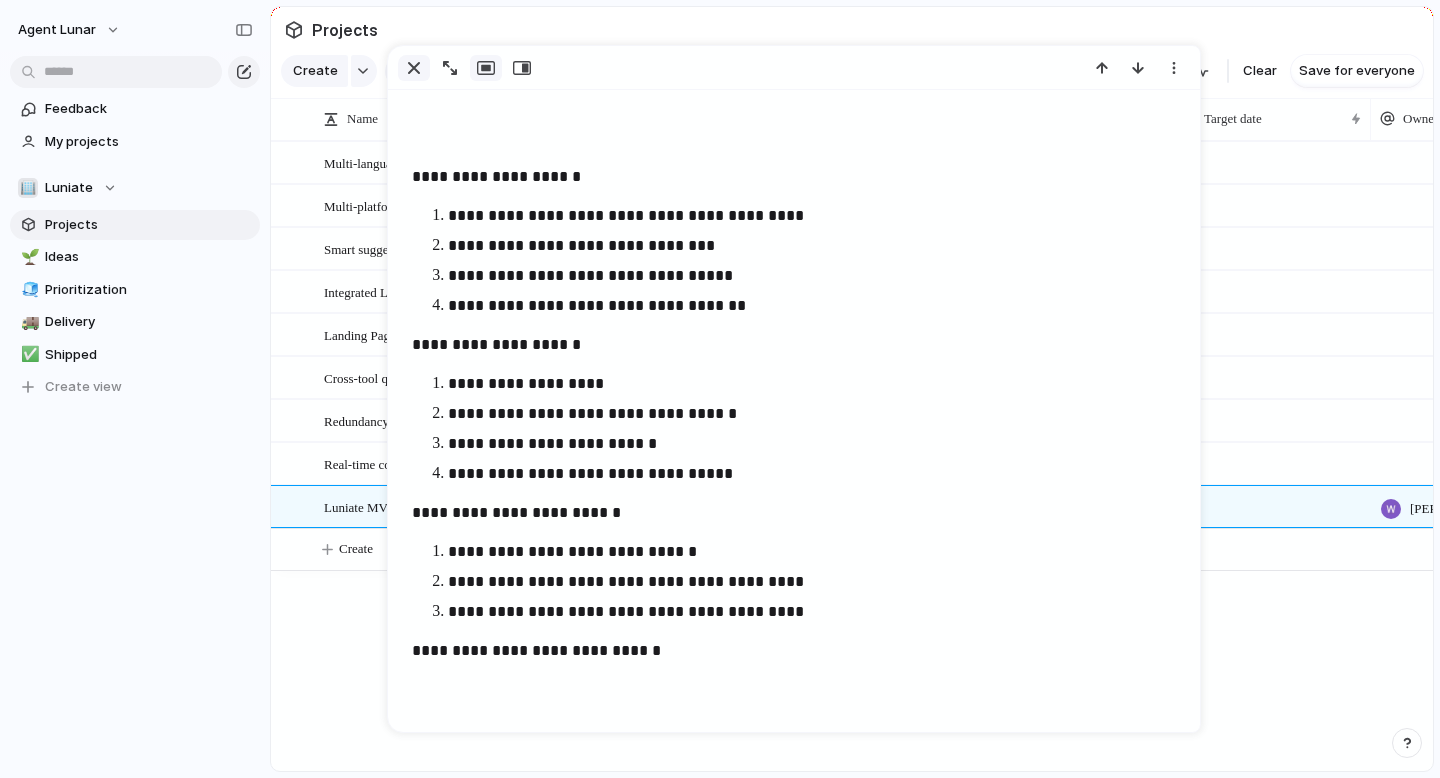 click at bounding box center [414, 68] 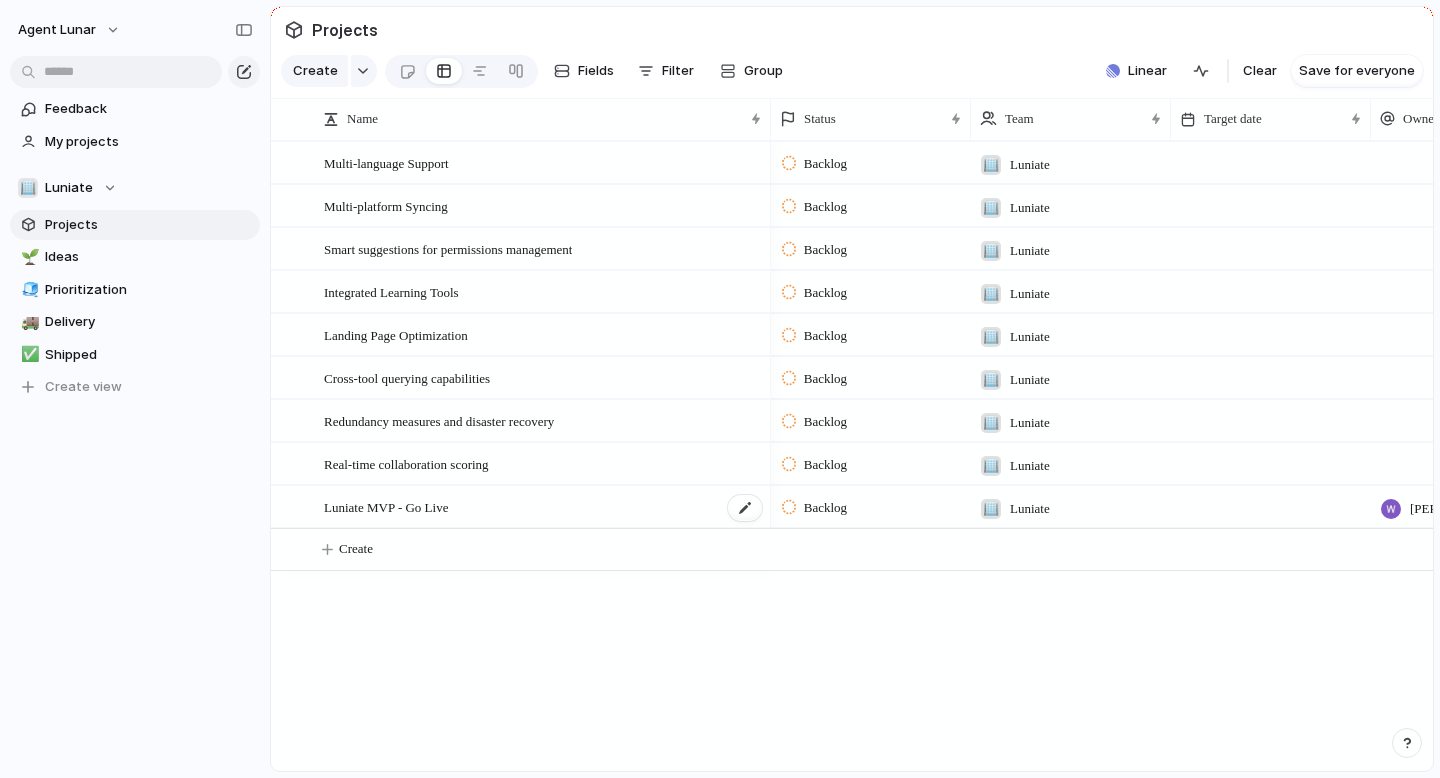 click on "Luniate MVP - Go Live" at bounding box center (544, 507) 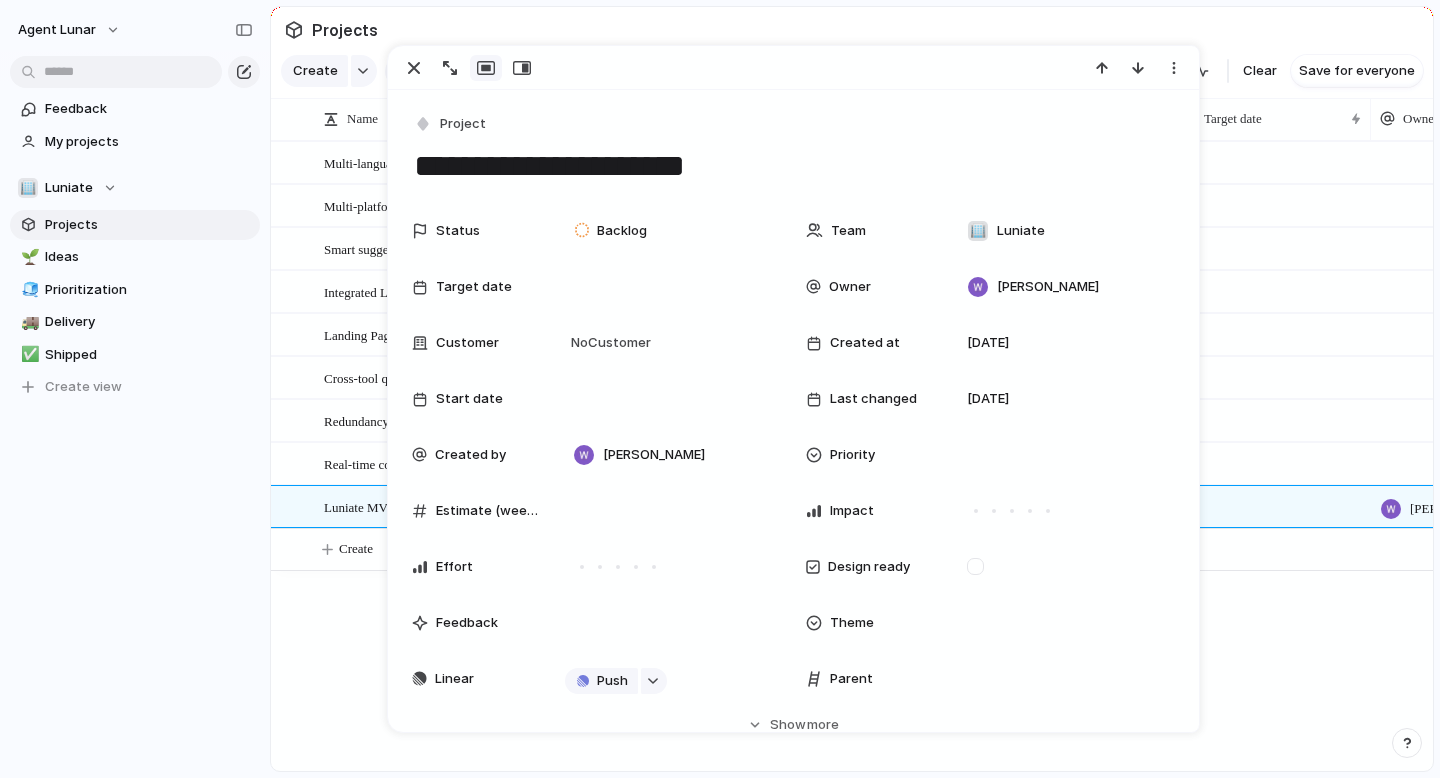 click on "**********" at bounding box center [793, 12486] 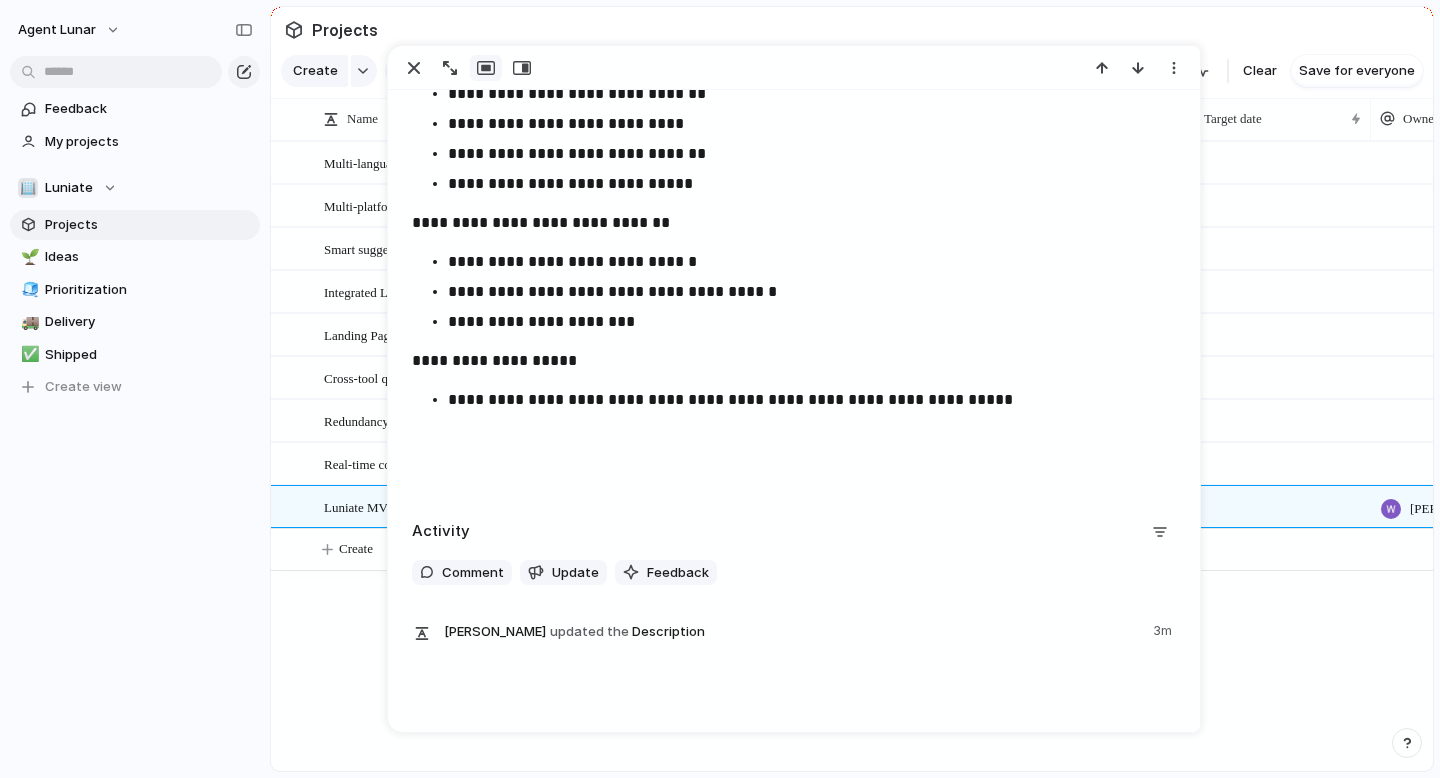 scroll, scrollTop: 23427, scrollLeft: 0, axis: vertical 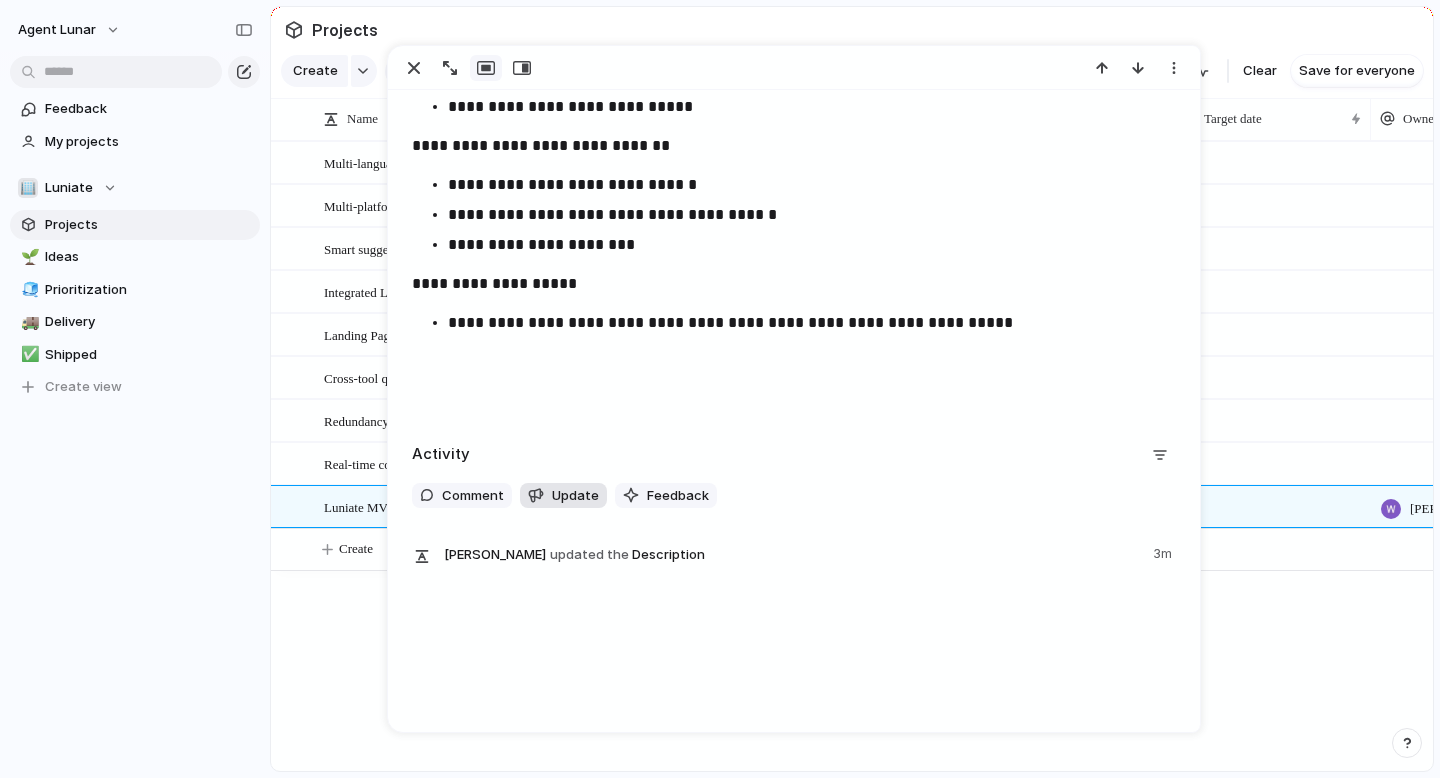 click on "Update" at bounding box center [575, 496] 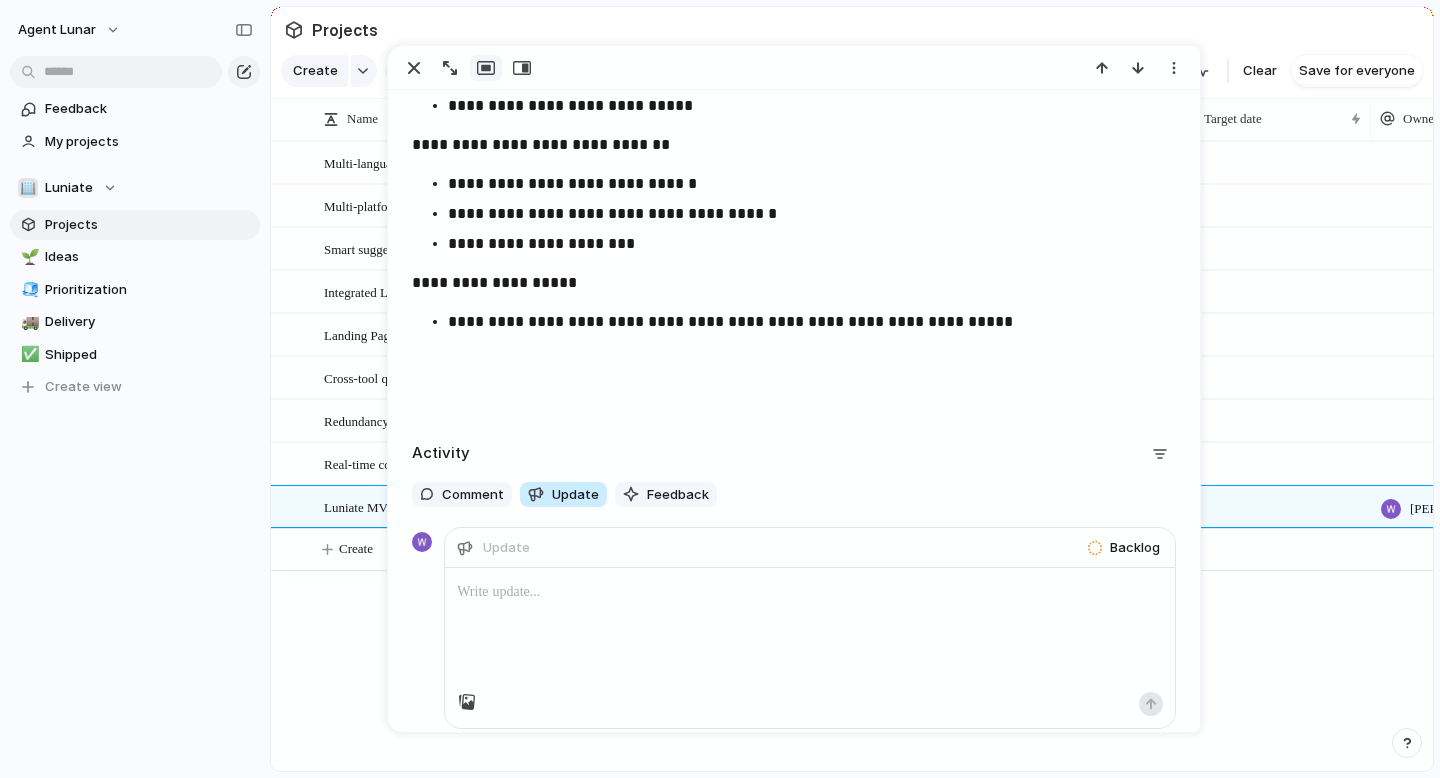 click on "Update" at bounding box center [575, 495] 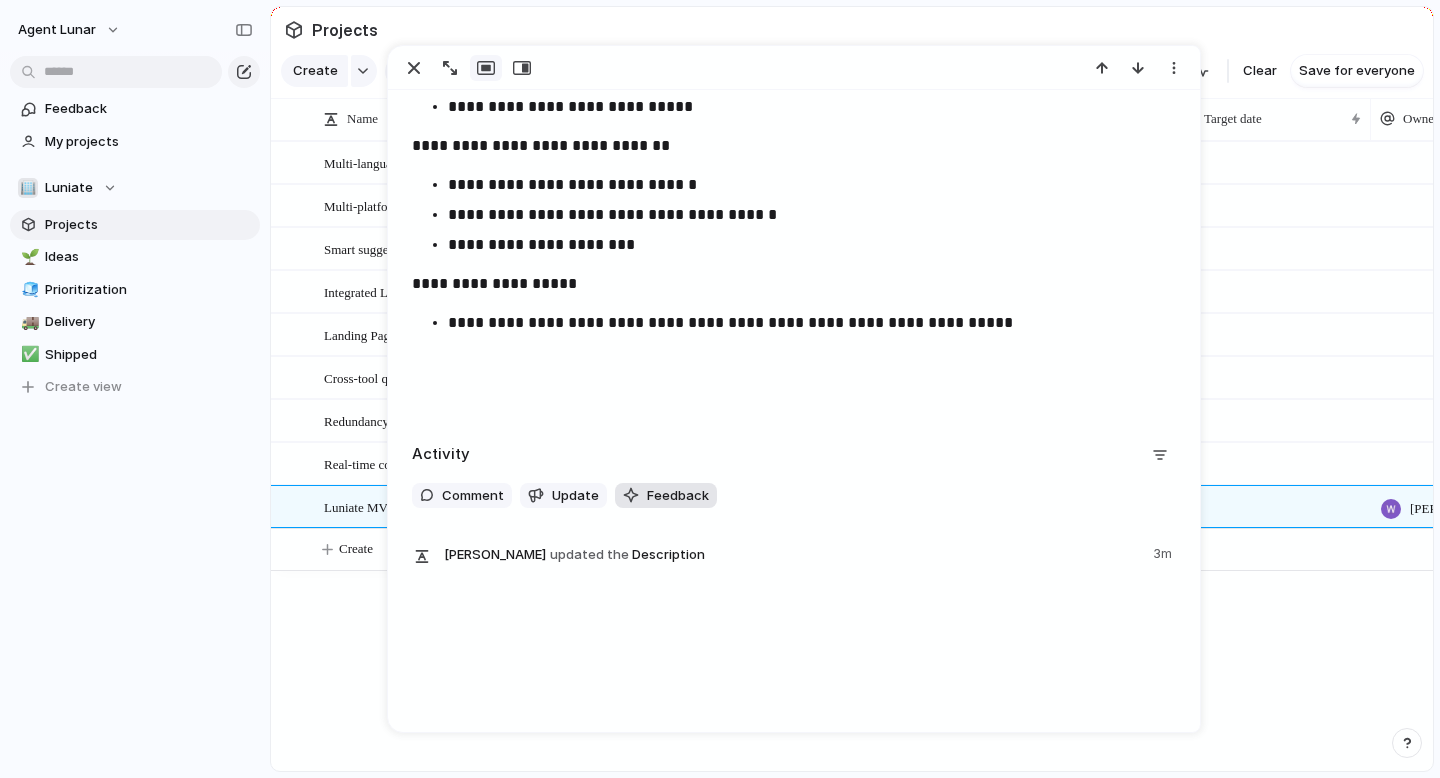 click at bounding box center (631, 495) 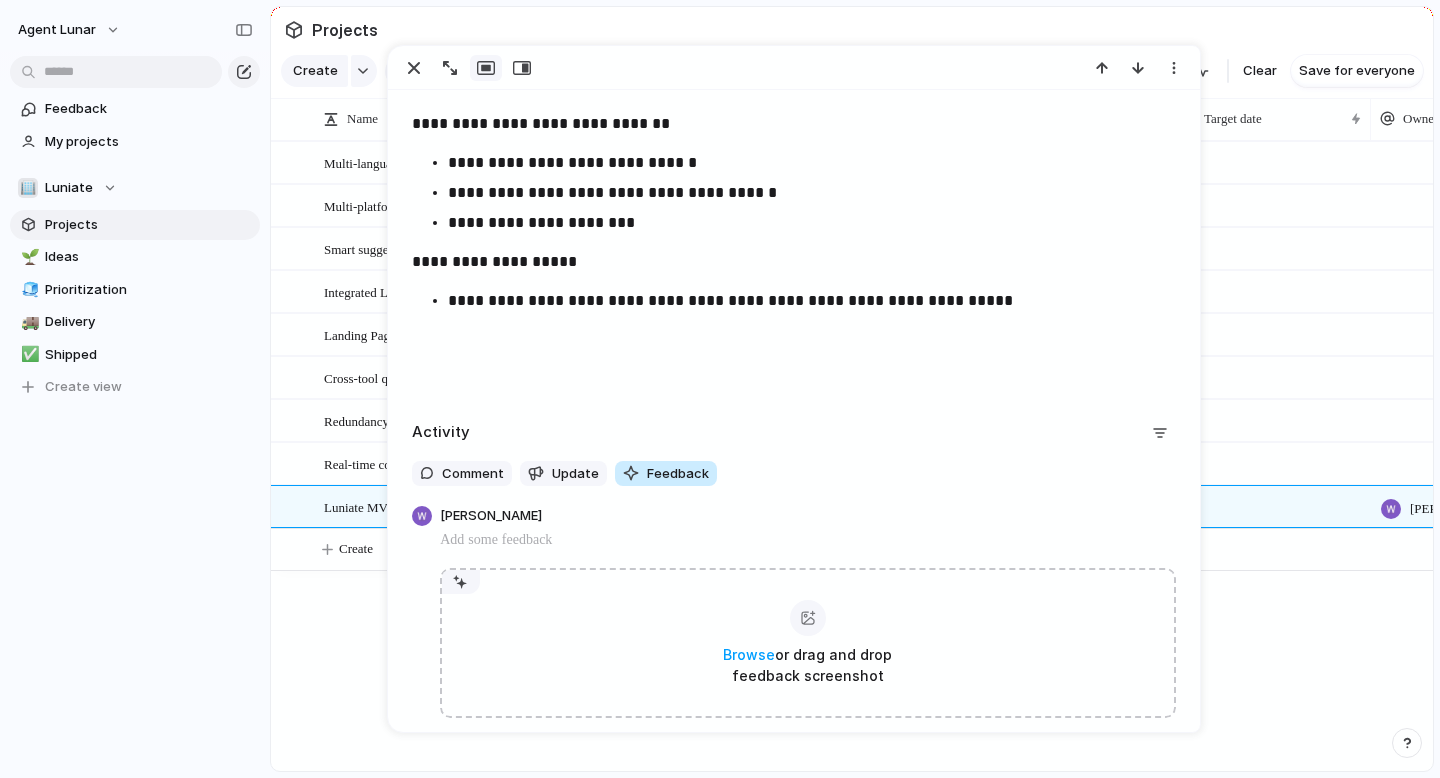 scroll, scrollTop: 23448, scrollLeft: 0, axis: vertical 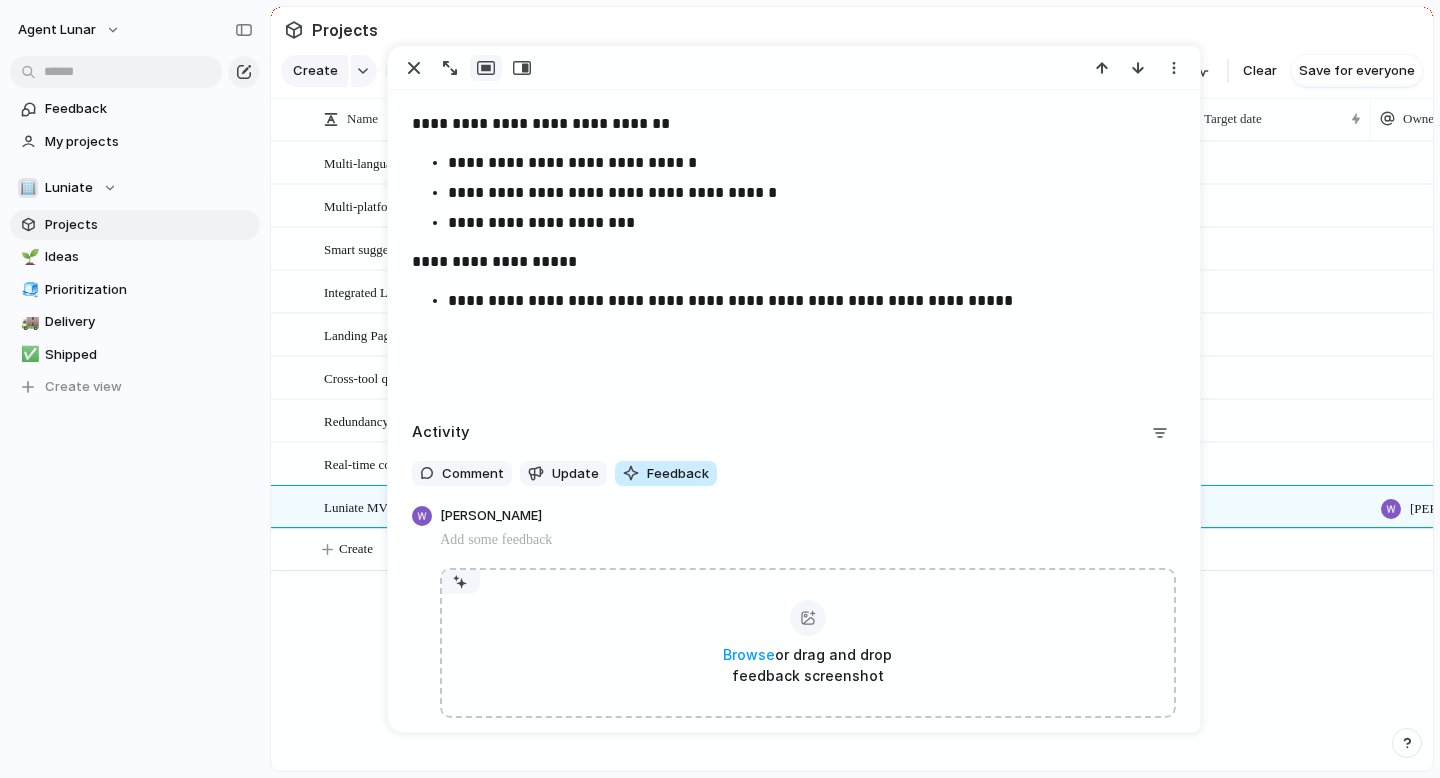 click on "Feedback" at bounding box center (666, 474) 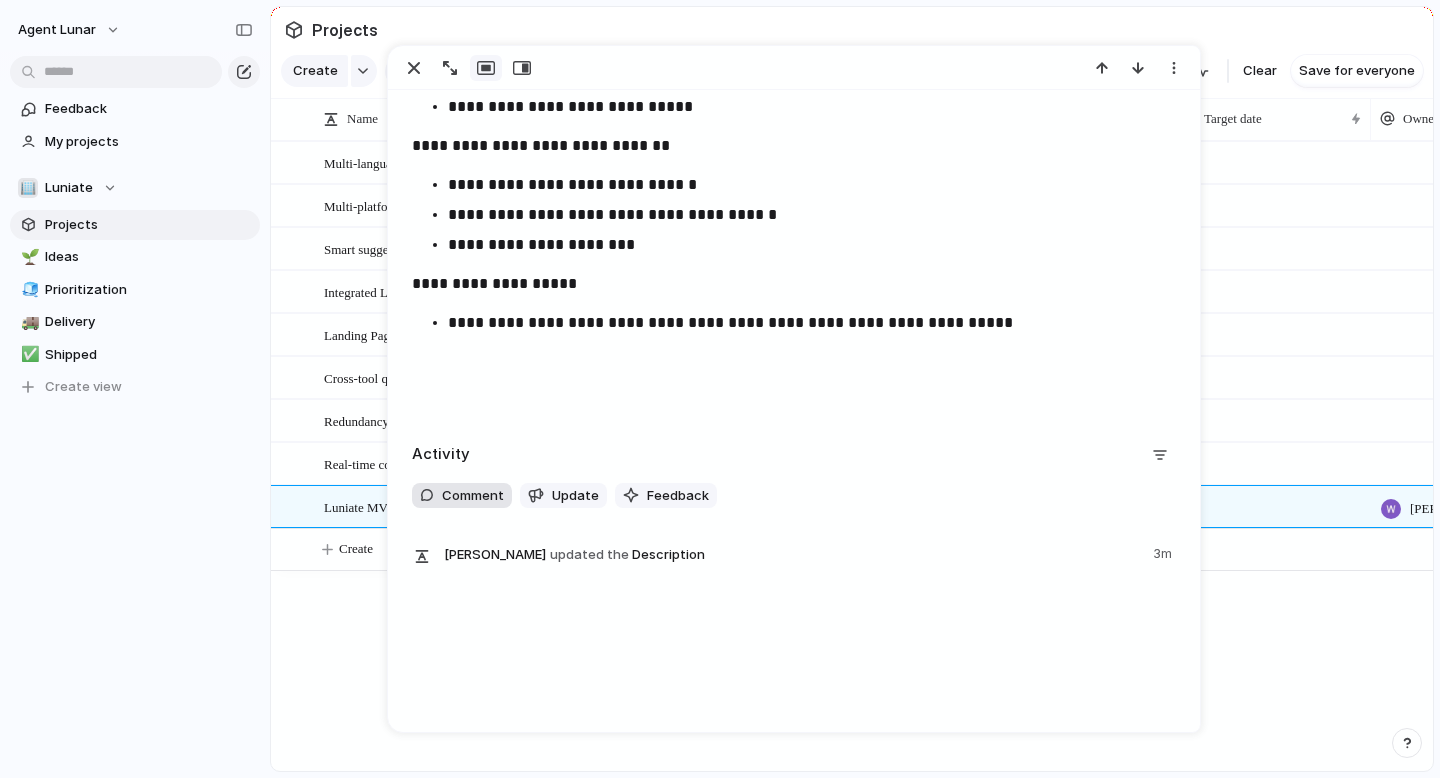click on "Comment" at bounding box center [473, 496] 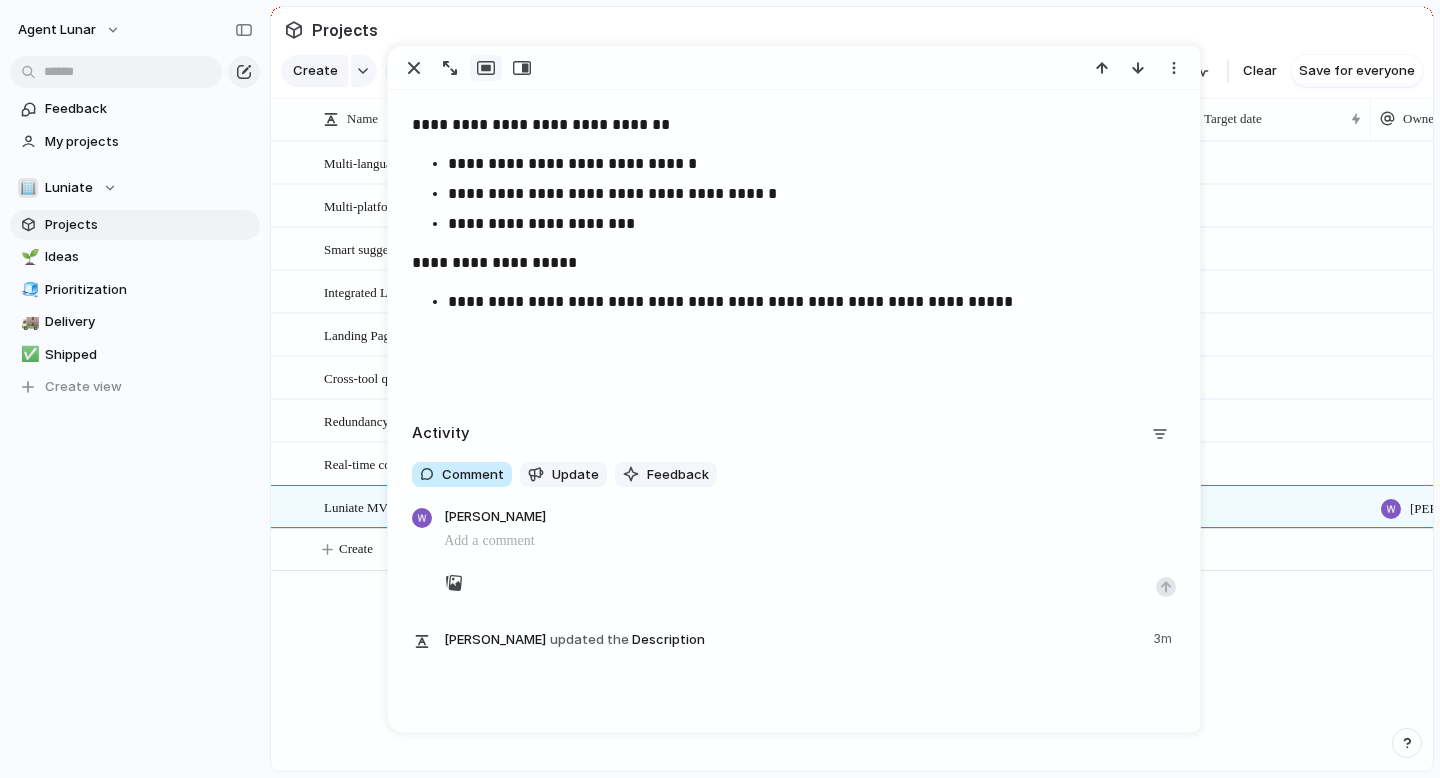 click on "Comment" at bounding box center (462, 475) 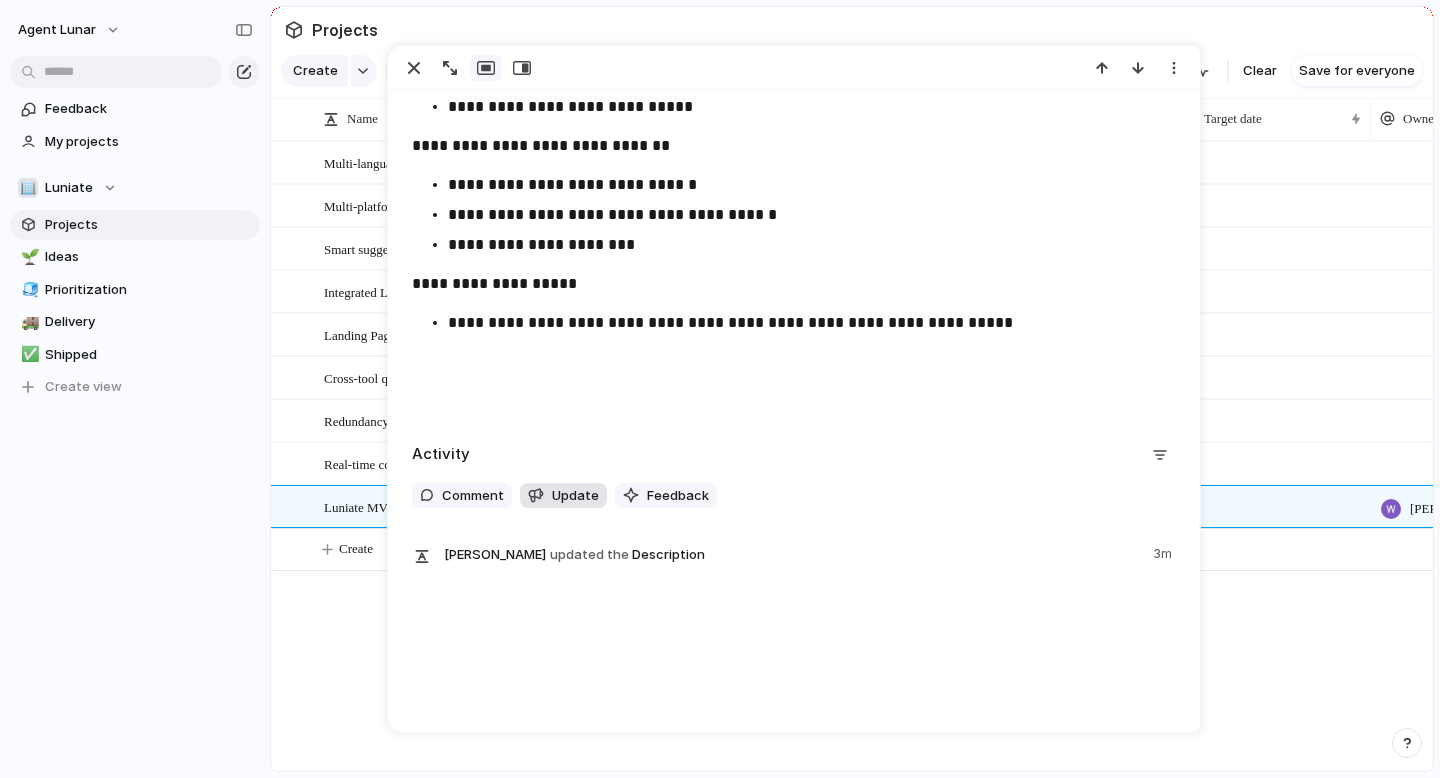 click on "Update" at bounding box center (575, 496) 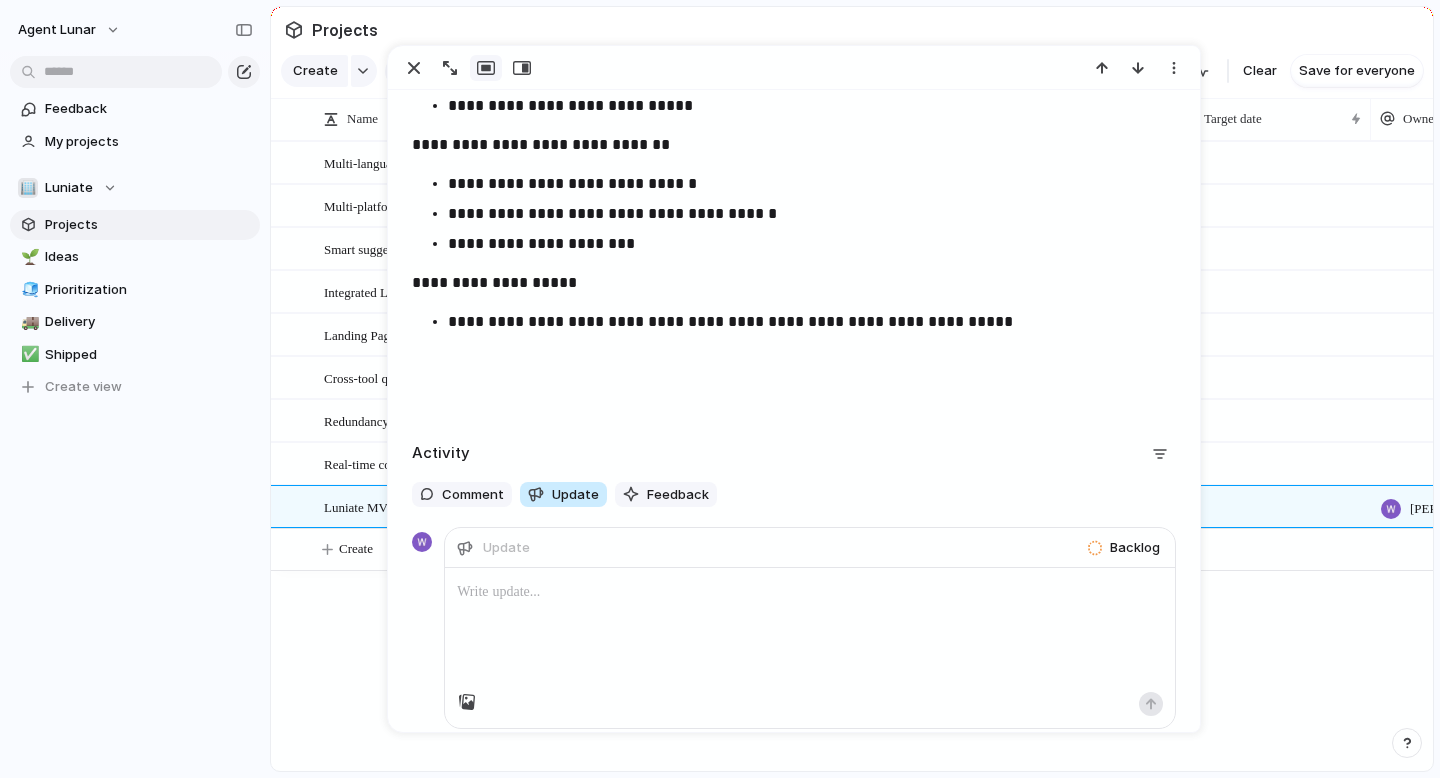 click on "Update" at bounding box center (575, 495) 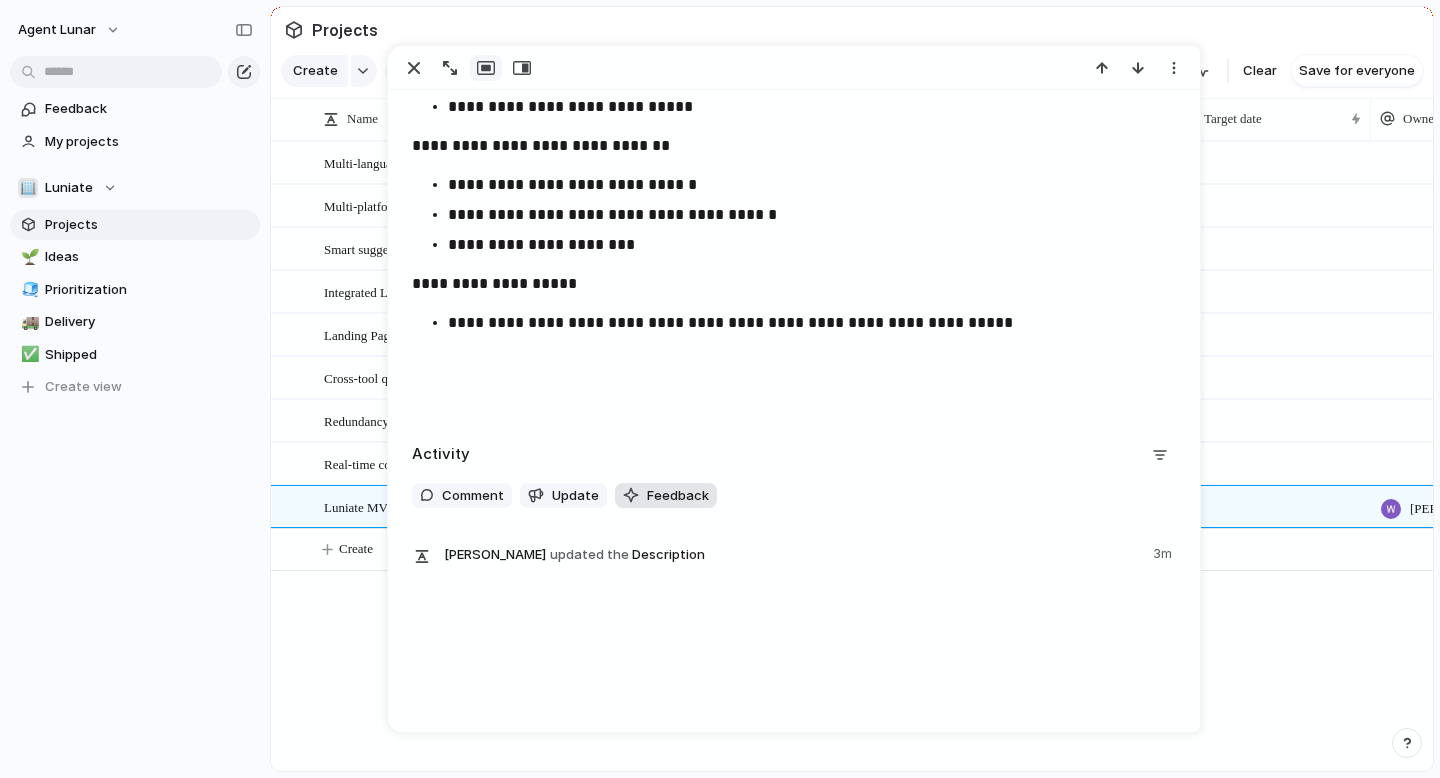 click on "Feedback" at bounding box center [666, 496] 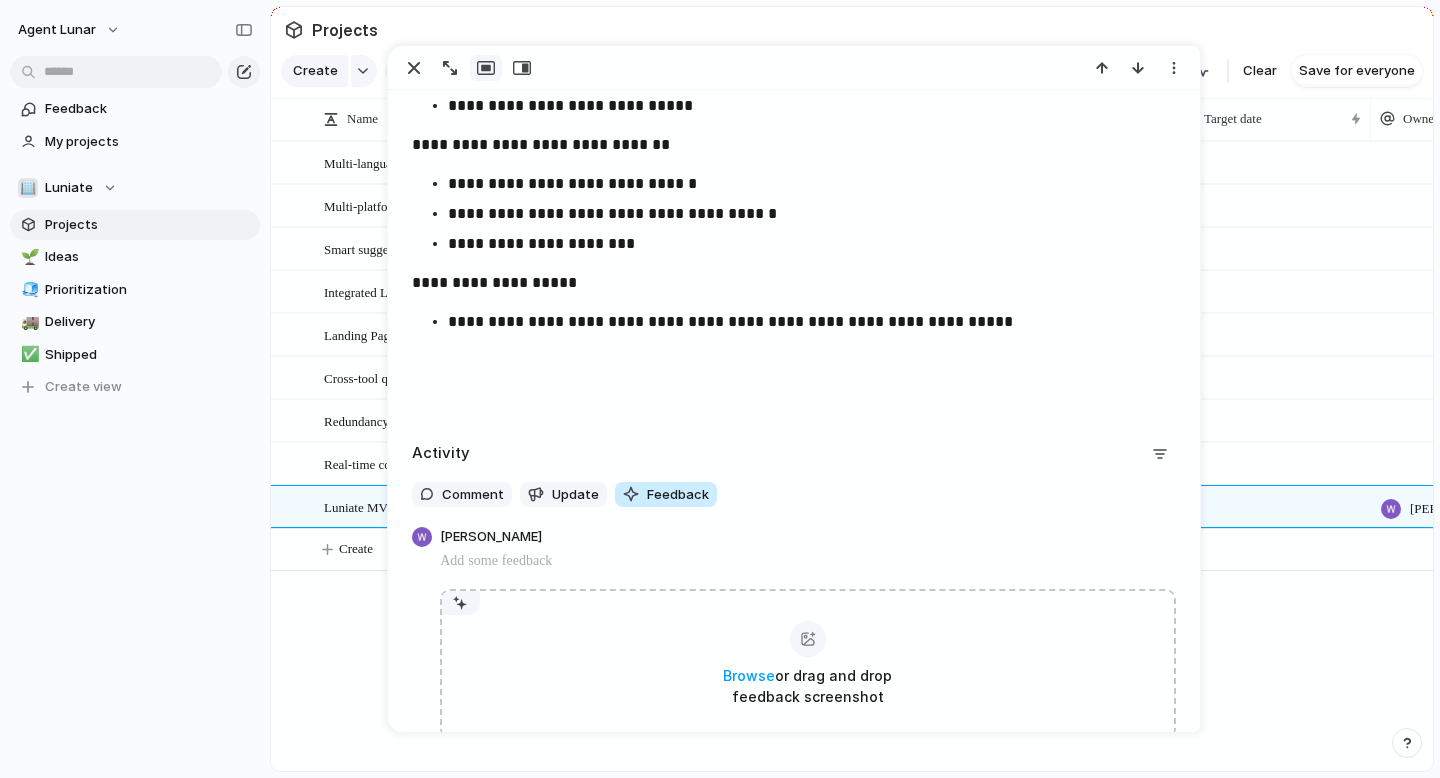 scroll, scrollTop: 23448, scrollLeft: 0, axis: vertical 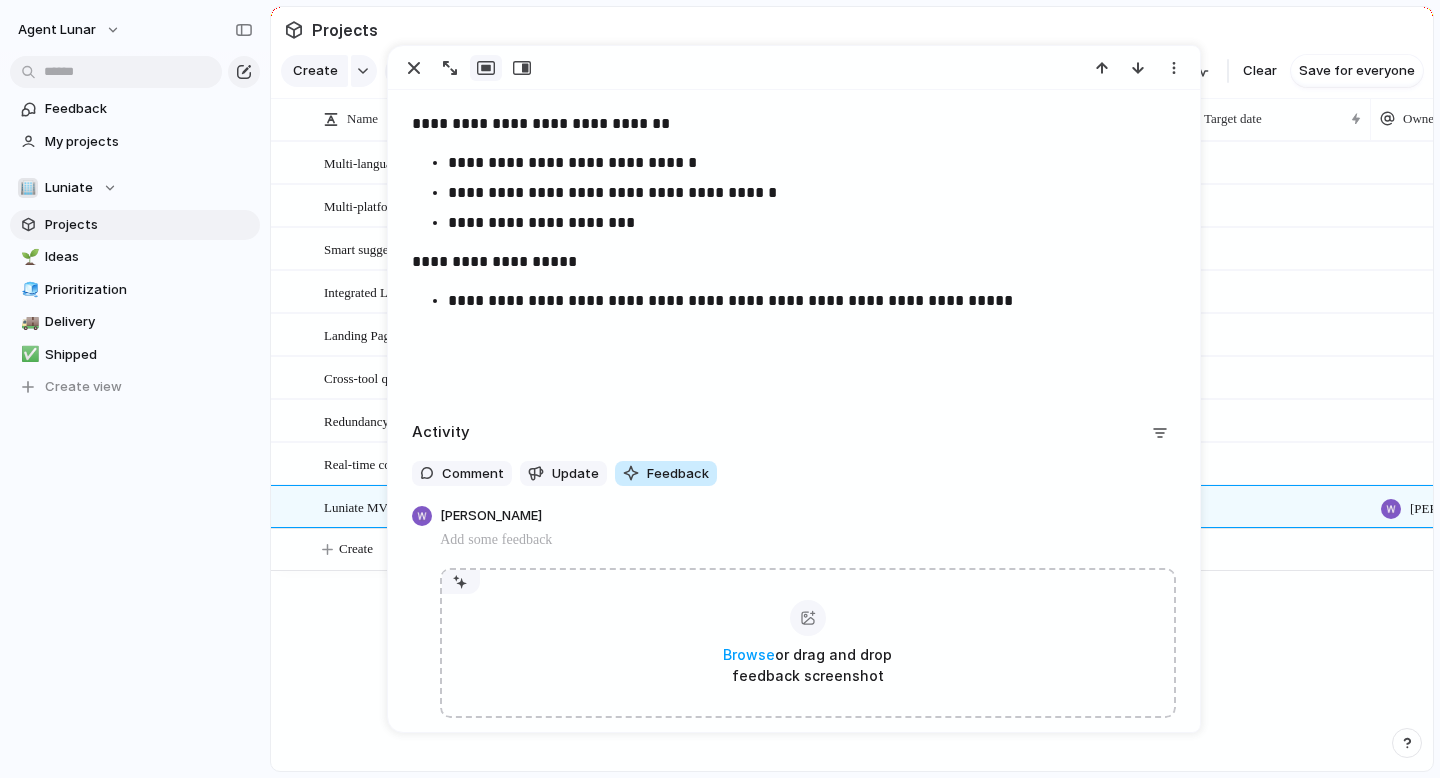 click on "Feedback" at bounding box center [666, 474] 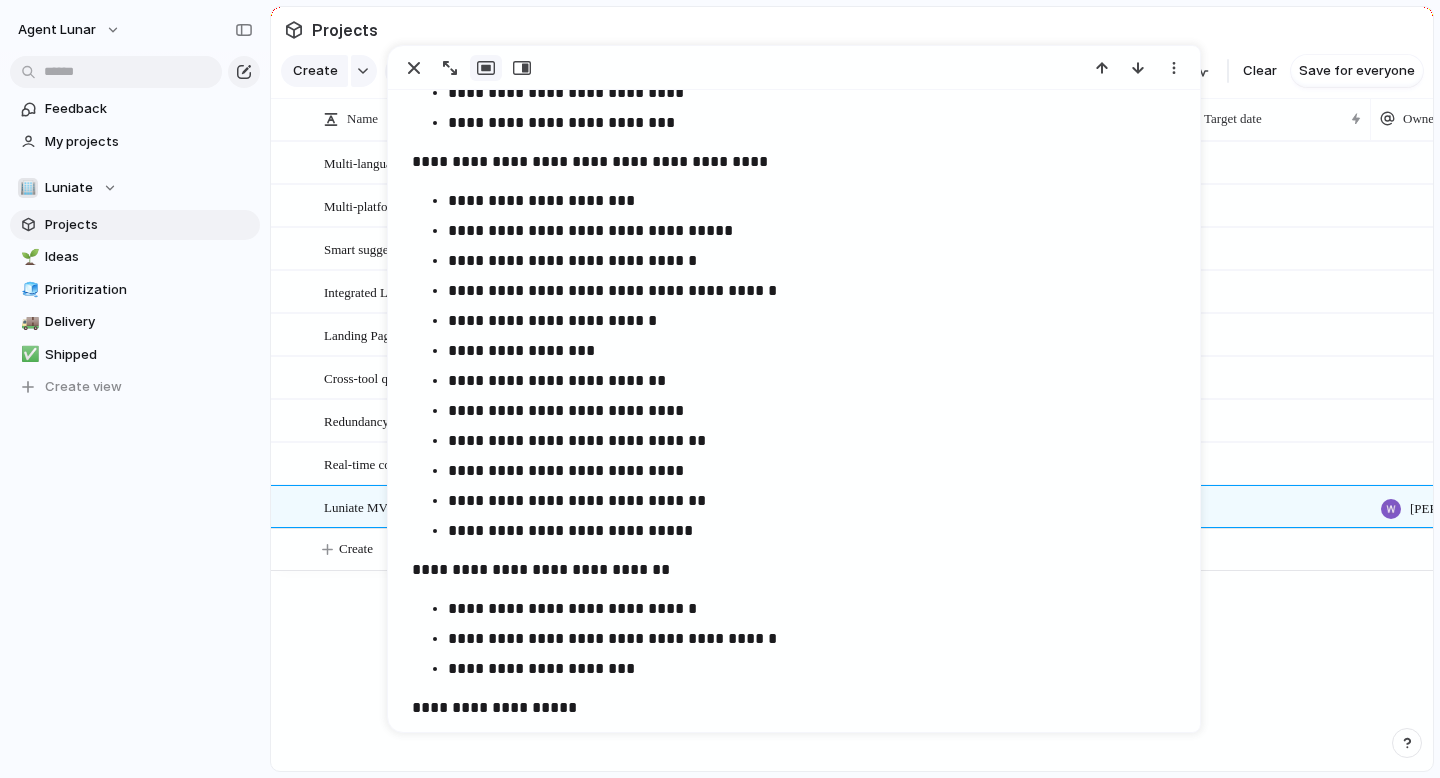 scroll, scrollTop: 22578, scrollLeft: 0, axis: vertical 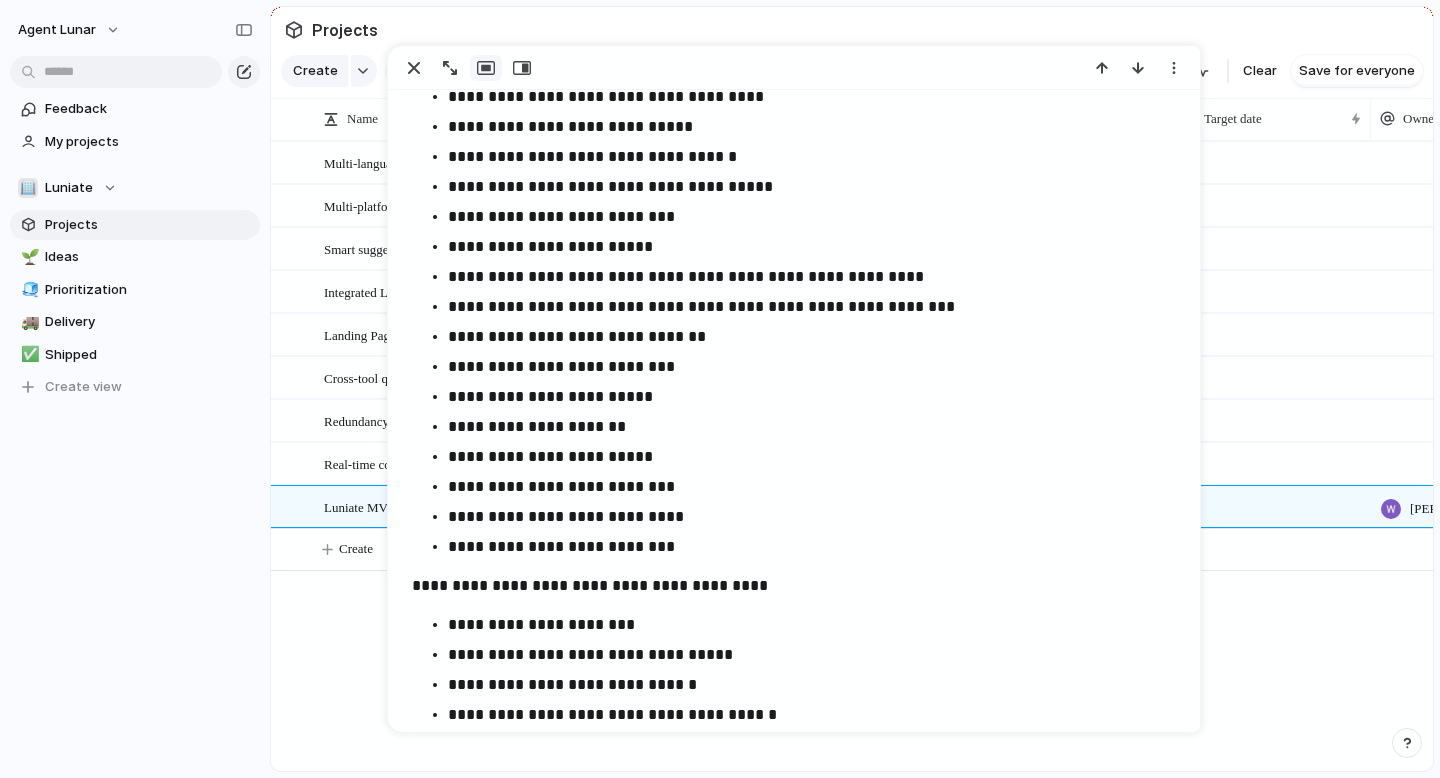 click at bounding box center (486, 68) 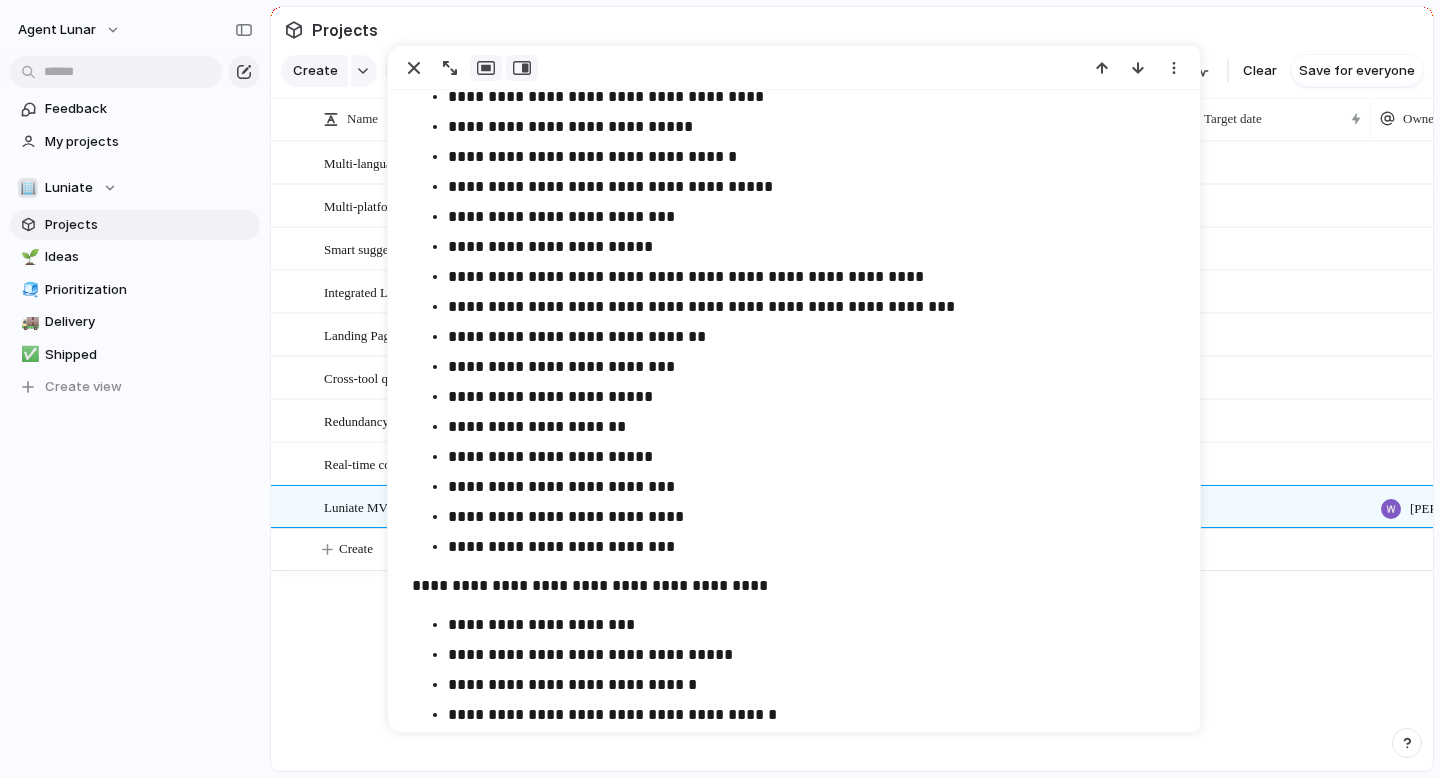 click at bounding box center [522, 68] 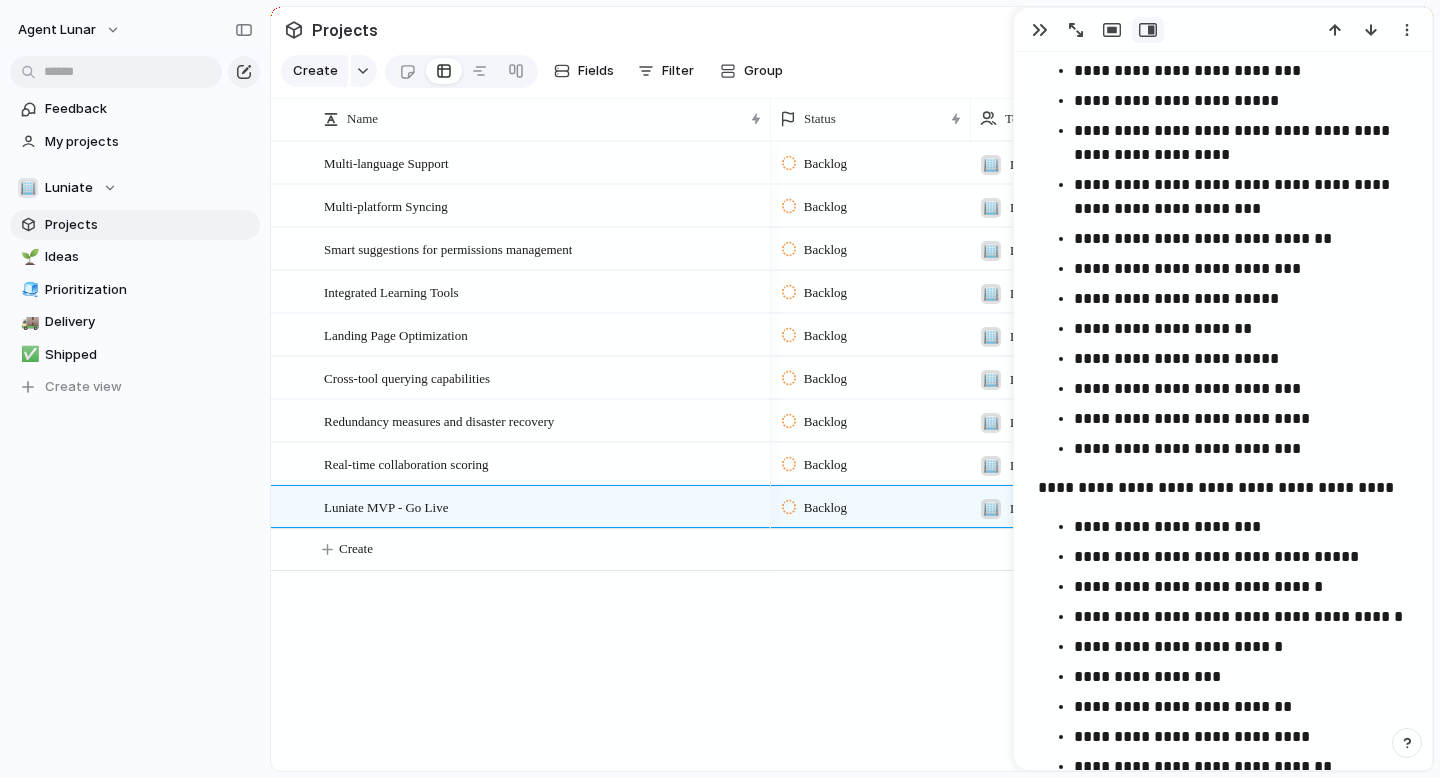 scroll, scrollTop: 26466, scrollLeft: 0, axis: vertical 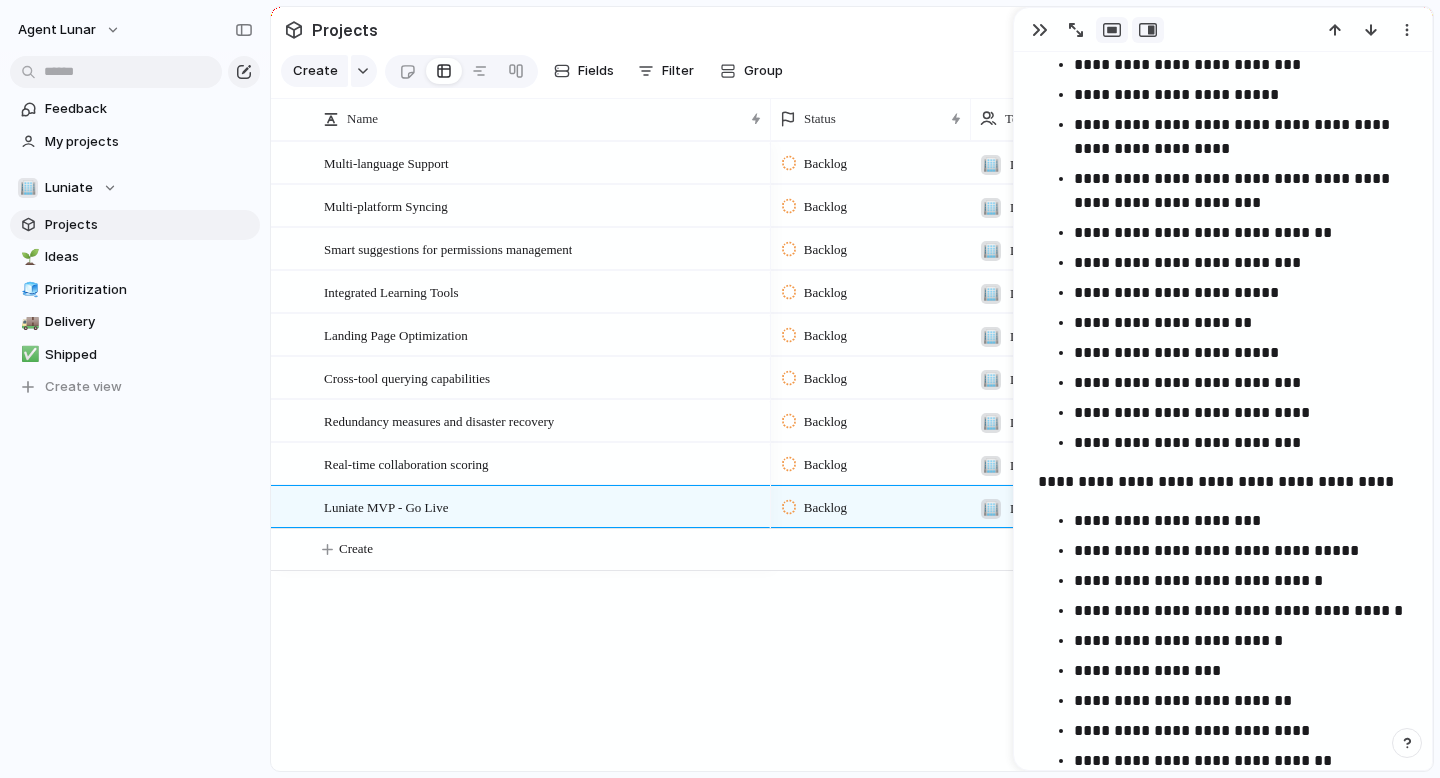 click at bounding box center [1112, 30] 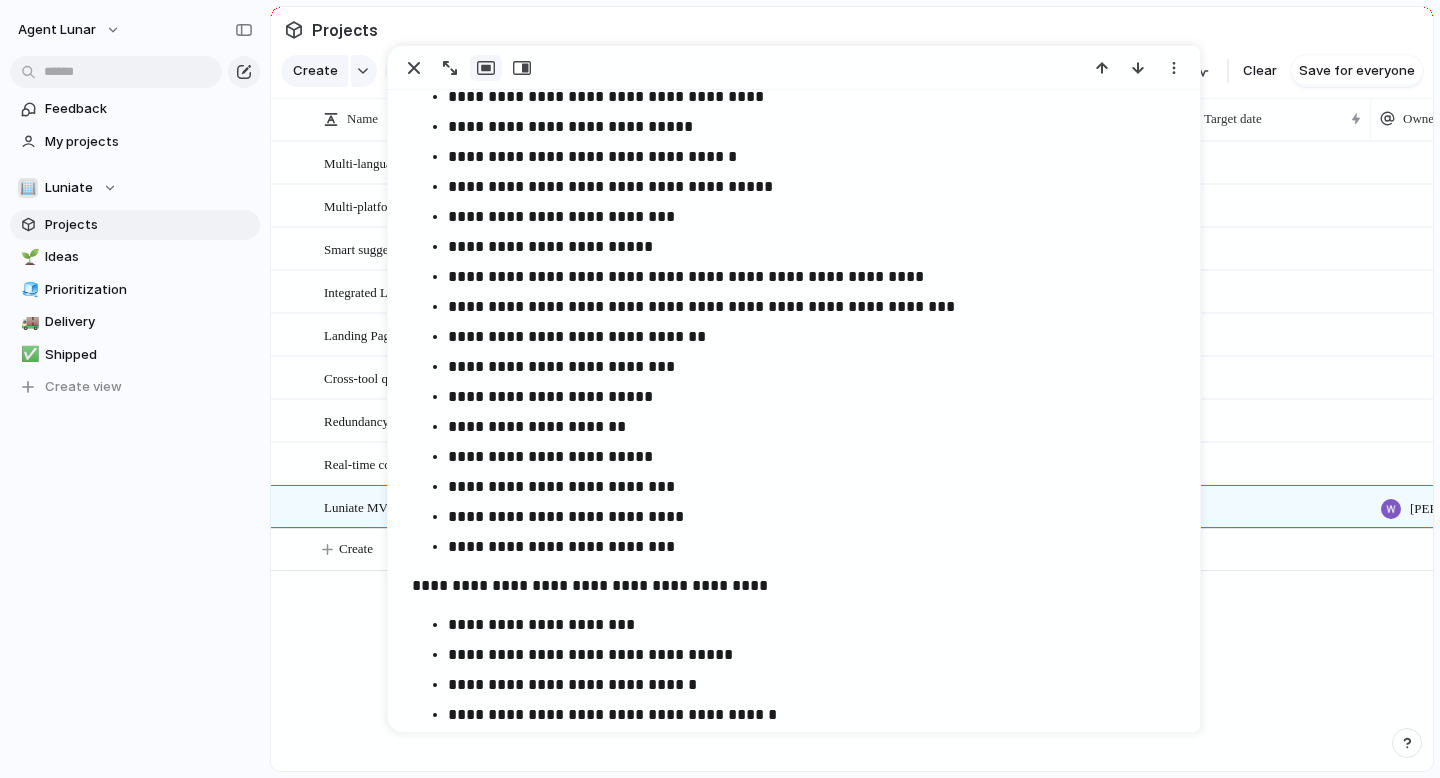 scroll, scrollTop: 22578, scrollLeft: 0, axis: vertical 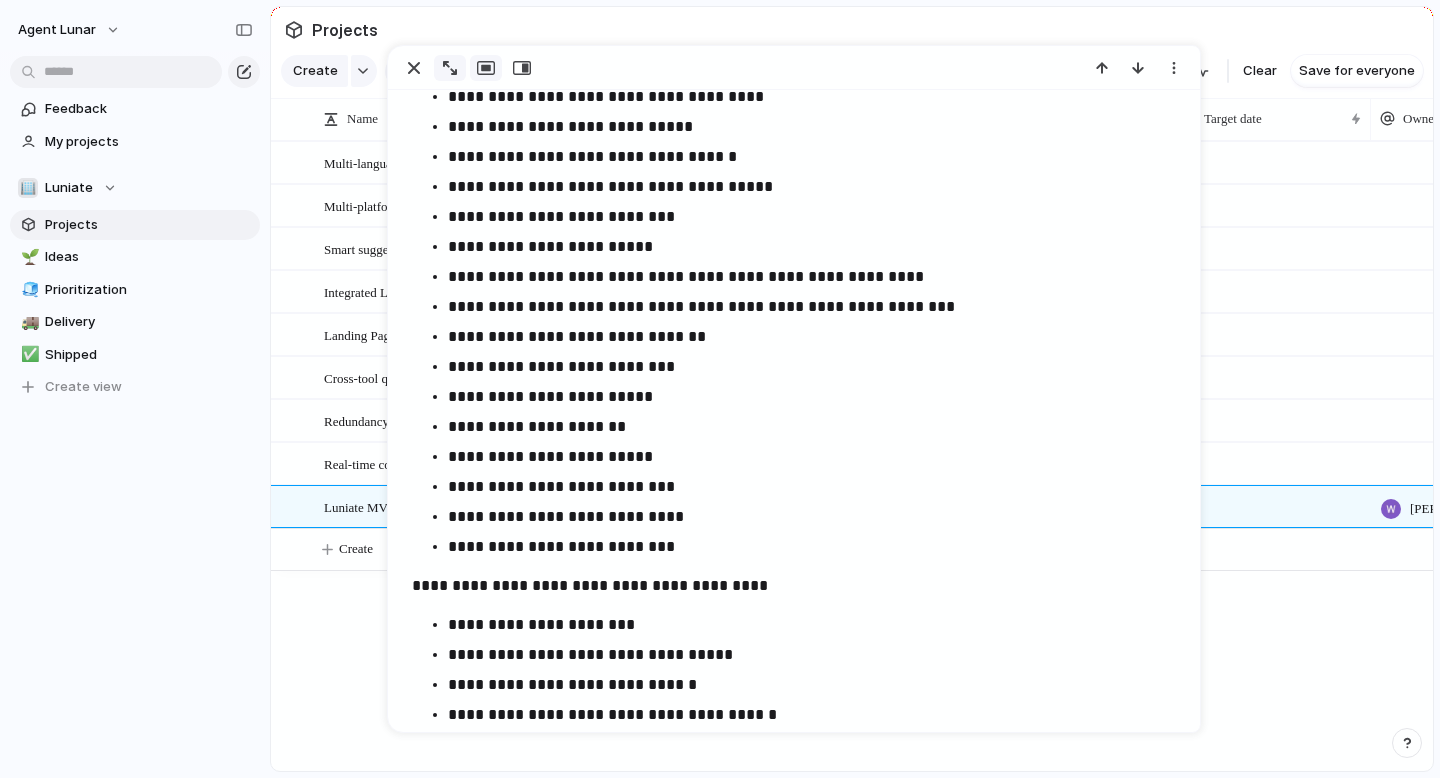 click at bounding box center [450, 68] 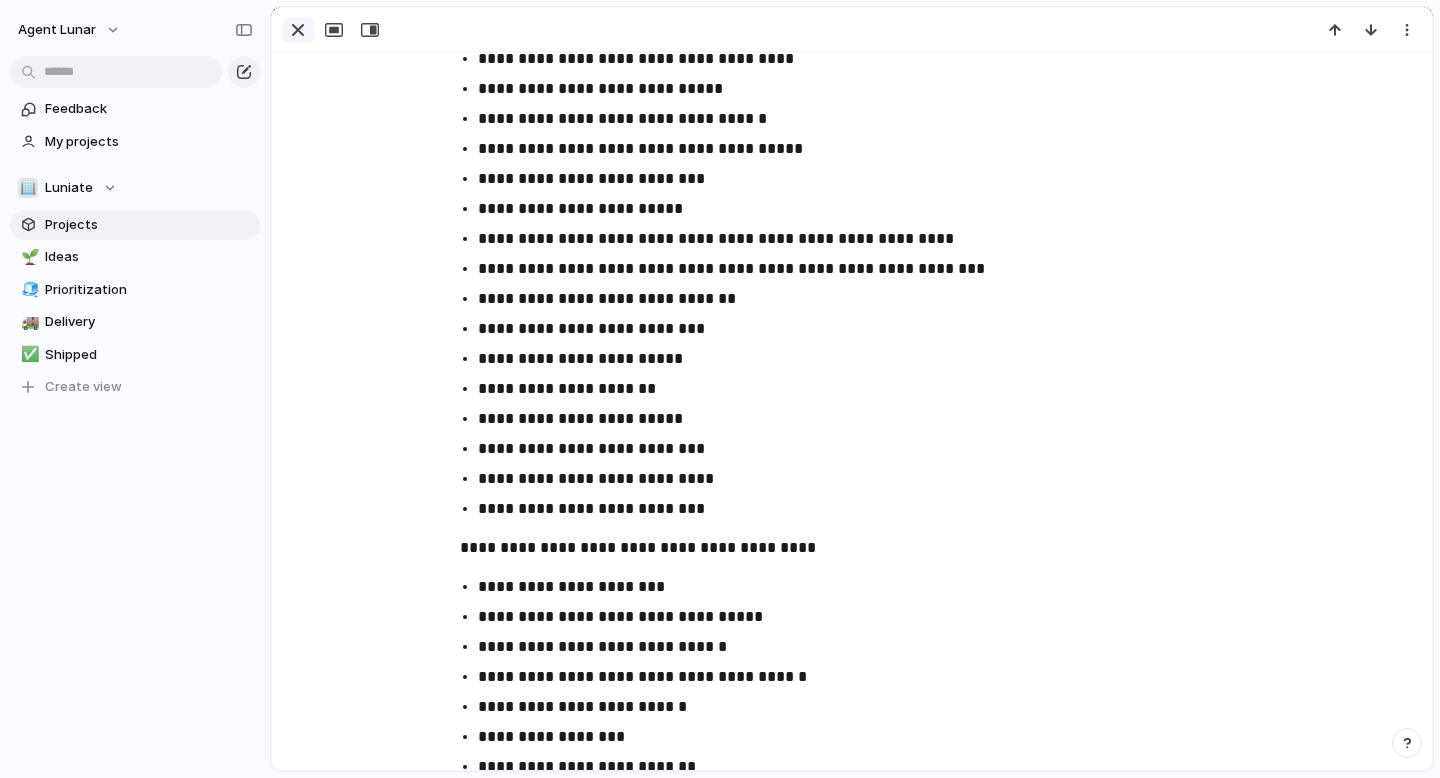 click at bounding box center [298, 30] 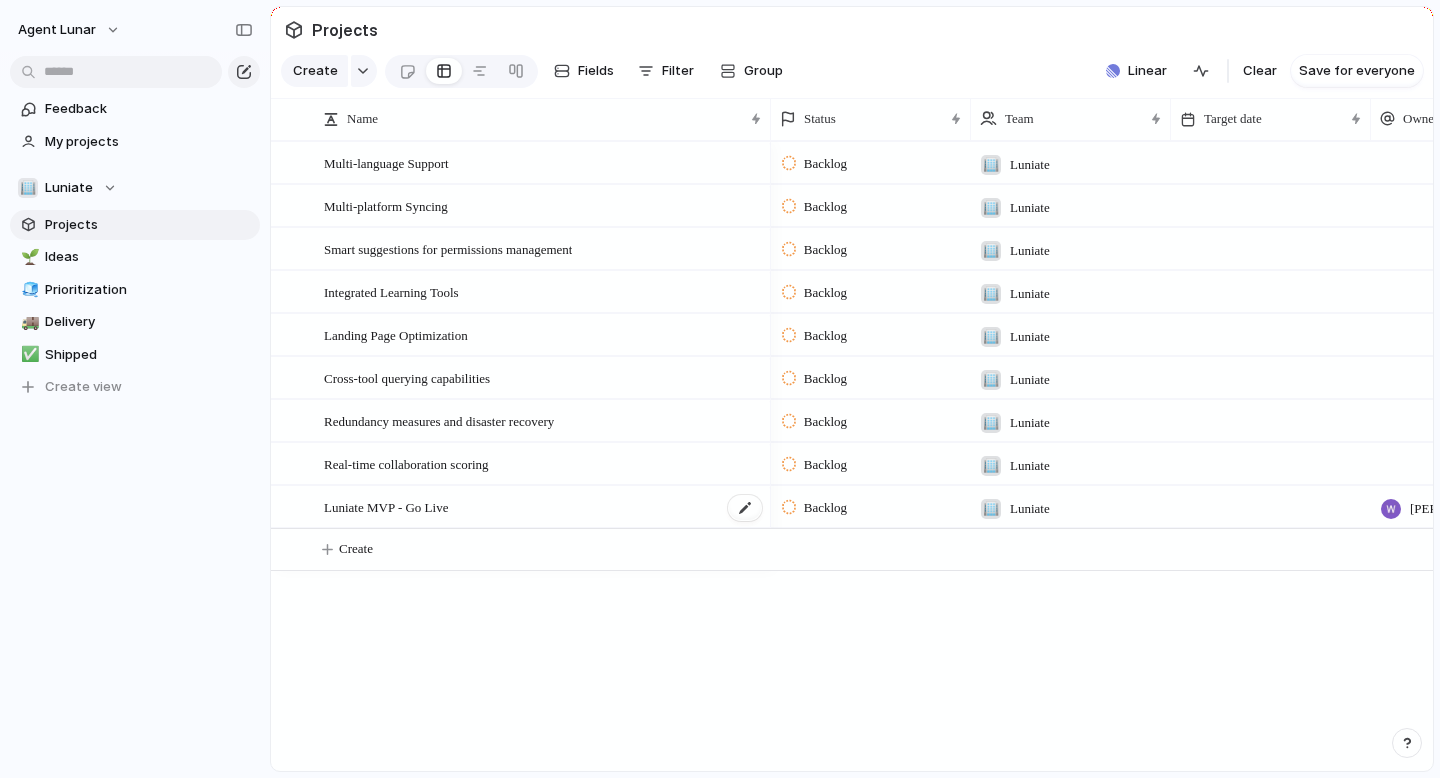click on "Luniate MVP - Go Live" at bounding box center (386, 506) 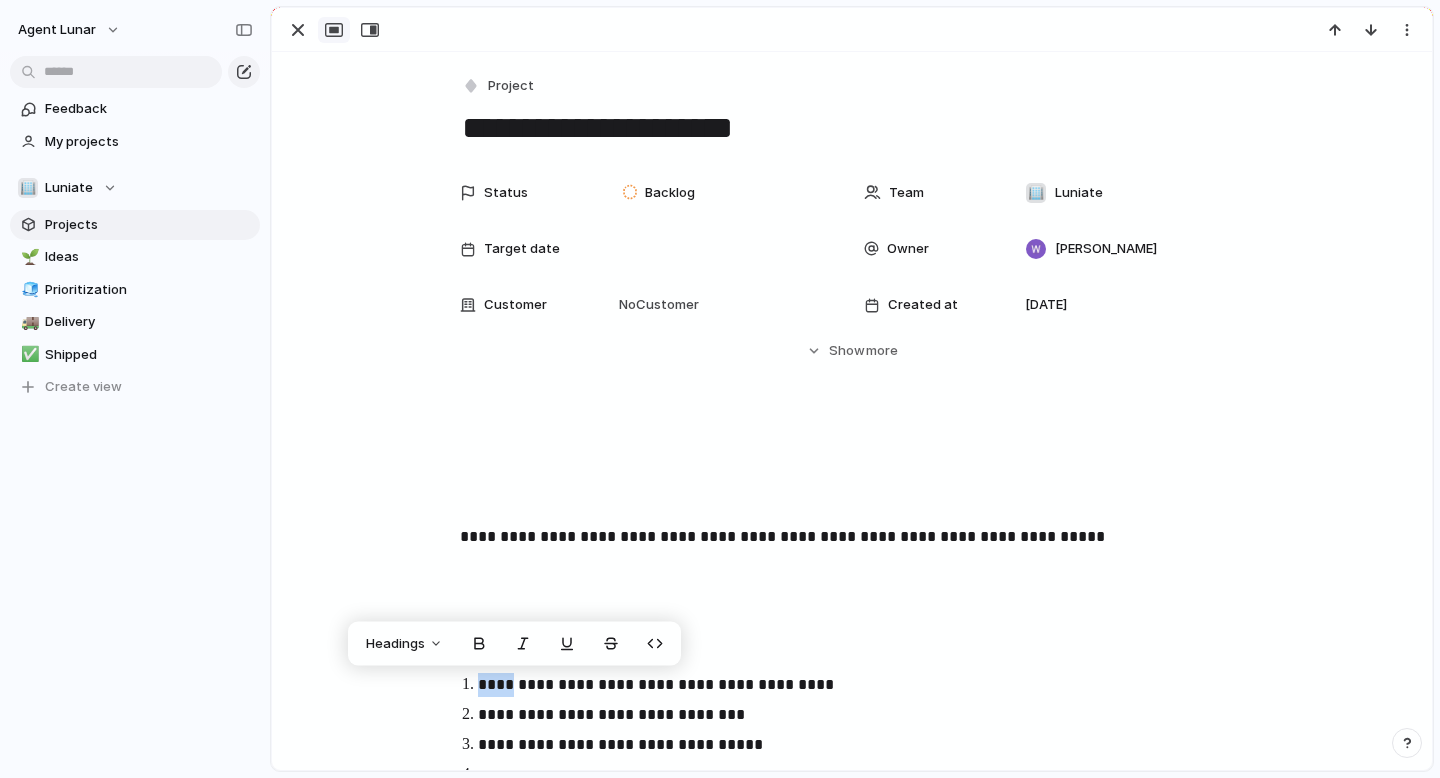 click at bounding box center (334, 30) 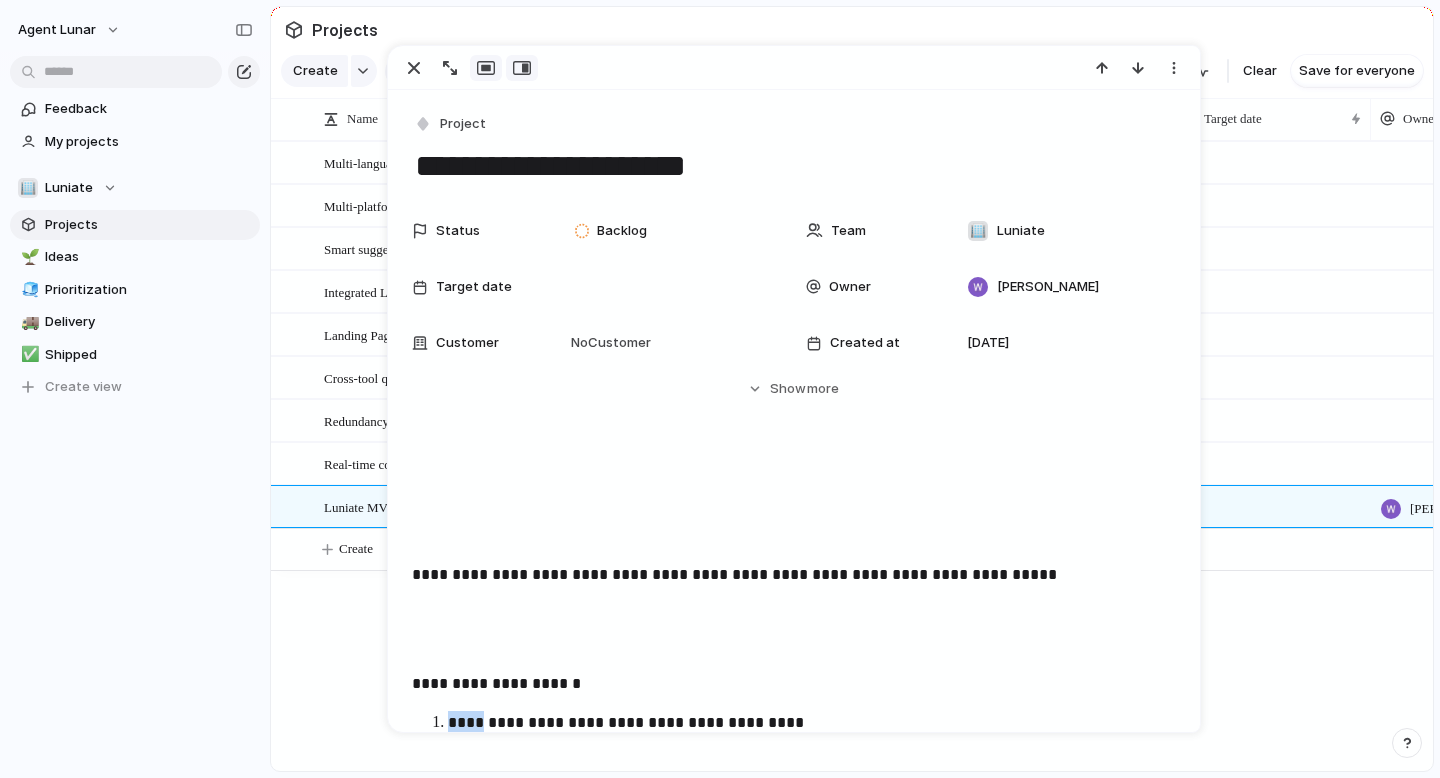 click at bounding box center (522, 68) 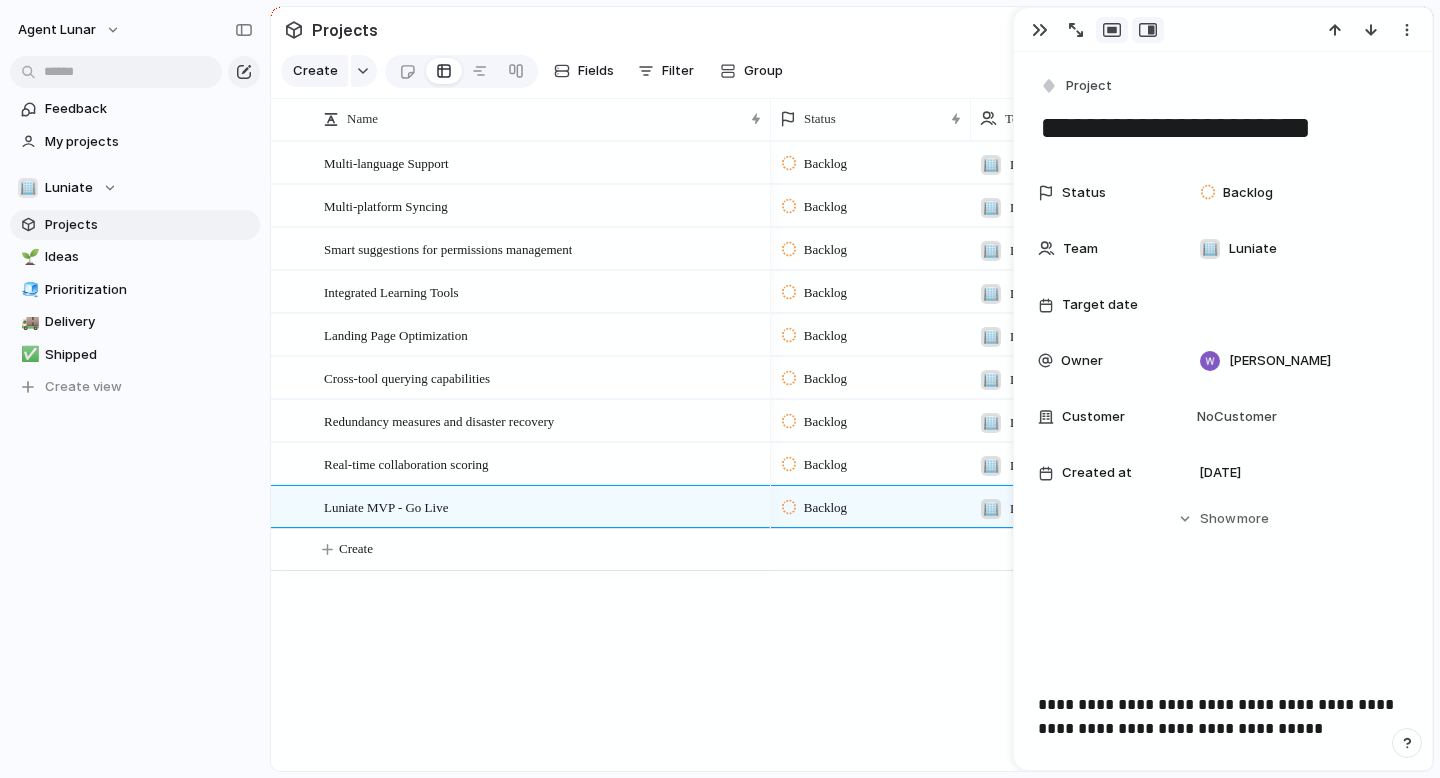 click at bounding box center (1112, 30) 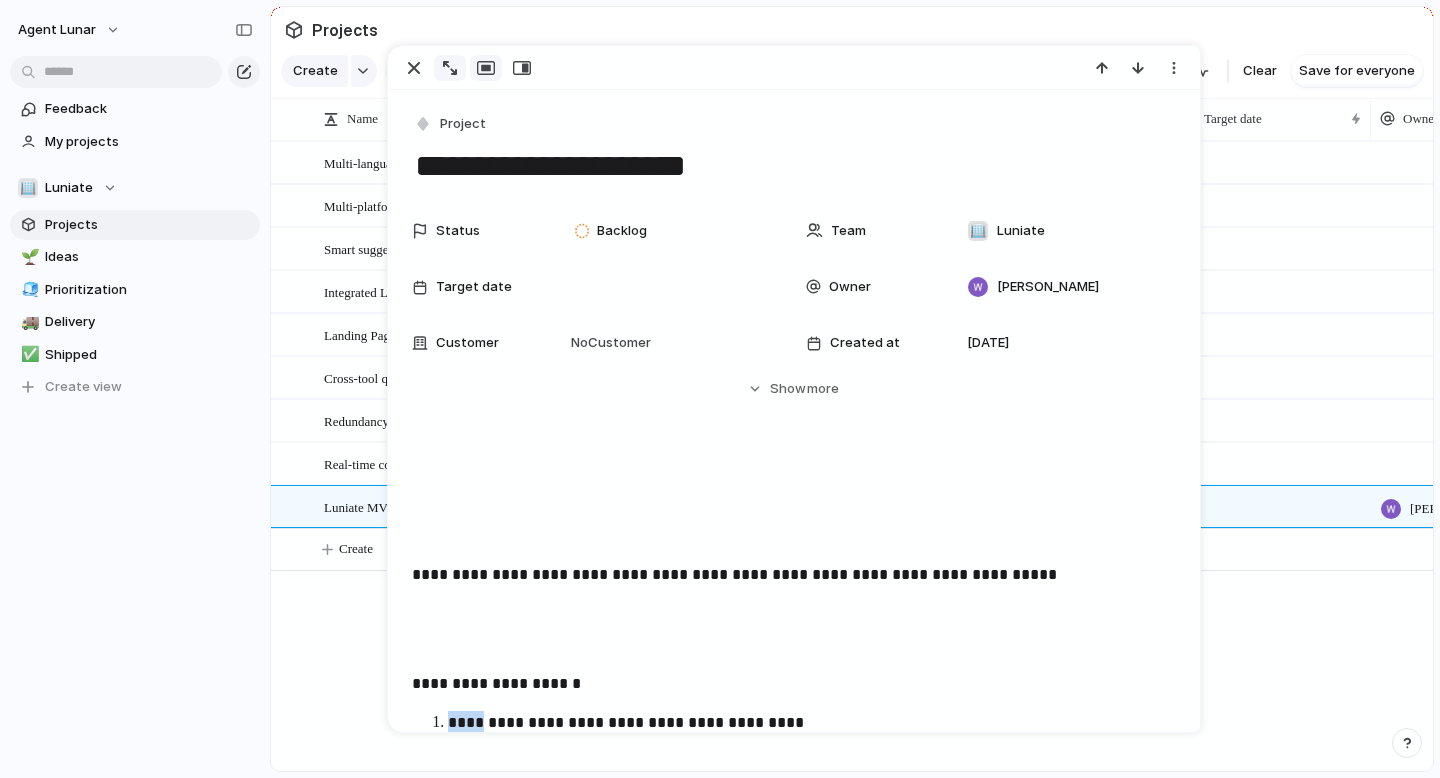 click at bounding box center (450, 68) 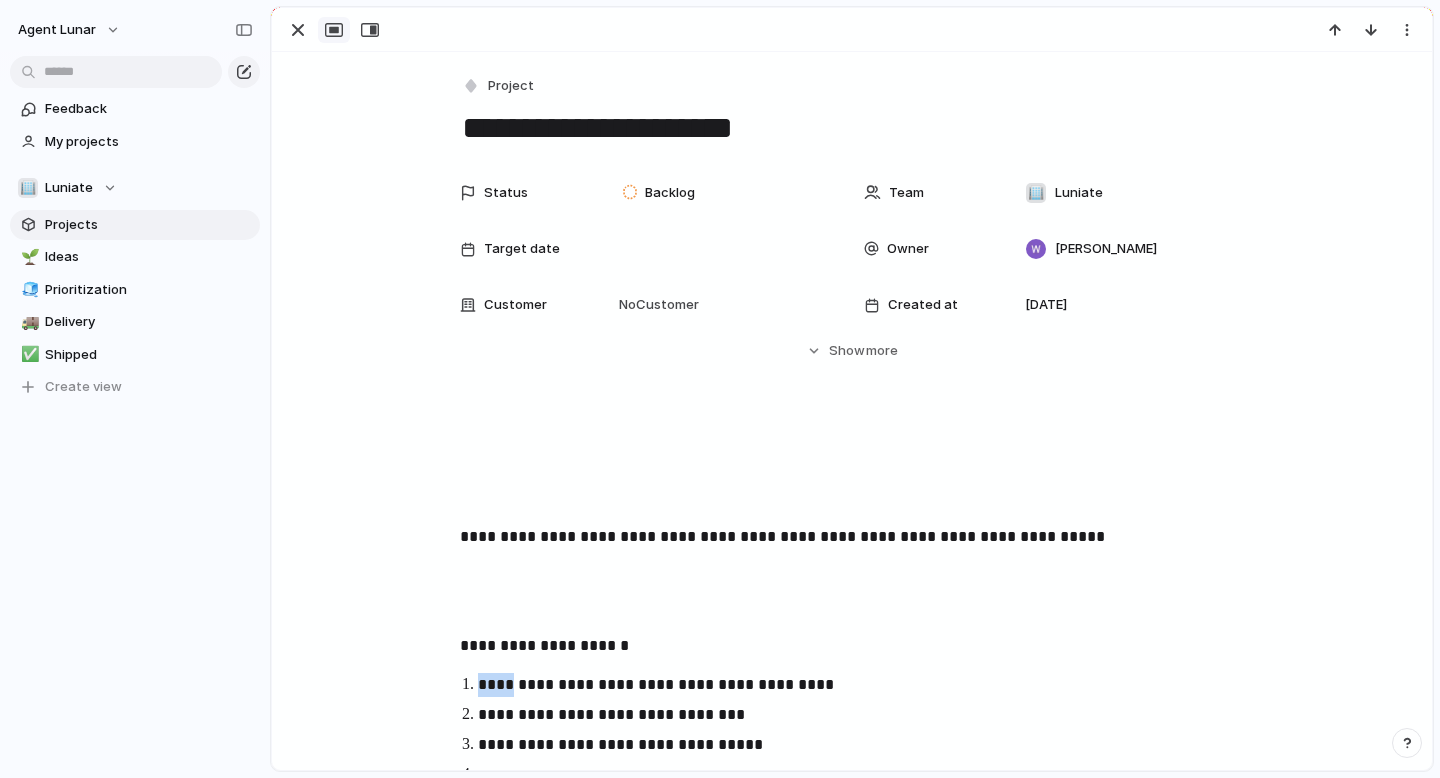 click at bounding box center (334, 30) 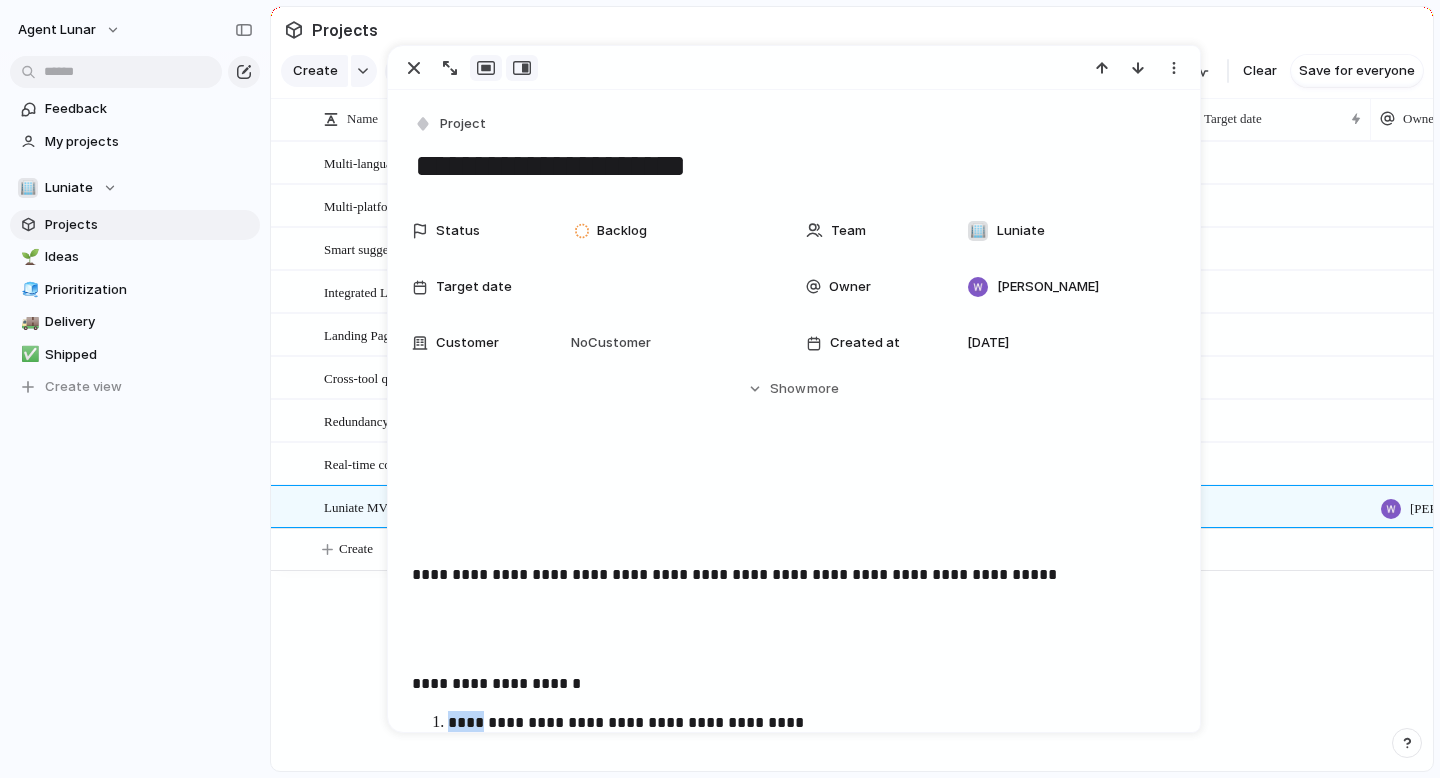 click at bounding box center (522, 68) 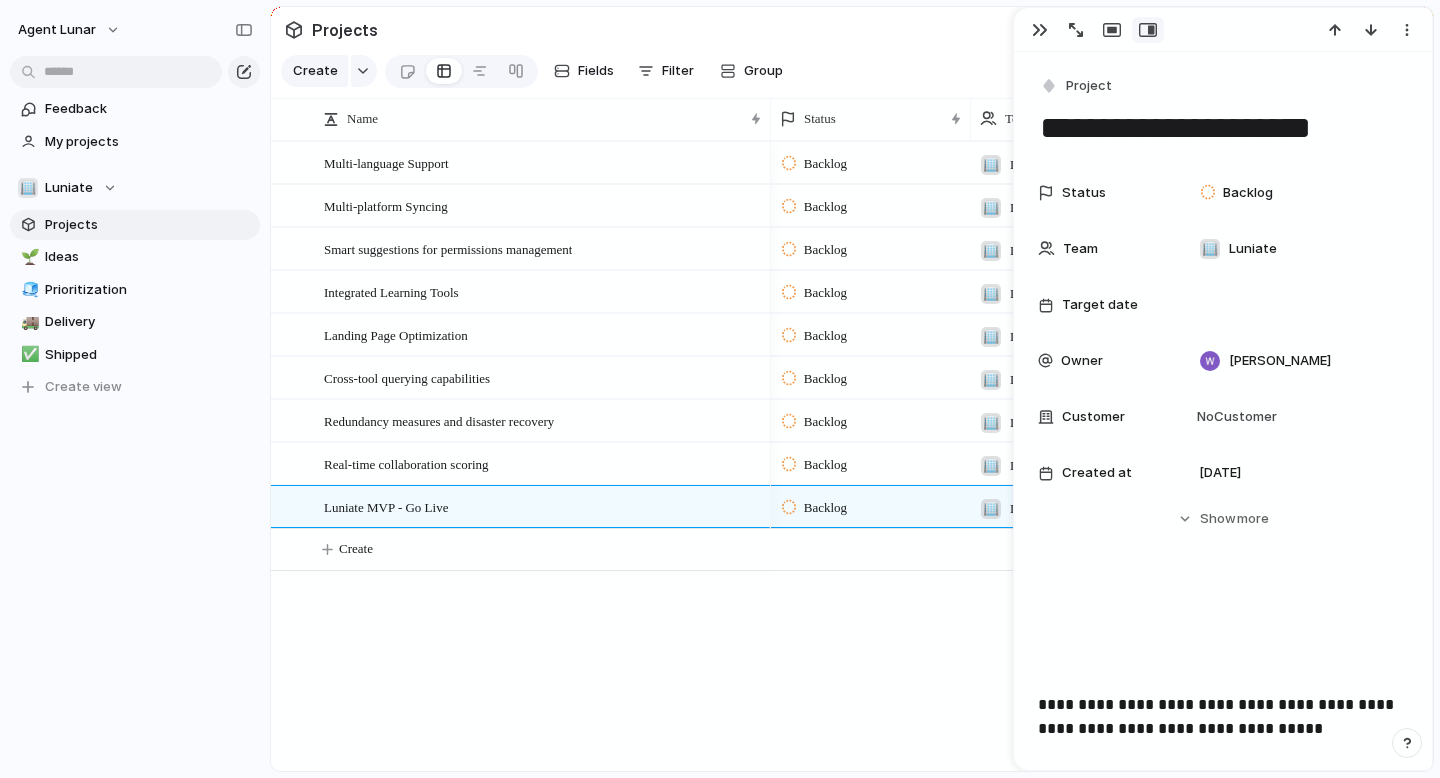 click on "Multi-language Support Multi-platform Syncing Smart suggestions for permissions management Integrated Learning Tools Landing Page Optimization Cross-tool querying capabilities Redundancy measures and disaster recovery Real-time collaboration scoring Luniate MVP - Go Live Backlog 🏢 Luniate Backlog 🏢 Luniate Backlog 🏢 Luniate Backlog 🏢 Luniate Backlog 🏢 Luniate Backlog 🏢 Luniate Backlog 🏢 Luniate Backlog 🏢 Luniate Backlog 🏢 Luniate [PERSON_NAME] Create" at bounding box center (852, 456) 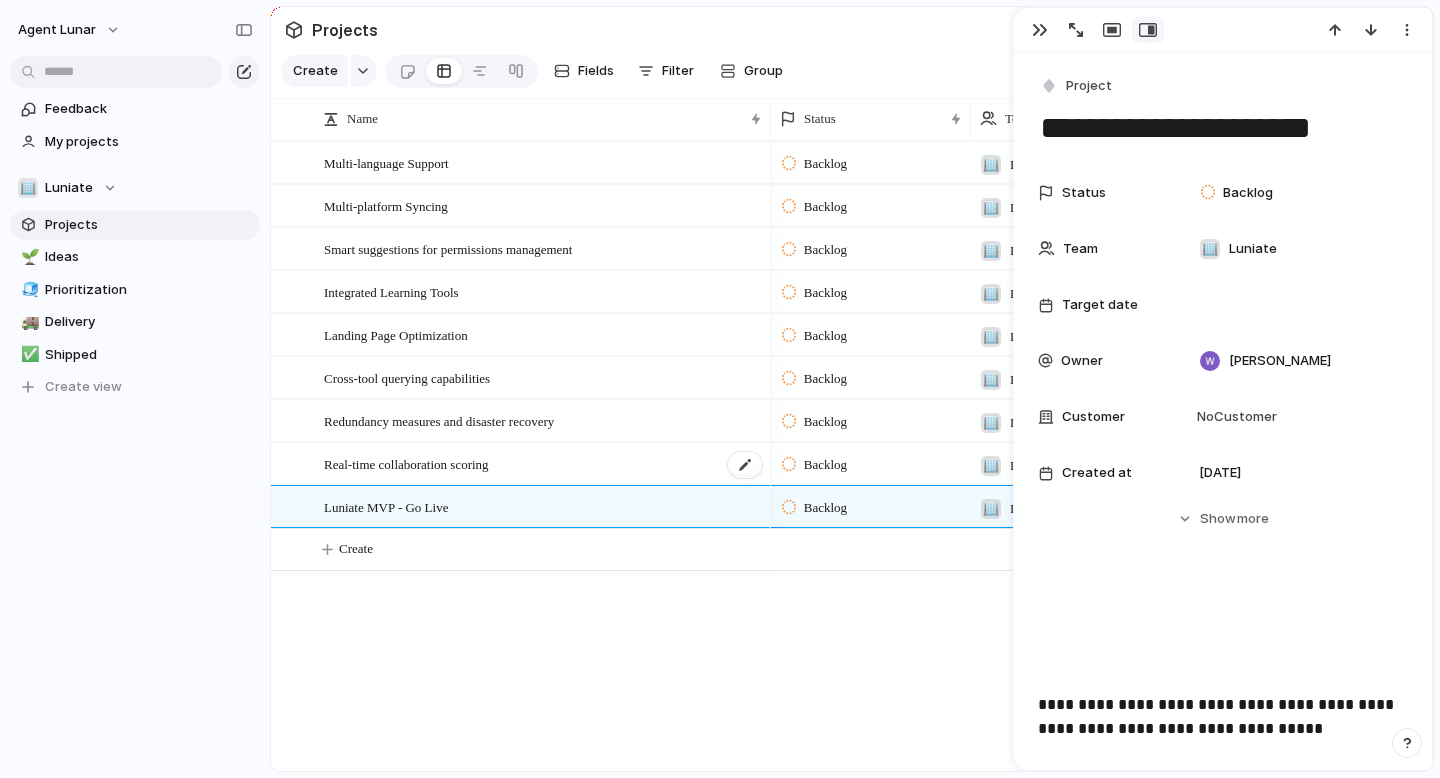 click on "Real-time collaboration scoring" at bounding box center [544, 464] 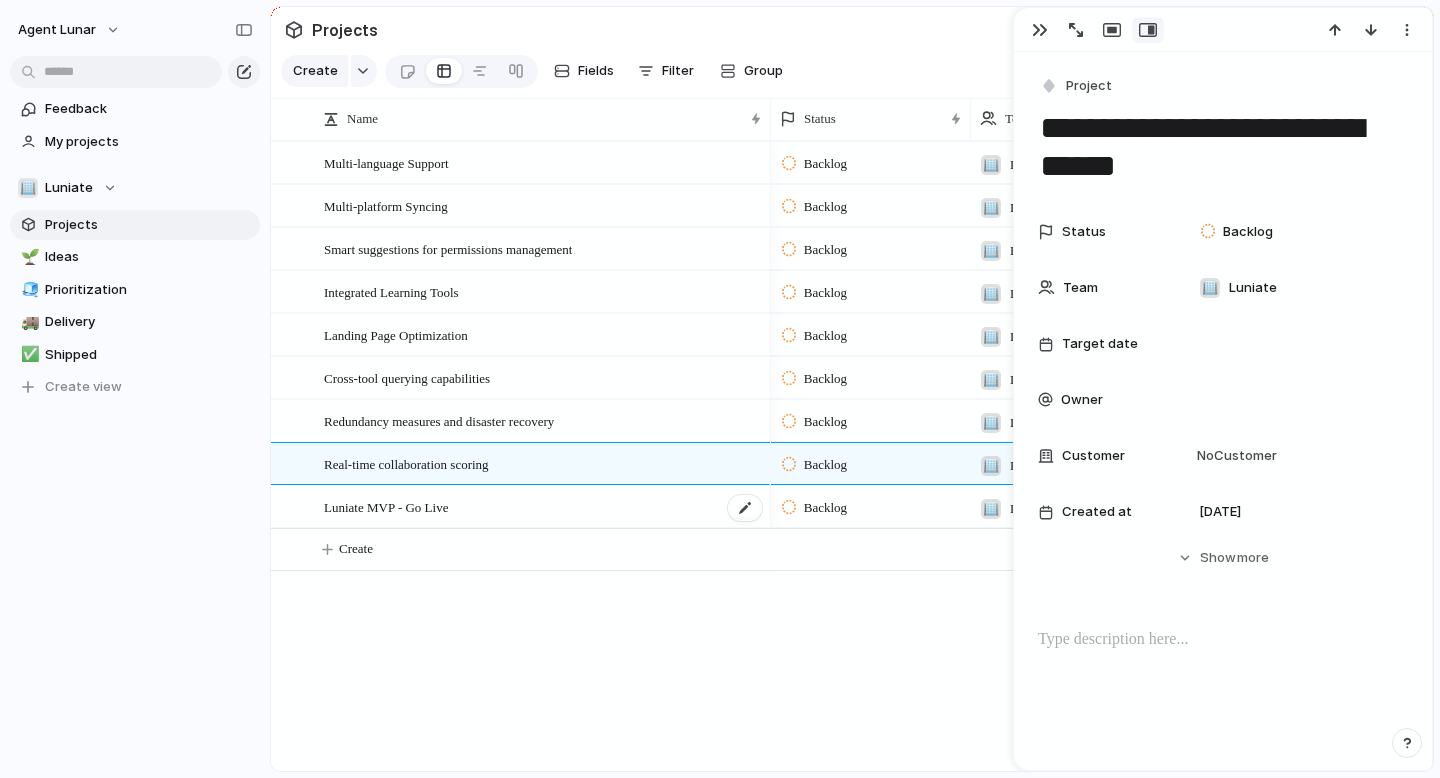 click on "Luniate MVP - Go Live" at bounding box center (544, 507) 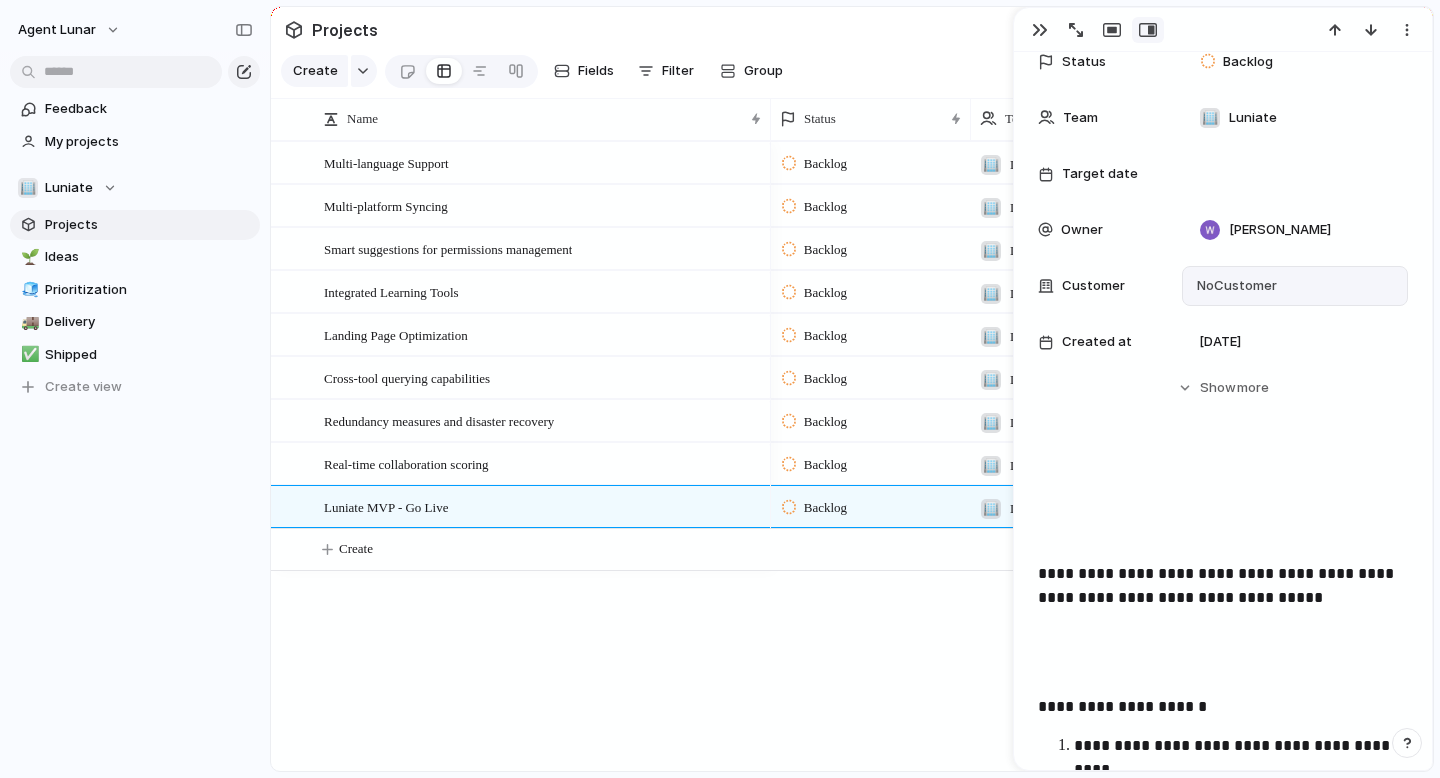 scroll, scrollTop: 0, scrollLeft: 0, axis: both 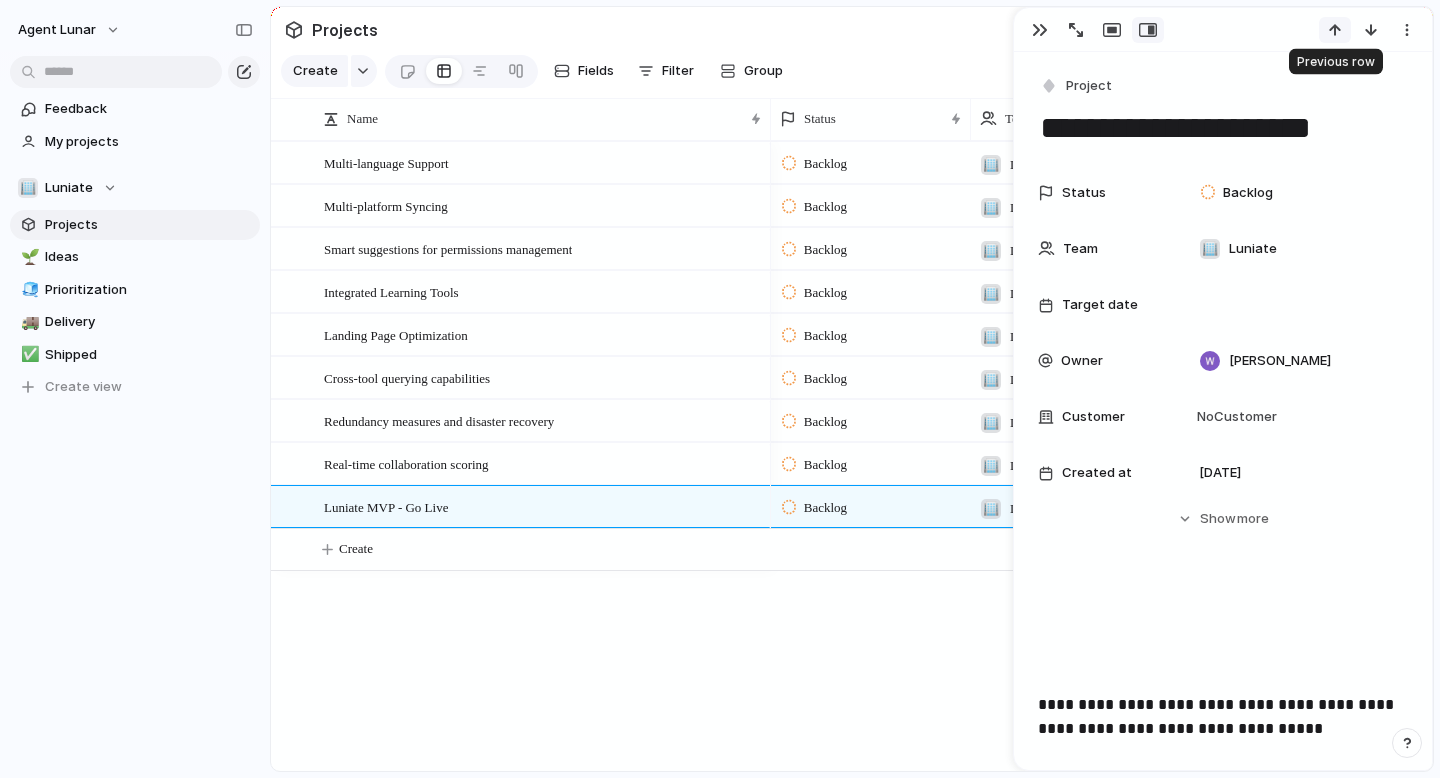 click at bounding box center (1335, 30) 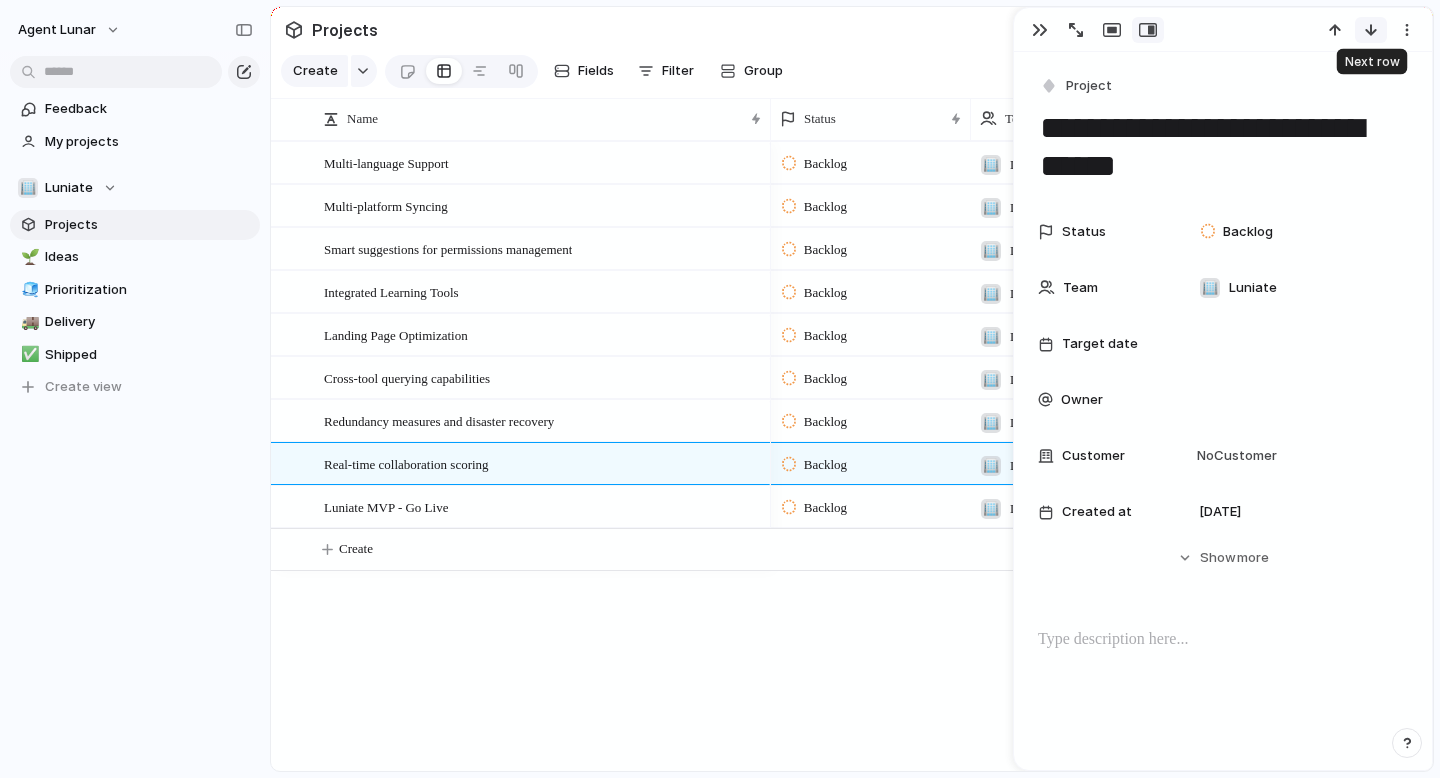 click at bounding box center [1371, 30] 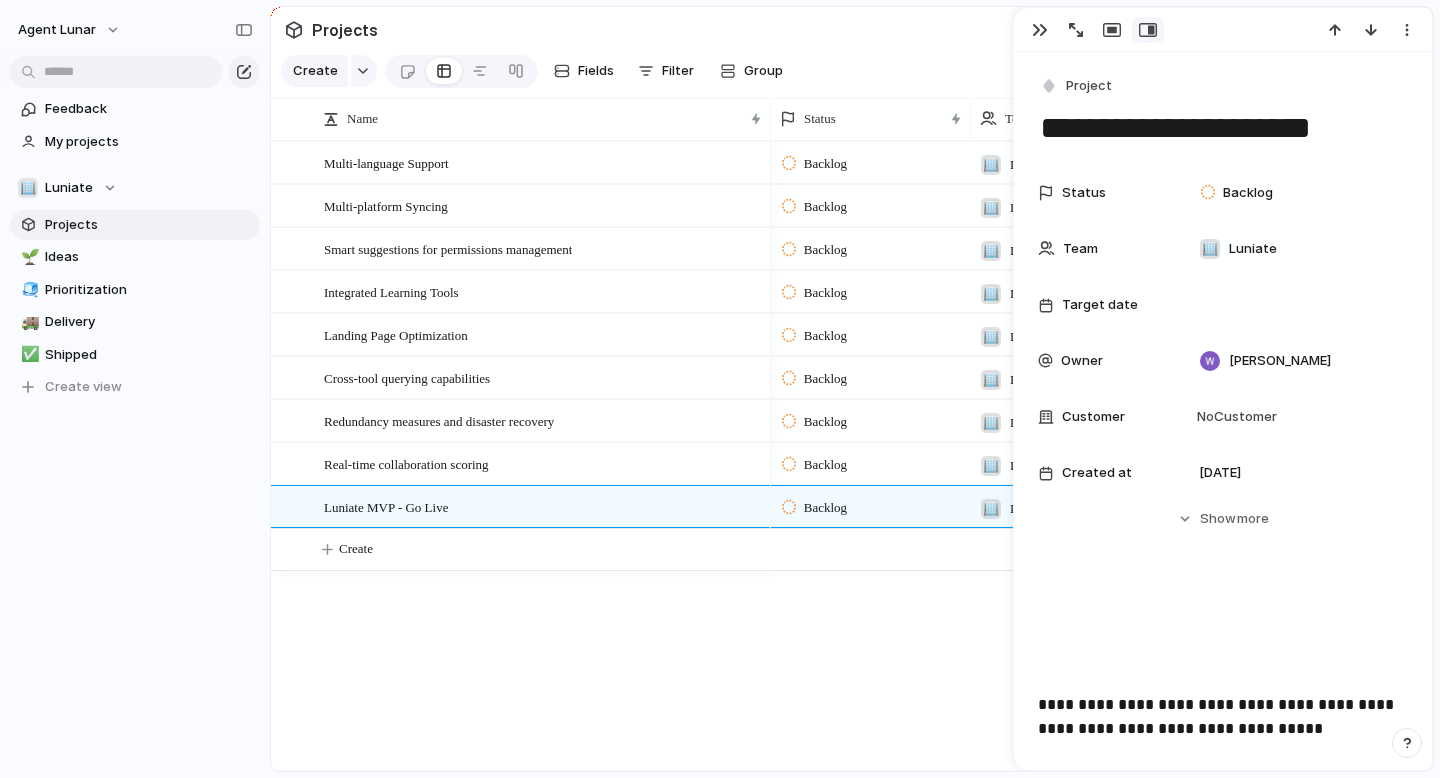 click on "Multi-language Support Multi-platform Syncing Smart suggestions for permissions management Integrated Learning Tools Landing Page Optimization Cross-tool querying capabilities Redundancy measures and disaster recovery Real-time collaboration scoring Luniate MVP - Go Live Backlog 🏢 Luniate Backlog 🏢 Luniate Backlog 🏢 Luniate Backlog 🏢 Luniate Backlog 🏢 Luniate Backlog 🏢 Luniate Backlog 🏢 Luniate Backlog 🏢 Luniate Backlog 🏢 Luniate [PERSON_NAME] Create" at bounding box center [852, 456] 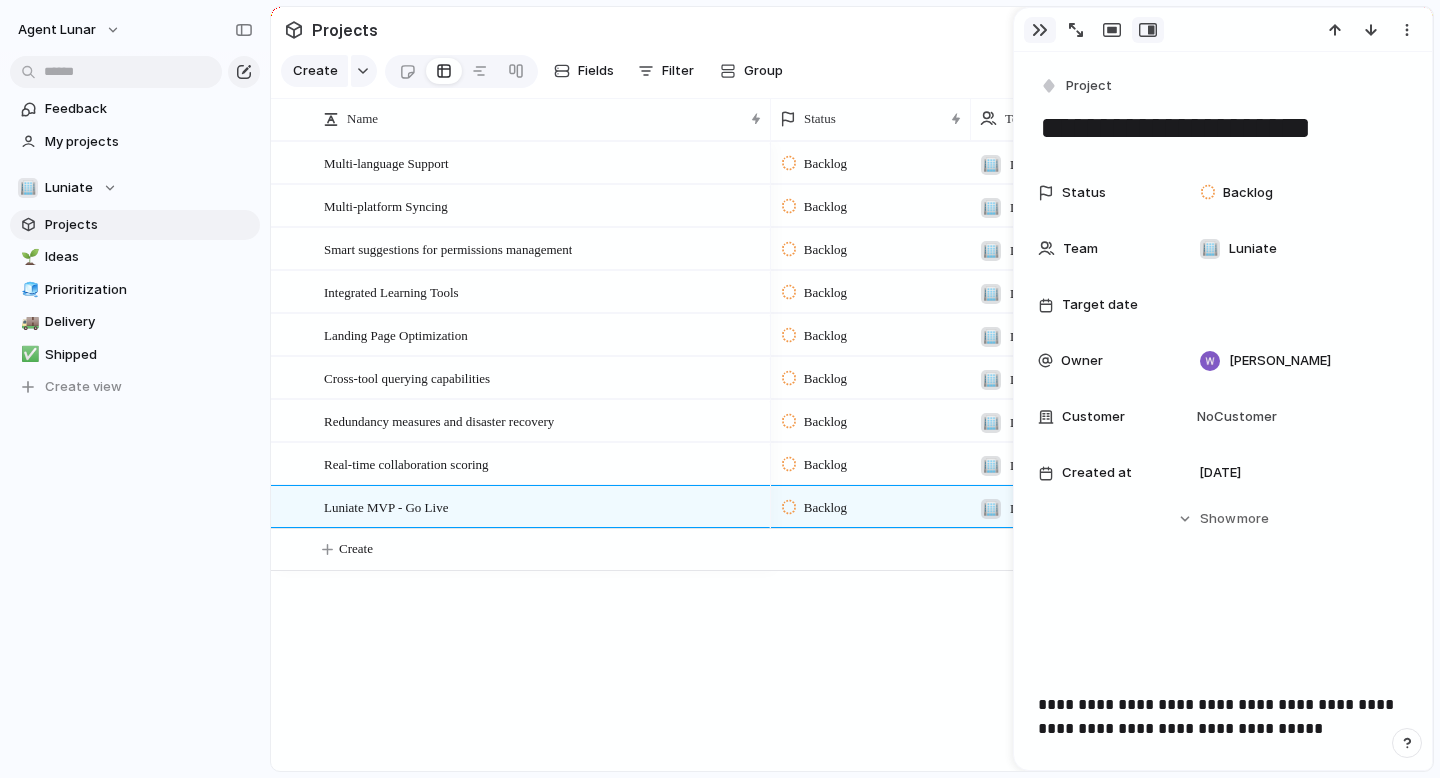 click at bounding box center [1040, 30] 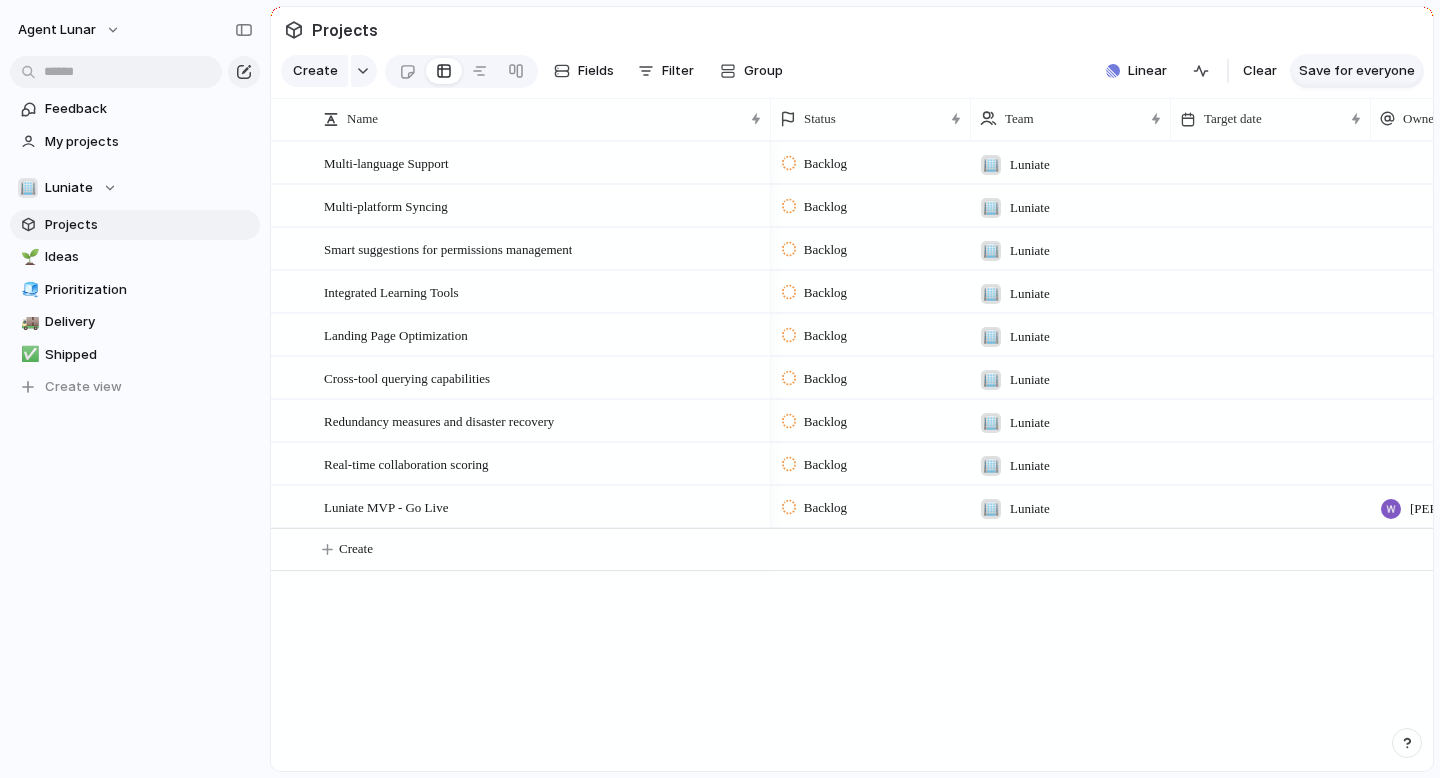 click on "Save for everyone" at bounding box center [1357, 71] 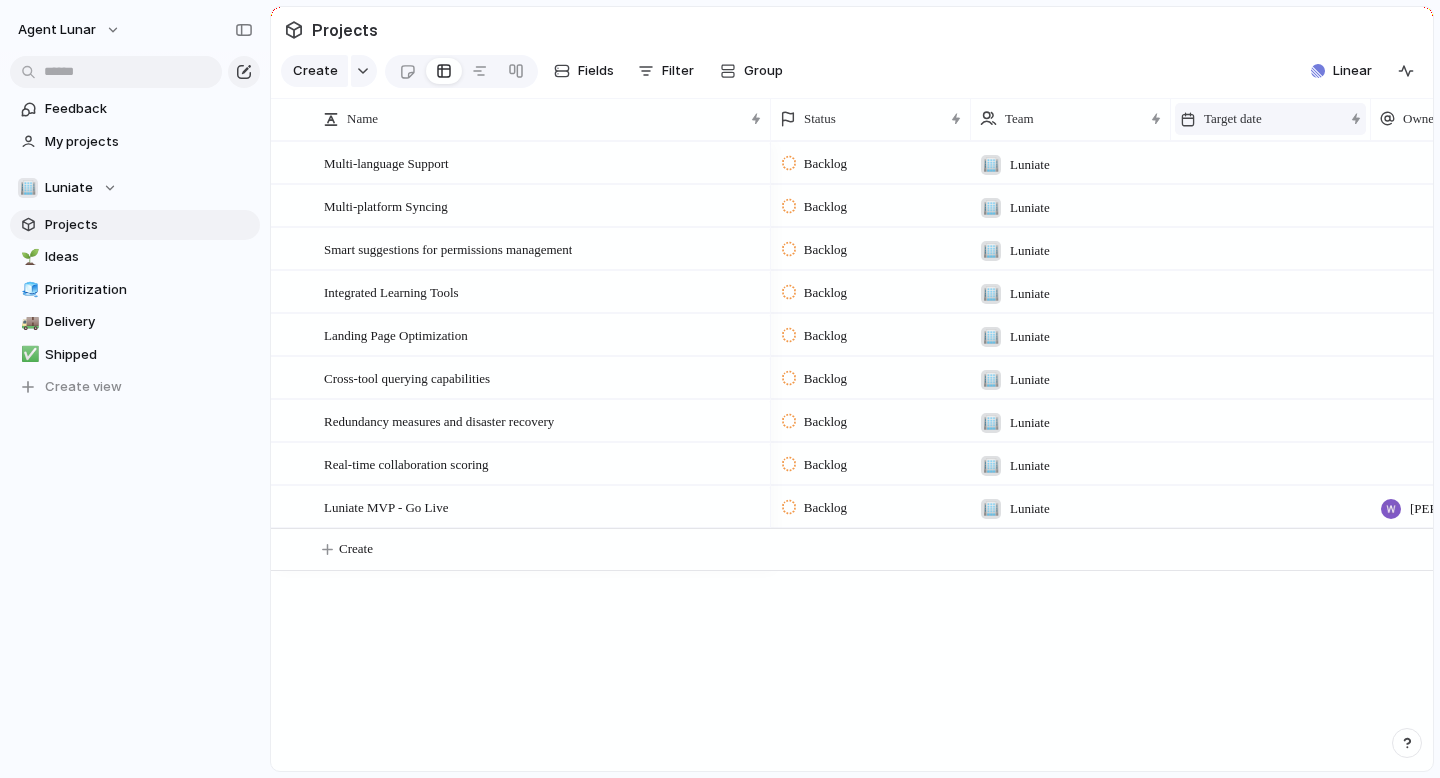 scroll, scrollTop: 0, scrollLeft: 55, axis: horizontal 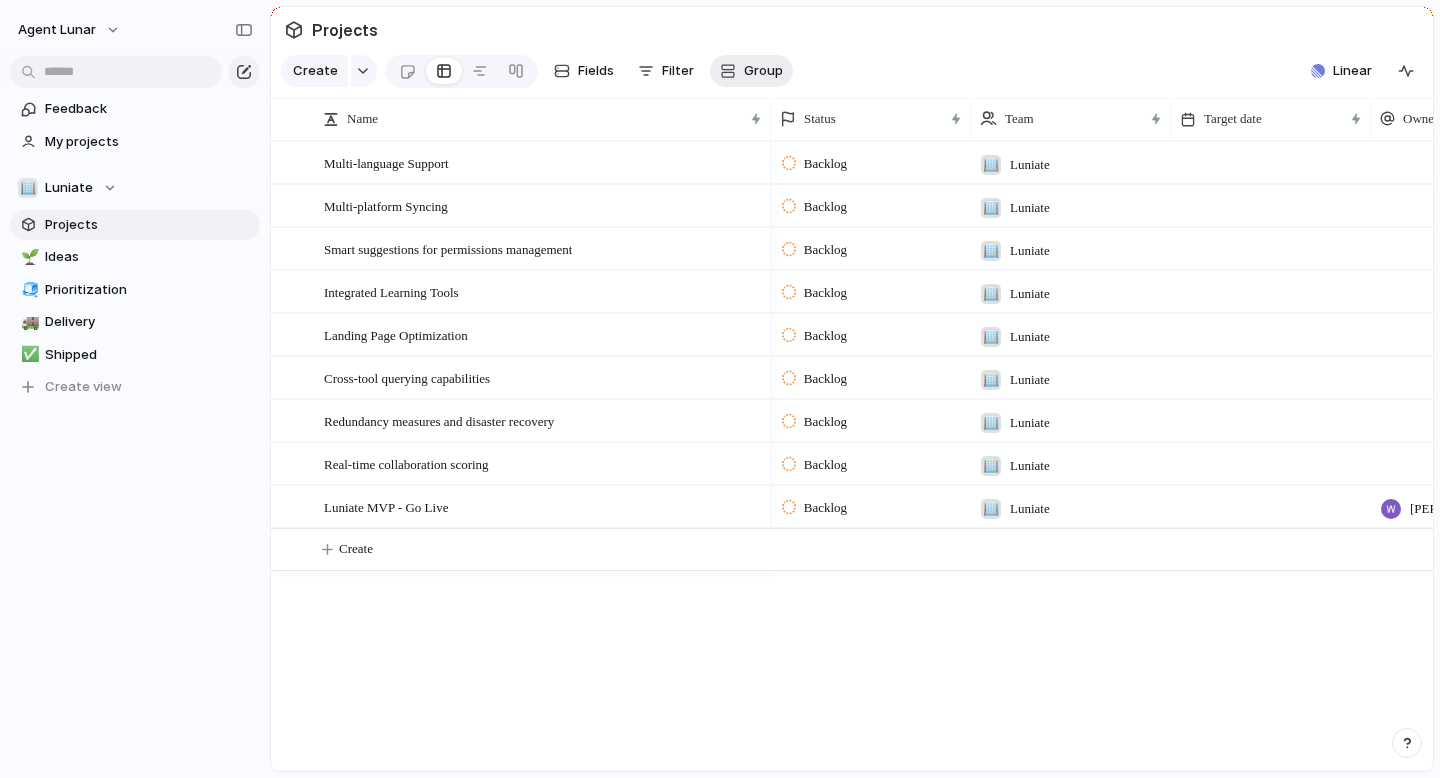 click on "Group" at bounding box center (763, 71) 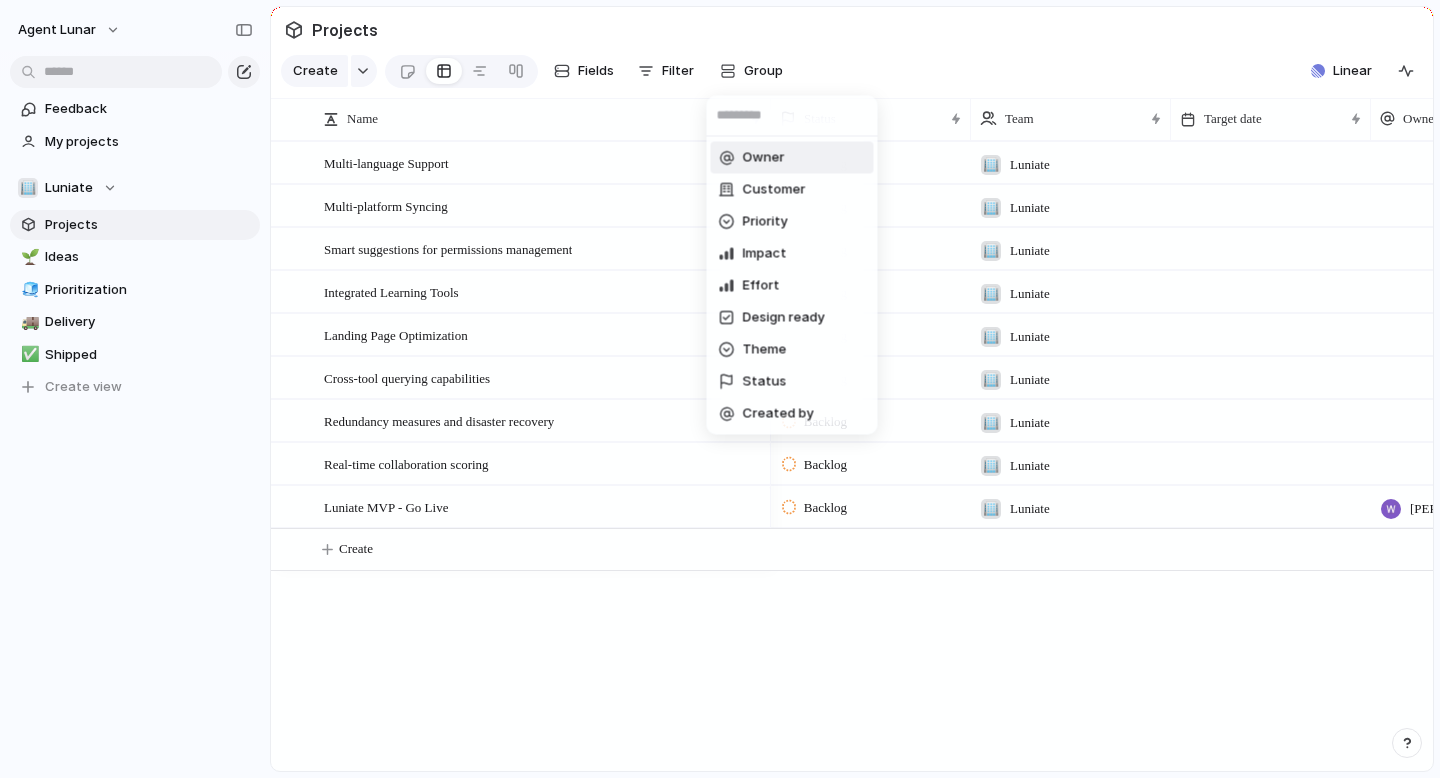 click on "Owner   Customer   Priority   Impact   Effort   Design ready   Theme   Status             Created by" at bounding box center (720, 389) 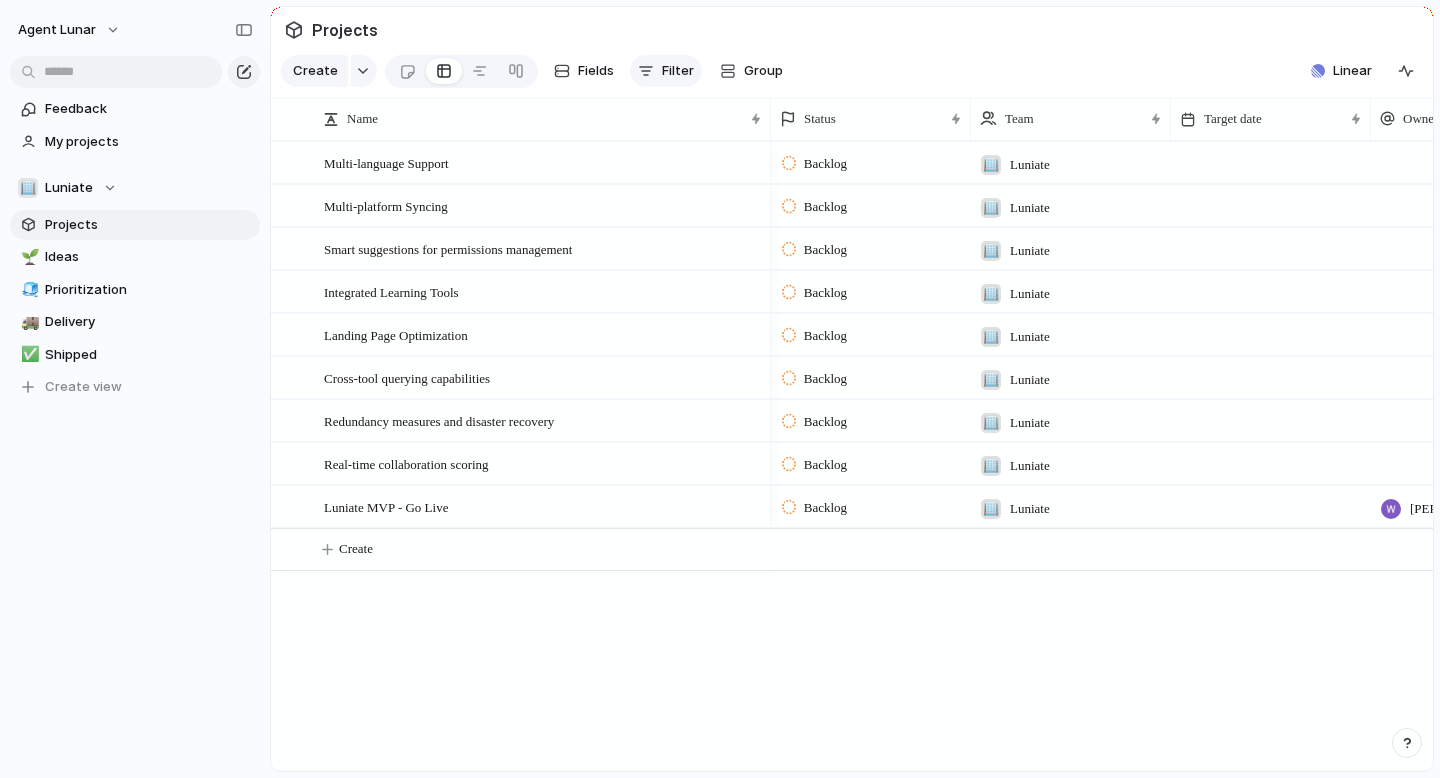 click on "Filter" at bounding box center (678, 71) 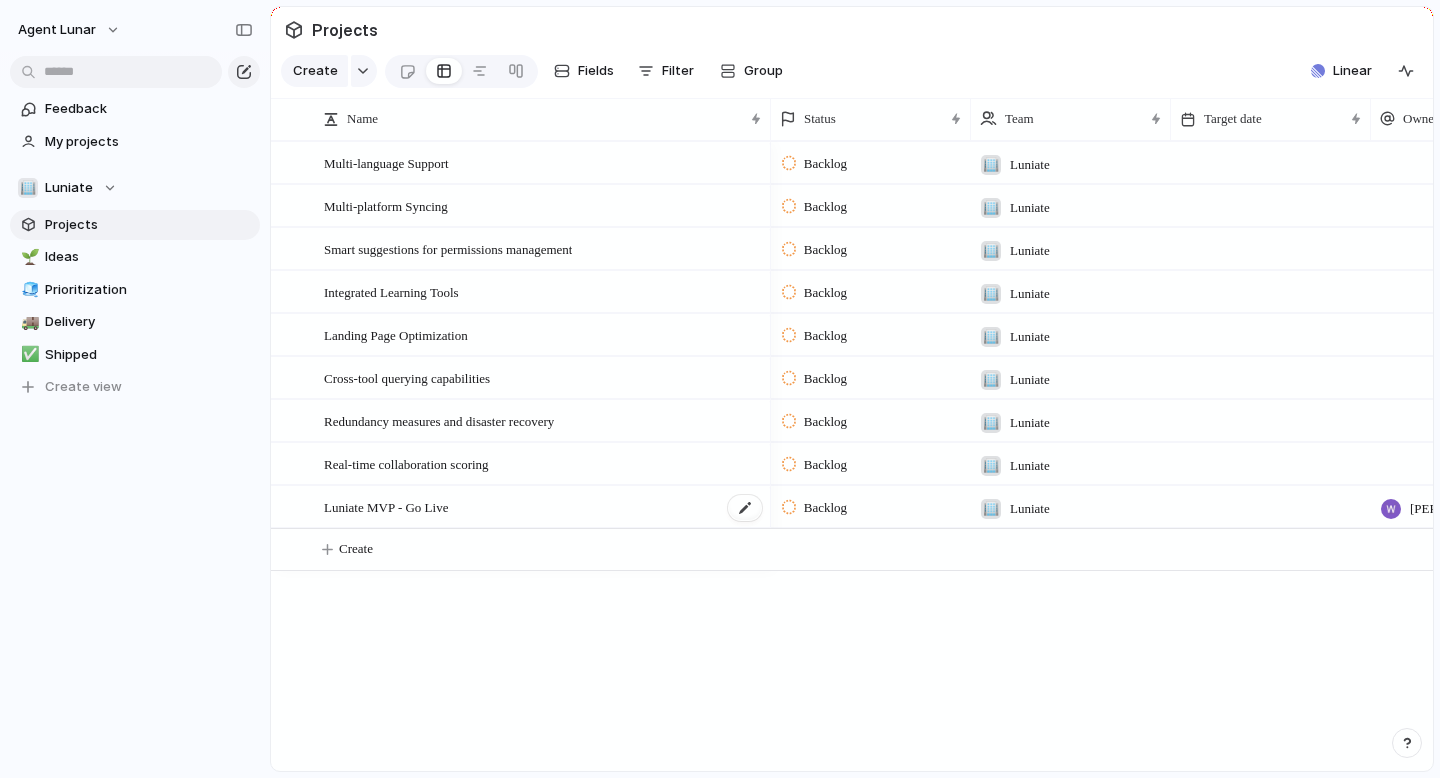 click on "Luniate MVP - Go Live" at bounding box center (386, 506) 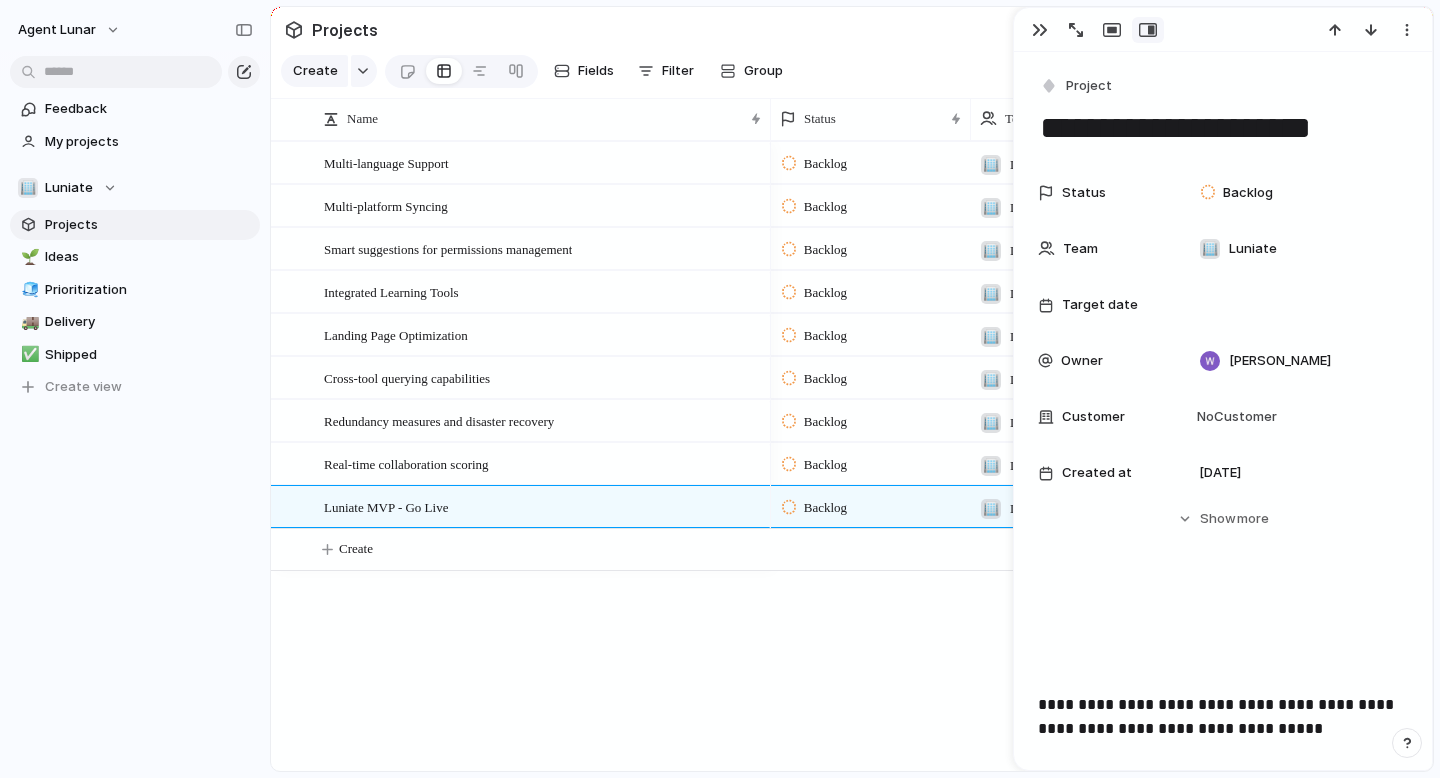 click on "Target date" at bounding box center (1100, 305) 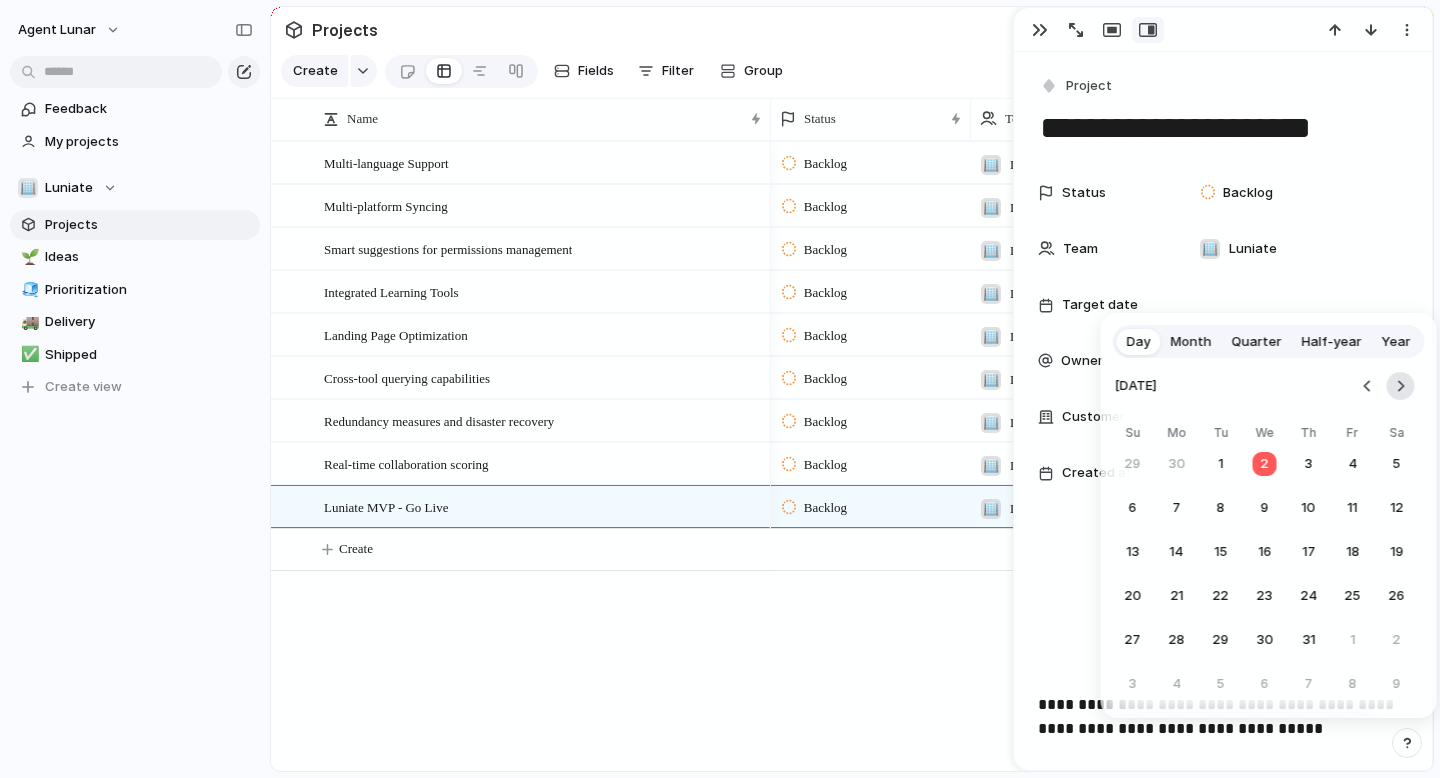 click at bounding box center (1401, 386) 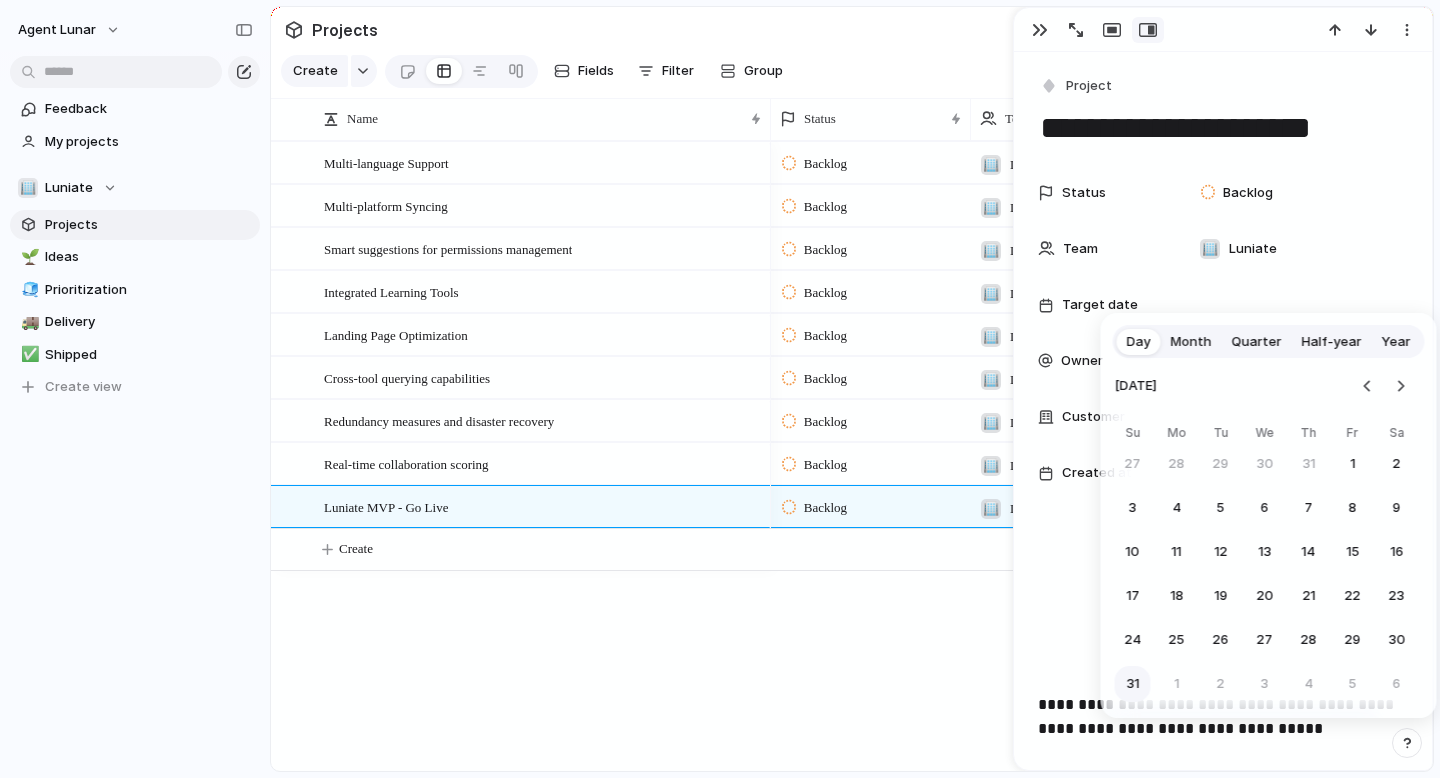 click on "31" at bounding box center [1133, 684] 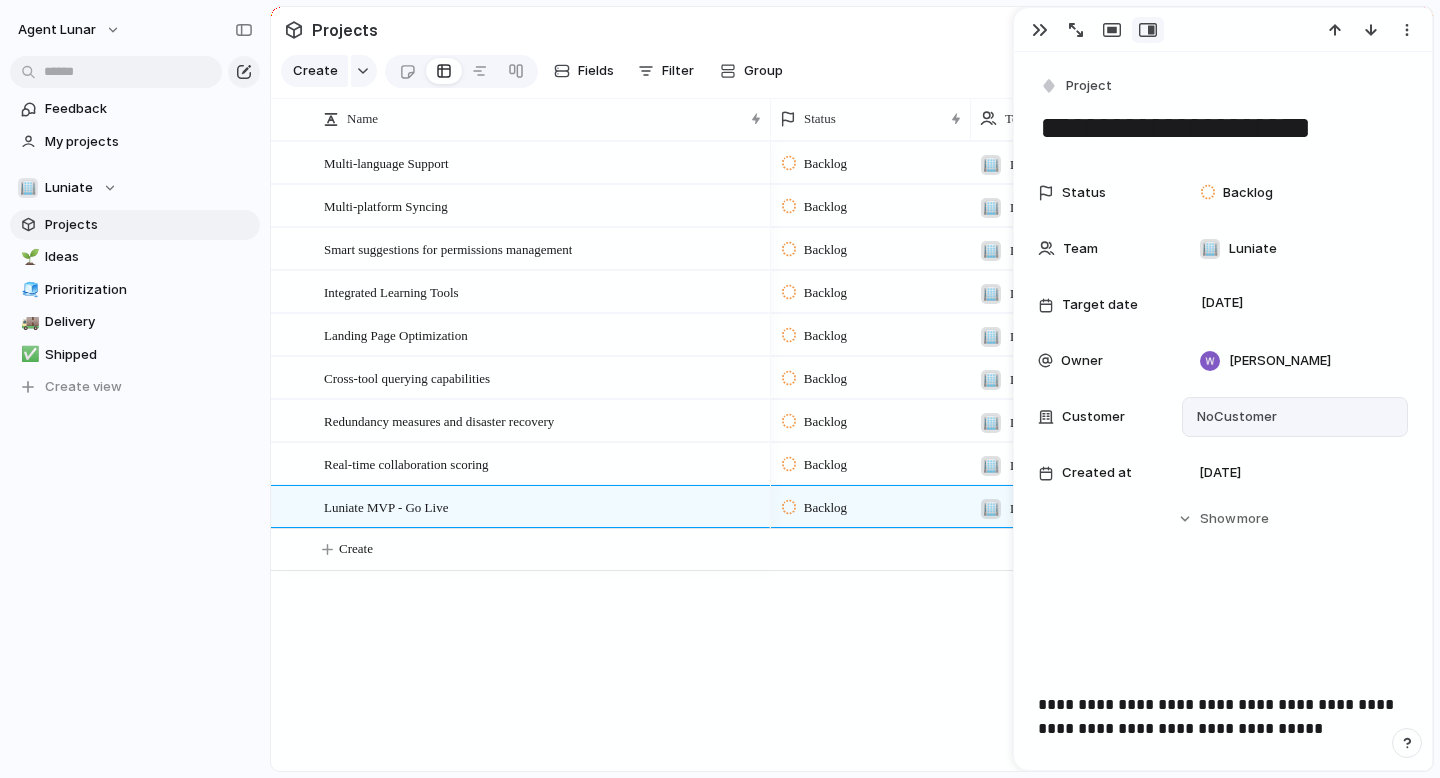 click on "No  Customer" at bounding box center [1234, 417] 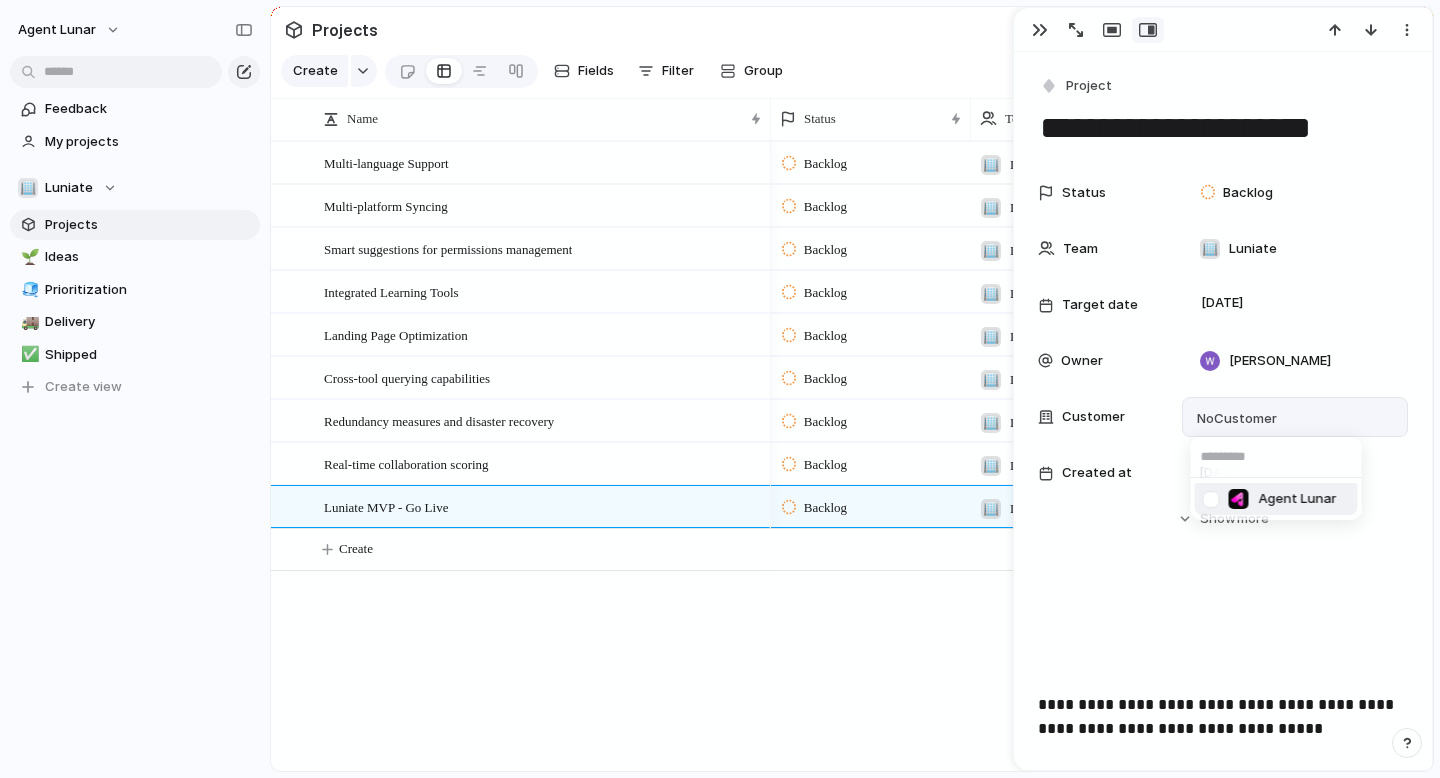 click on "Agent Lunar" at bounding box center (720, 389) 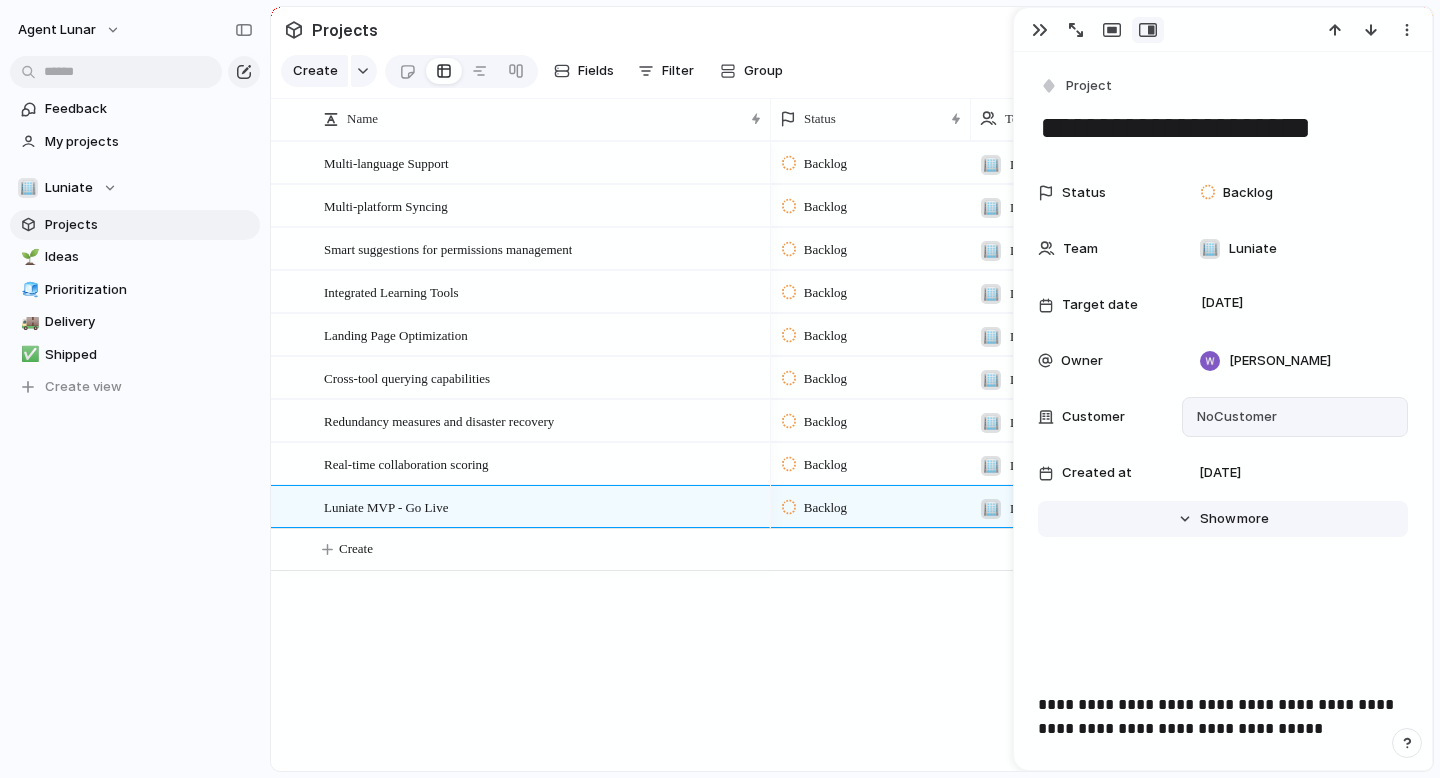 click on "Show" at bounding box center [1218, 519] 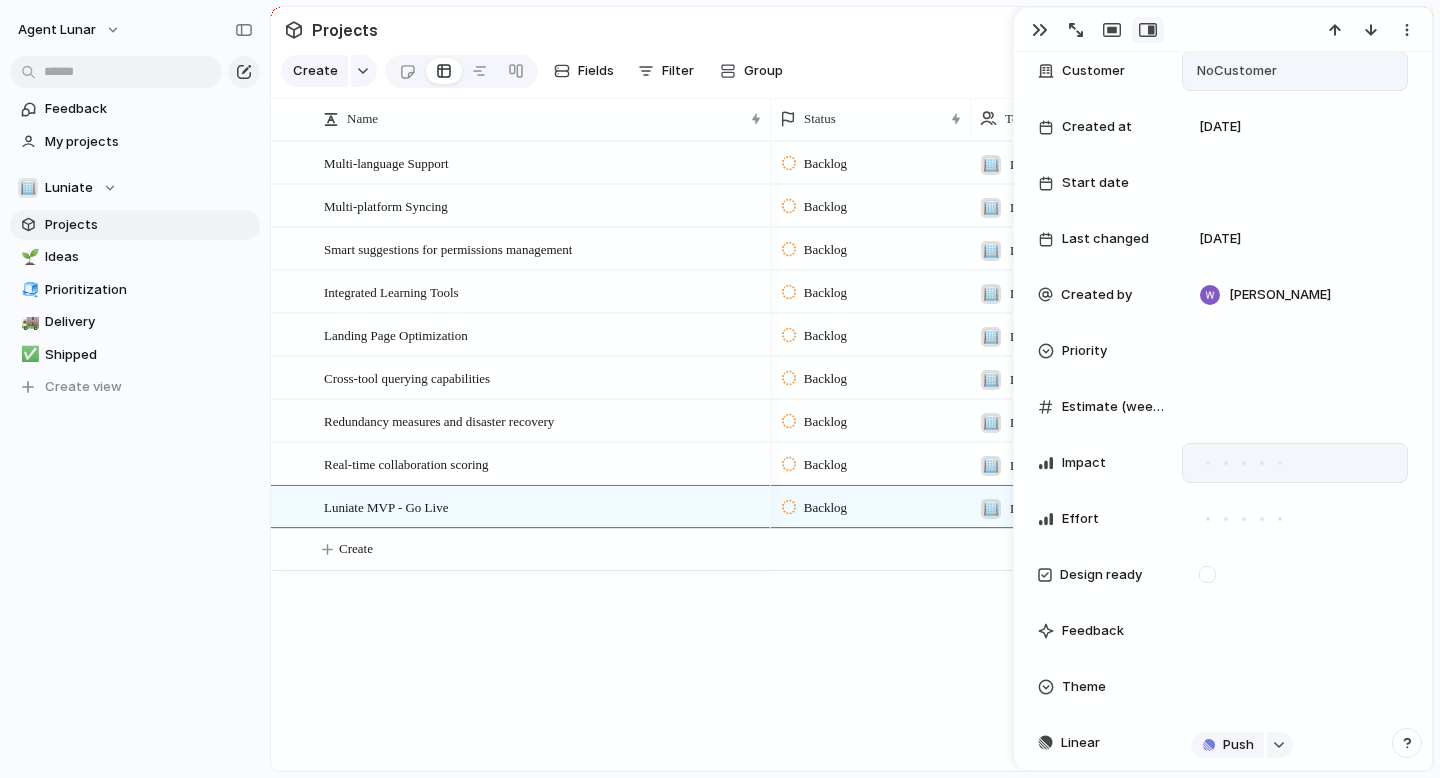 click at bounding box center (1226, 463) 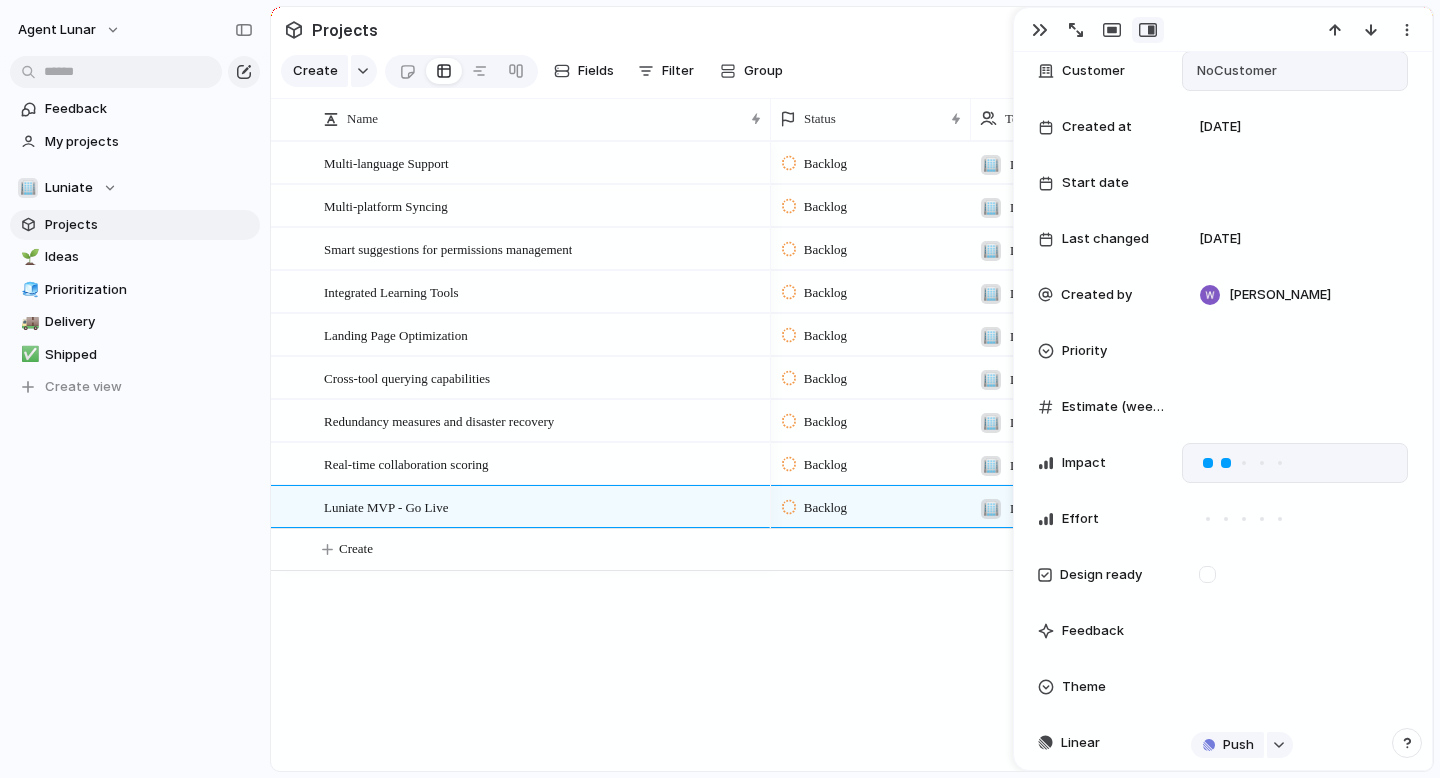 click at bounding box center (1295, 463) 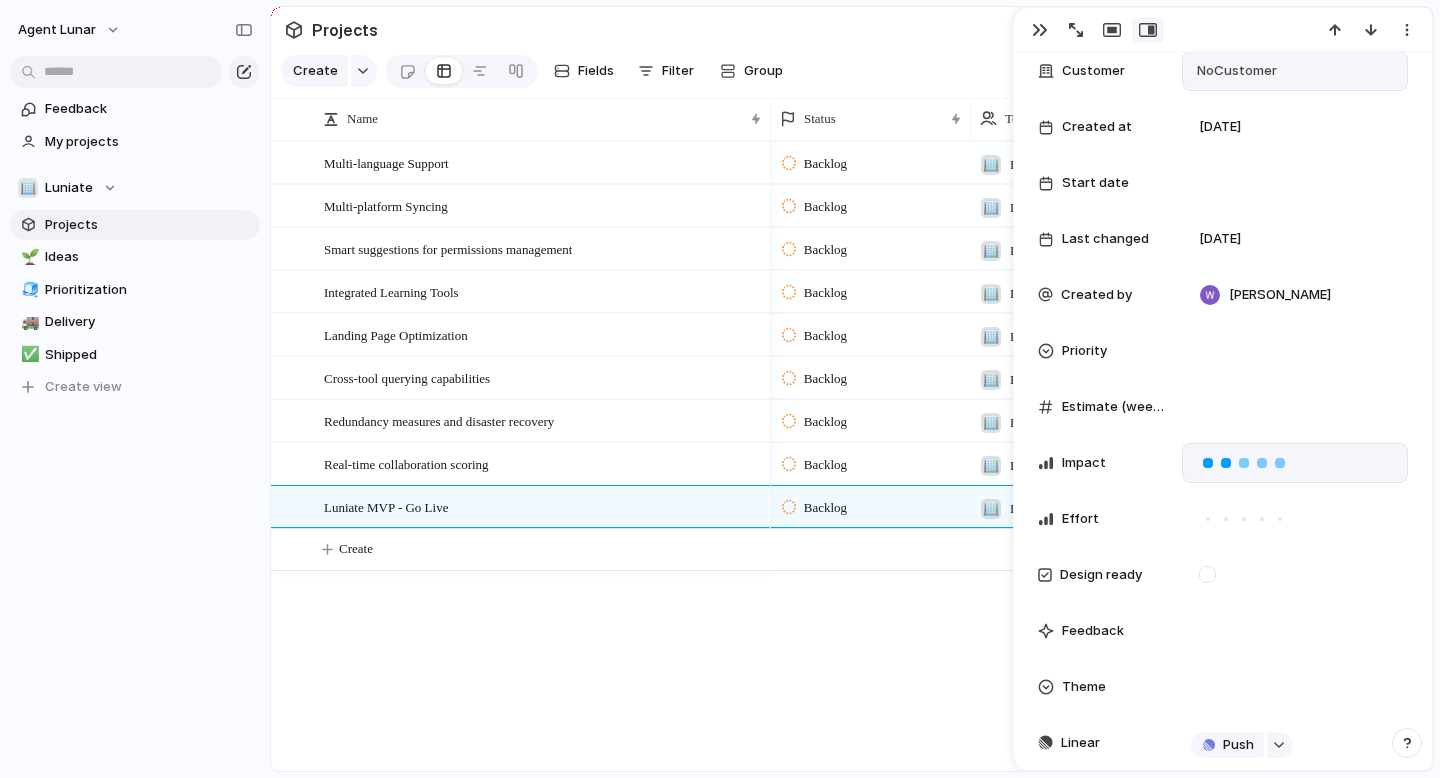 click at bounding box center (1280, 463) 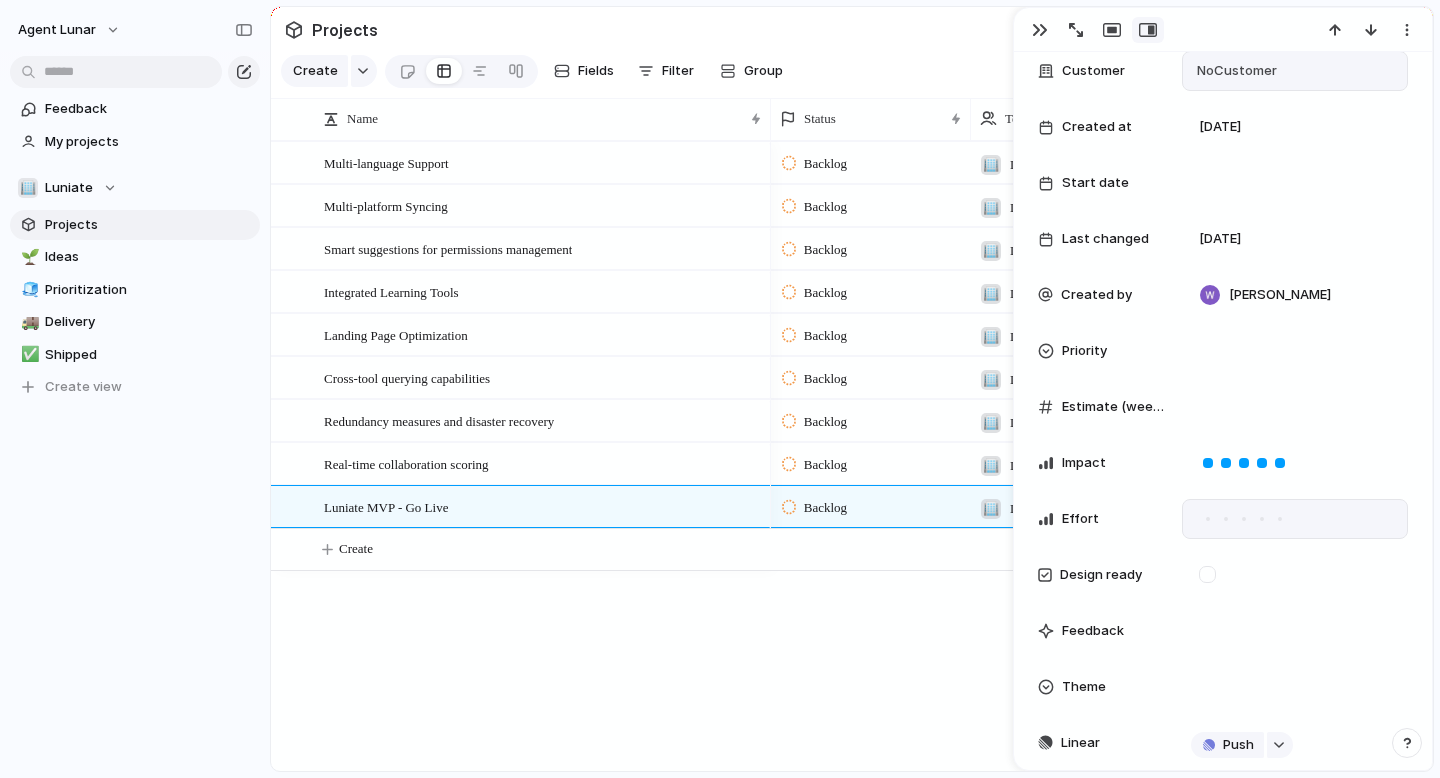 click at bounding box center (1280, 519) 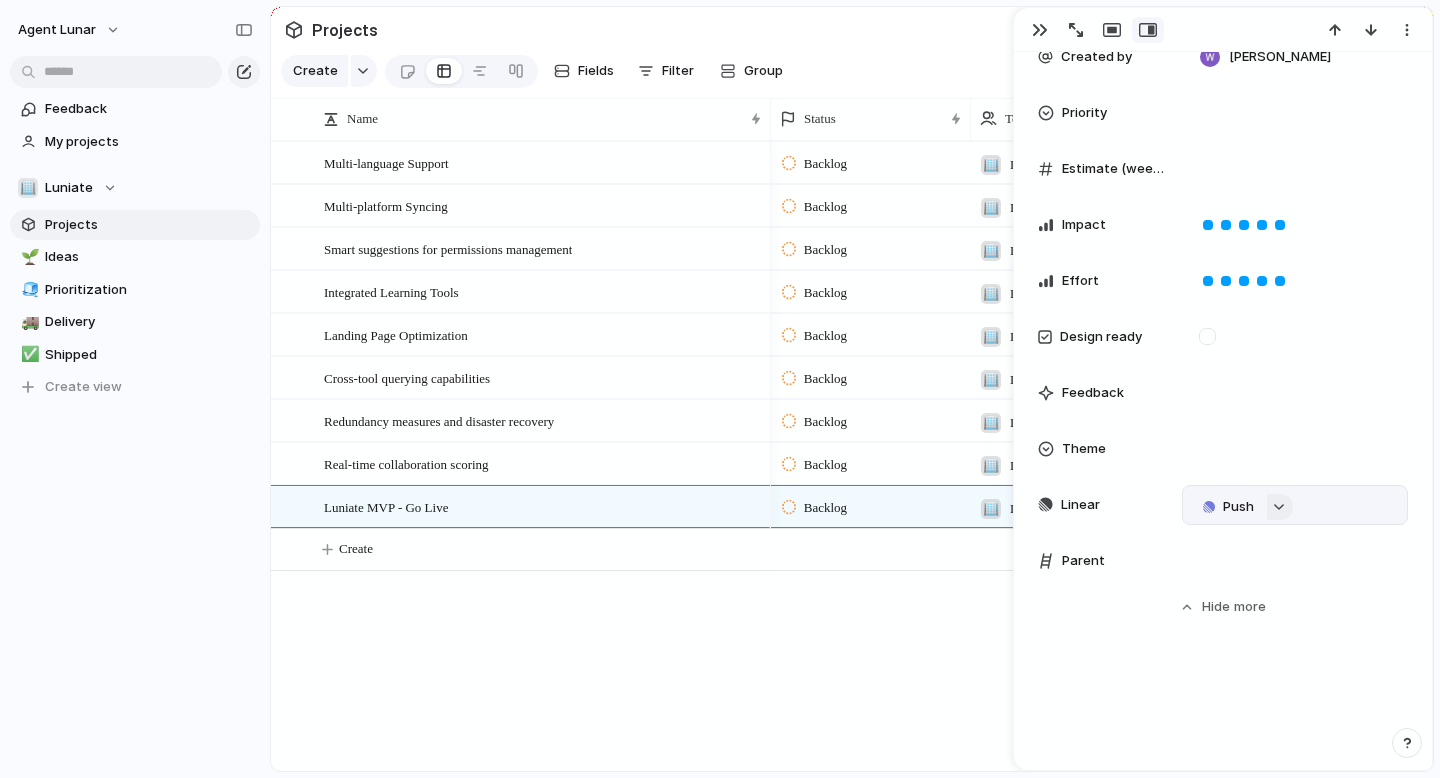 click at bounding box center (1279, 507) 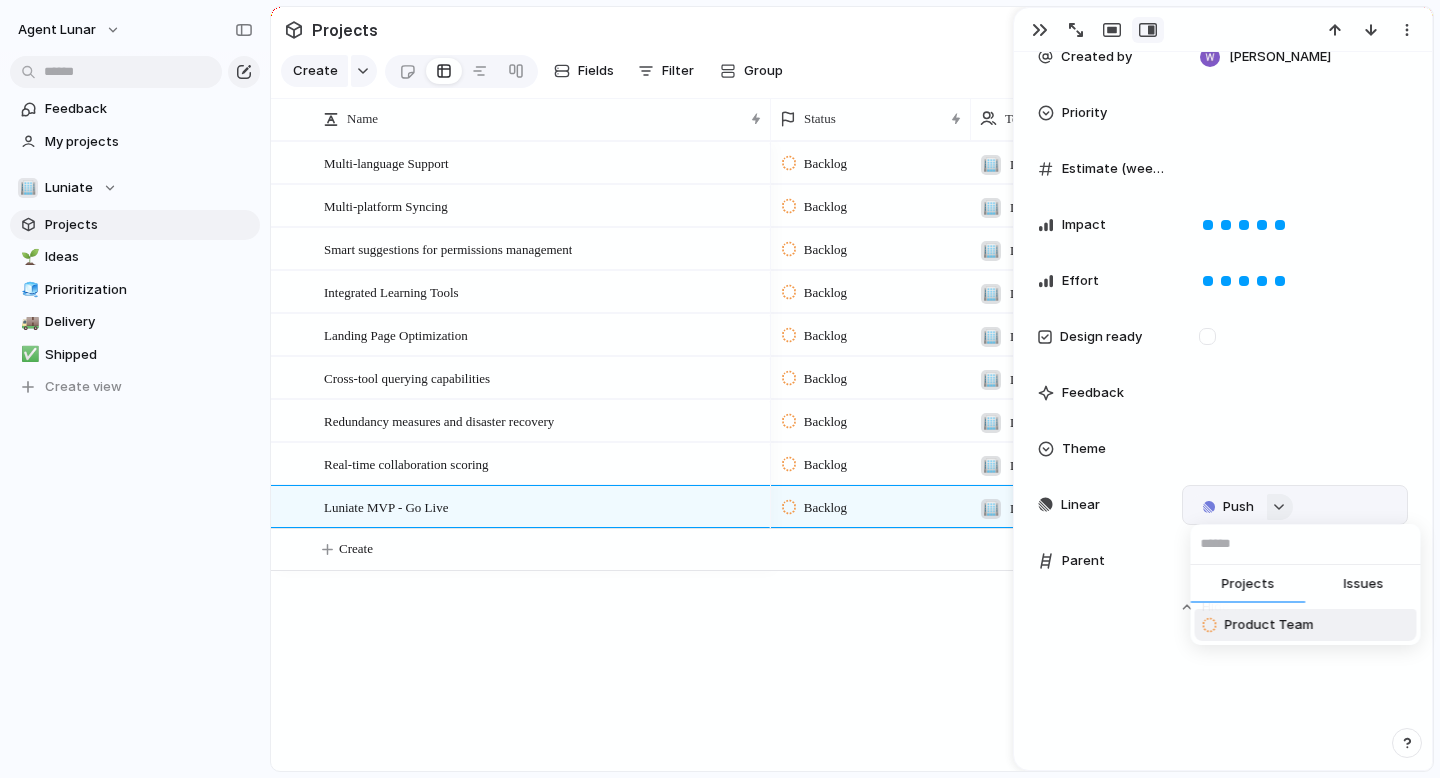 click on "Projects Issues Product Team" at bounding box center (720, 389) 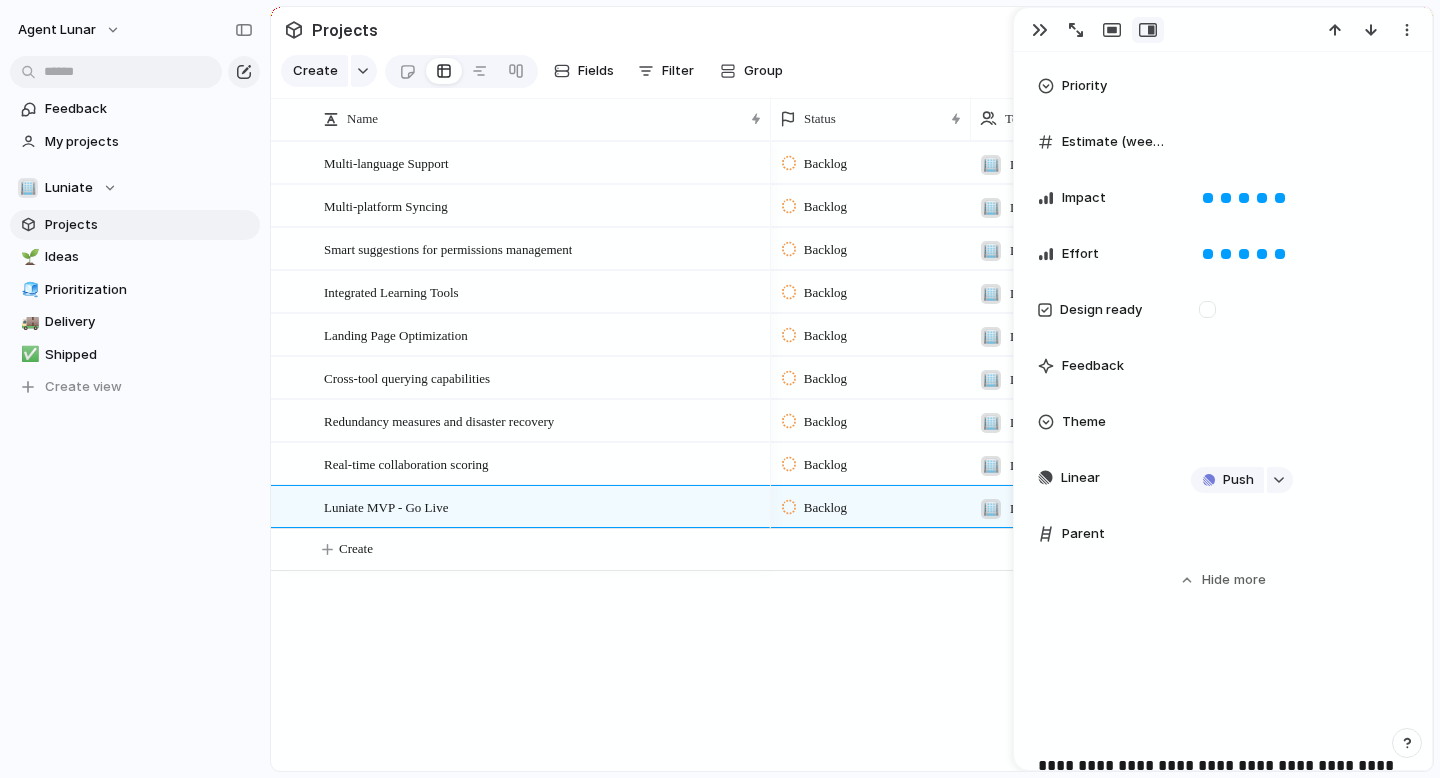click on "Theme" at bounding box center [1084, 422] 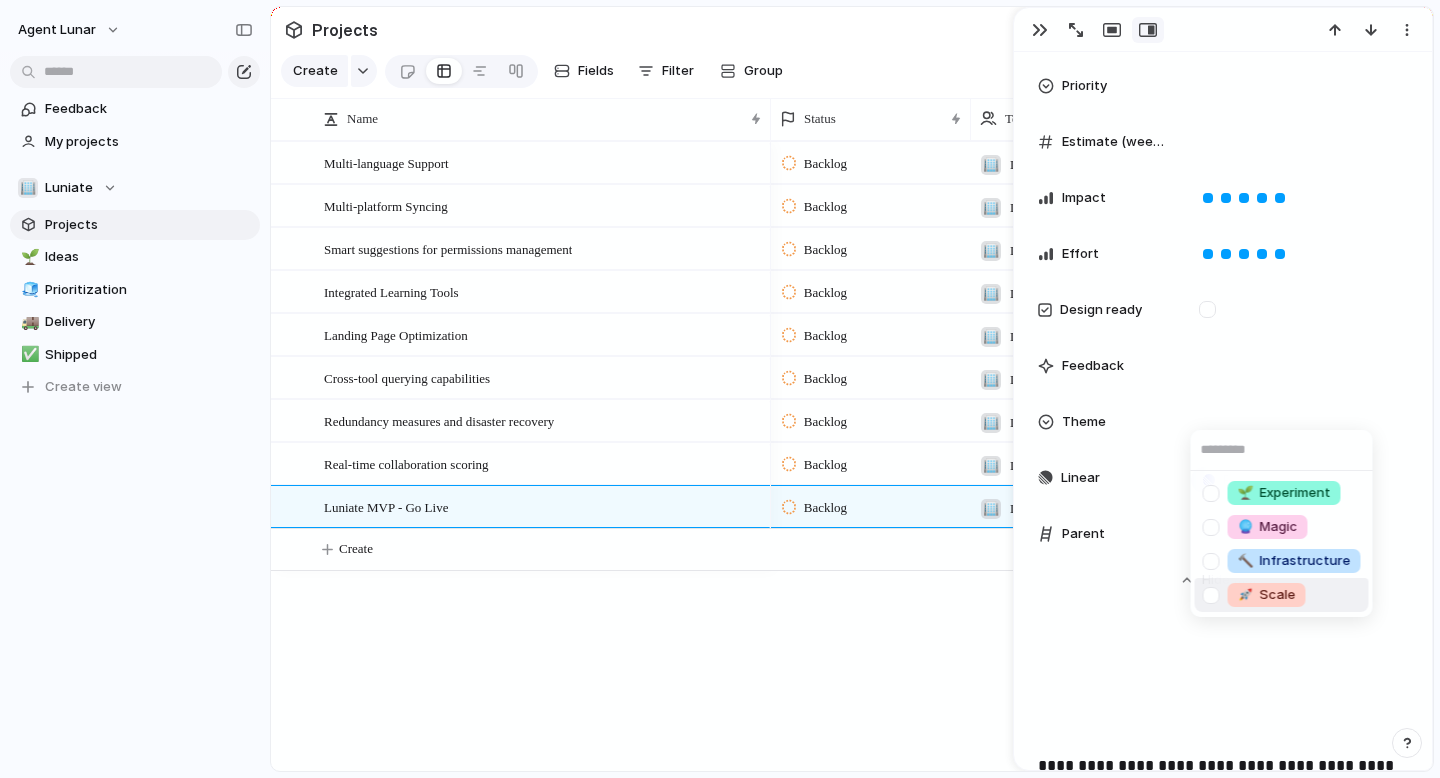 click at bounding box center (1211, 595) 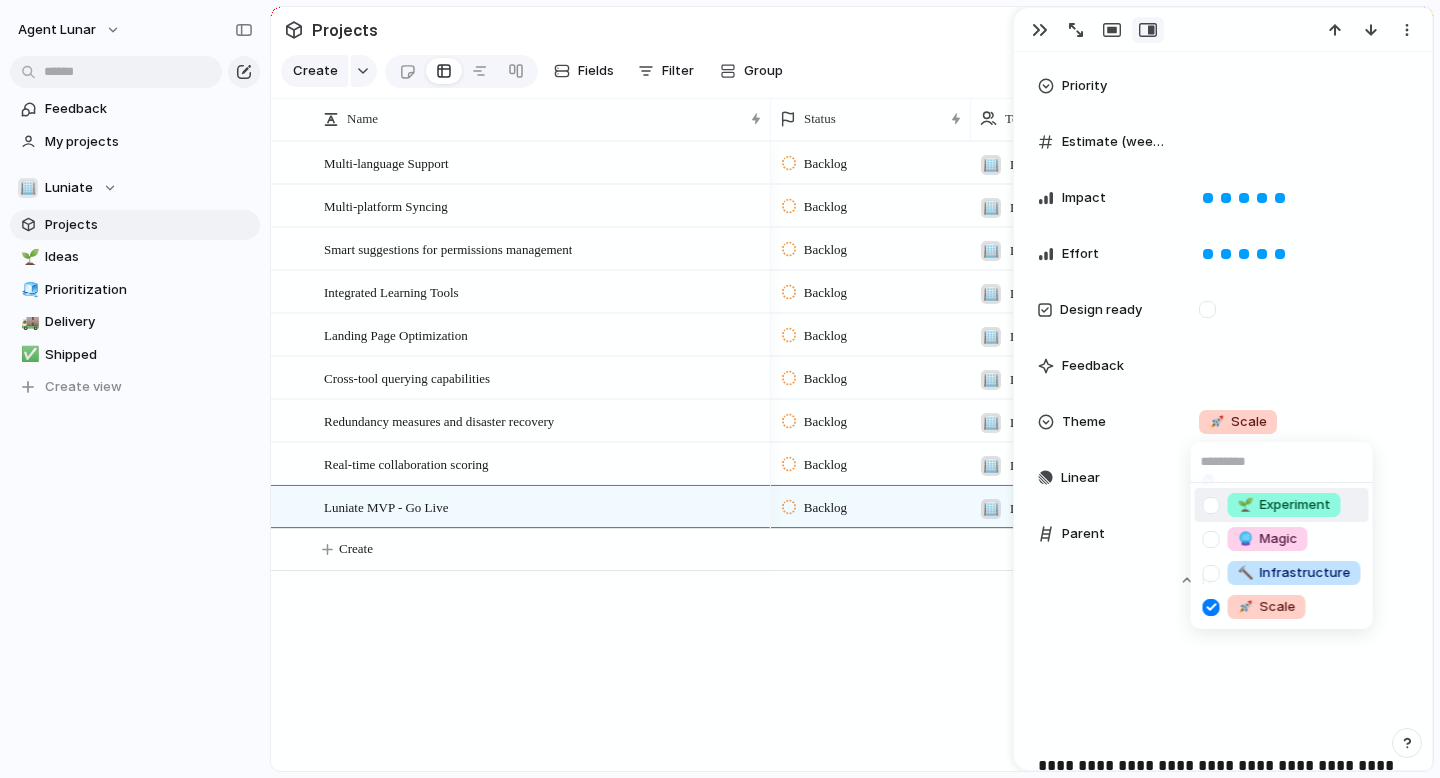 click on "🌱 Experiment   🔮 Magic   🔨 Infrastructure   🚀 Scale" at bounding box center [720, 389] 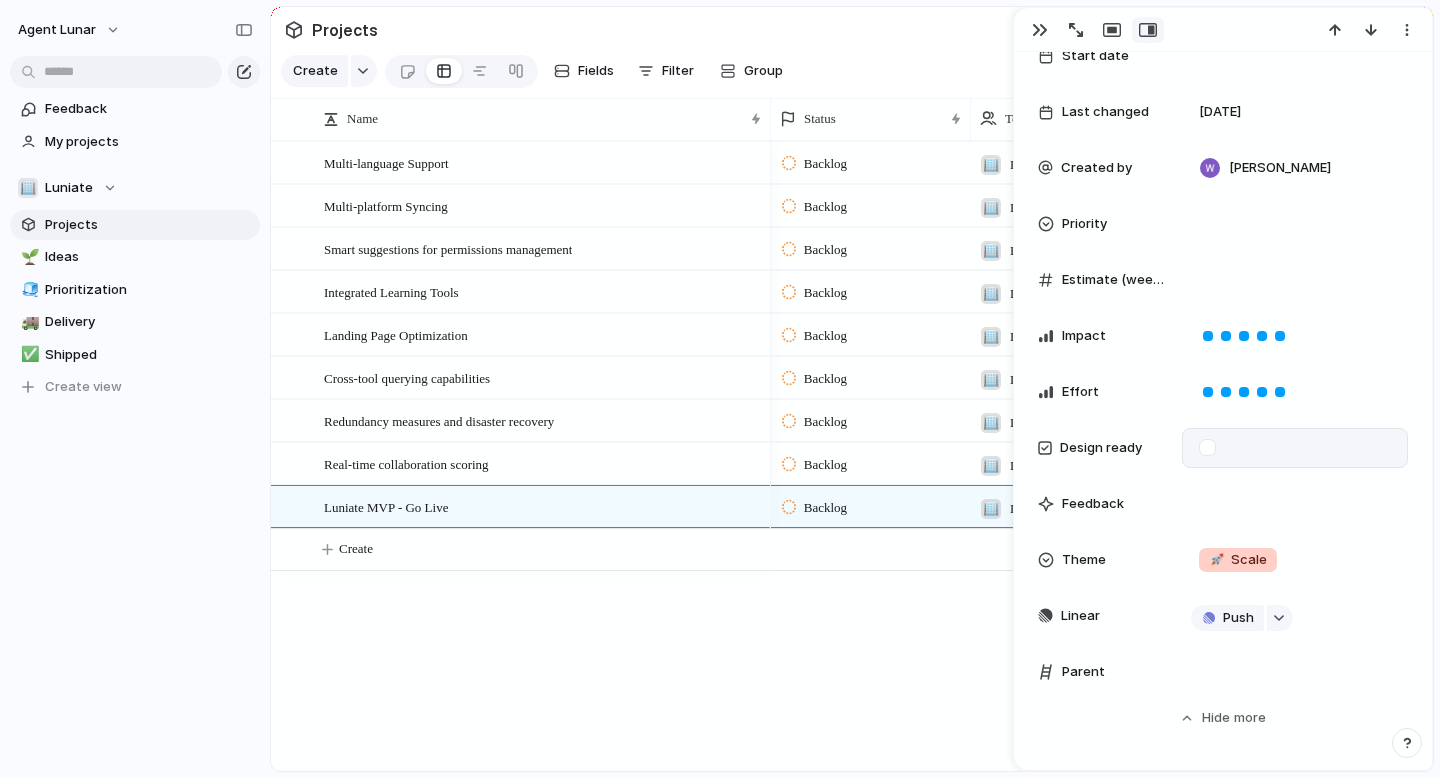 click at bounding box center [1207, 447] 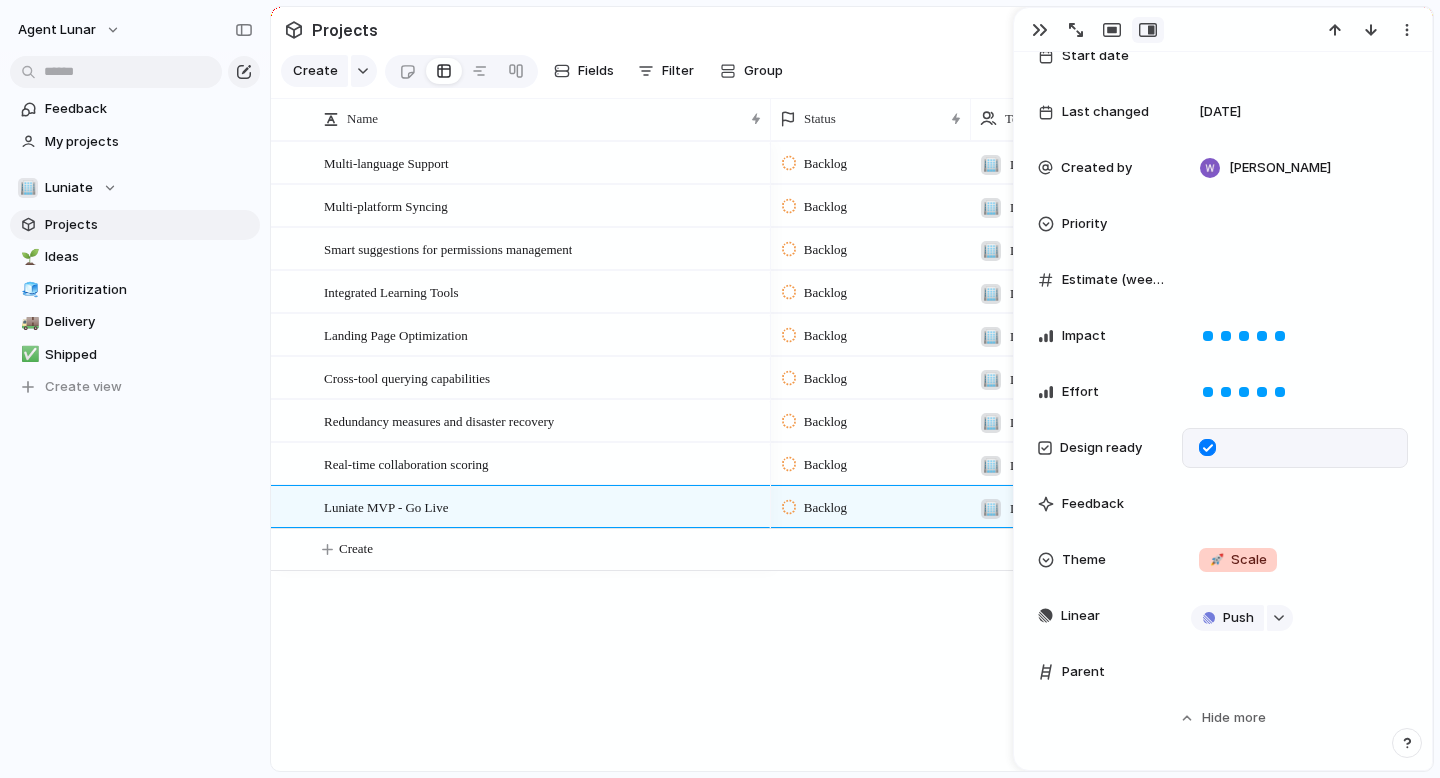 click at bounding box center [1207, 447] 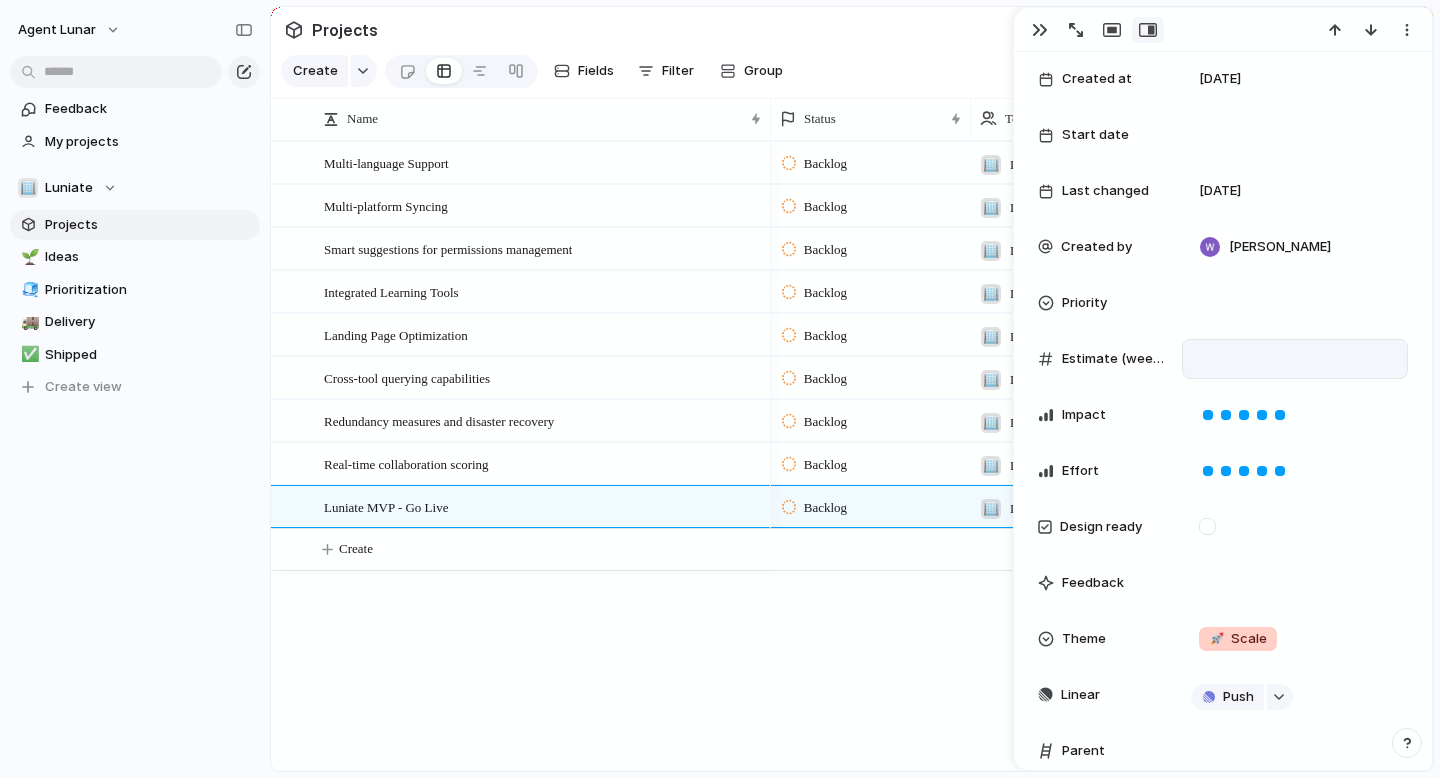 scroll, scrollTop: 344, scrollLeft: 0, axis: vertical 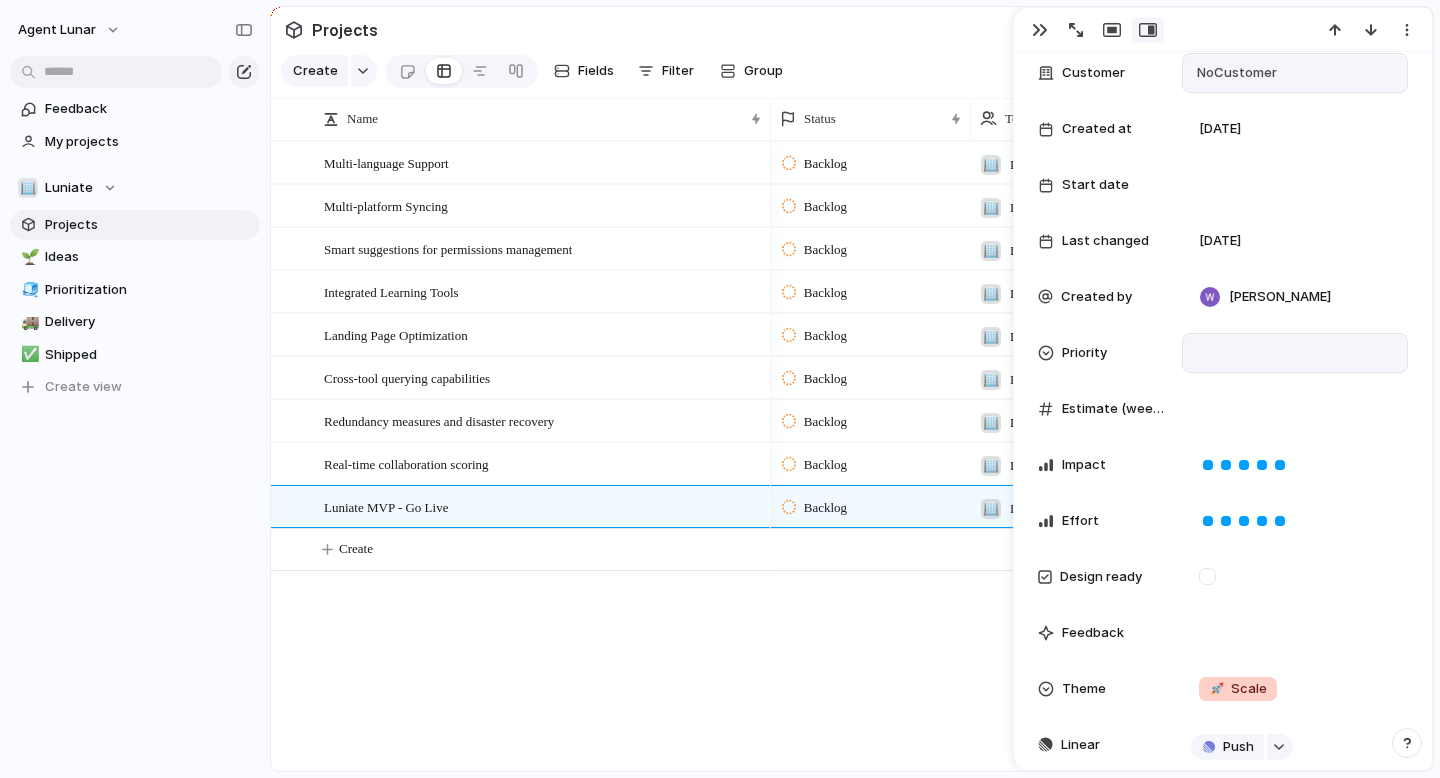 click at bounding box center [1295, 353] 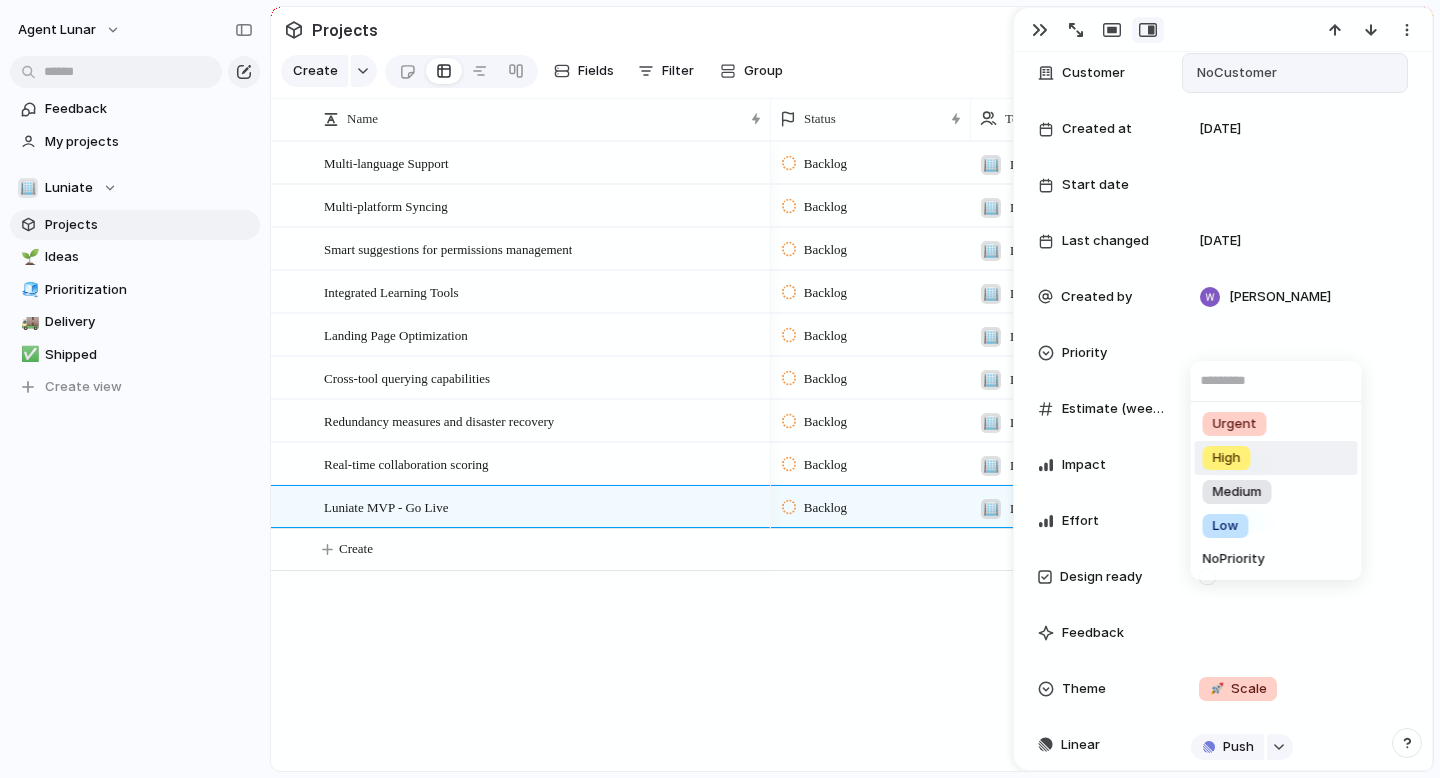 click on "High" at bounding box center [1227, 458] 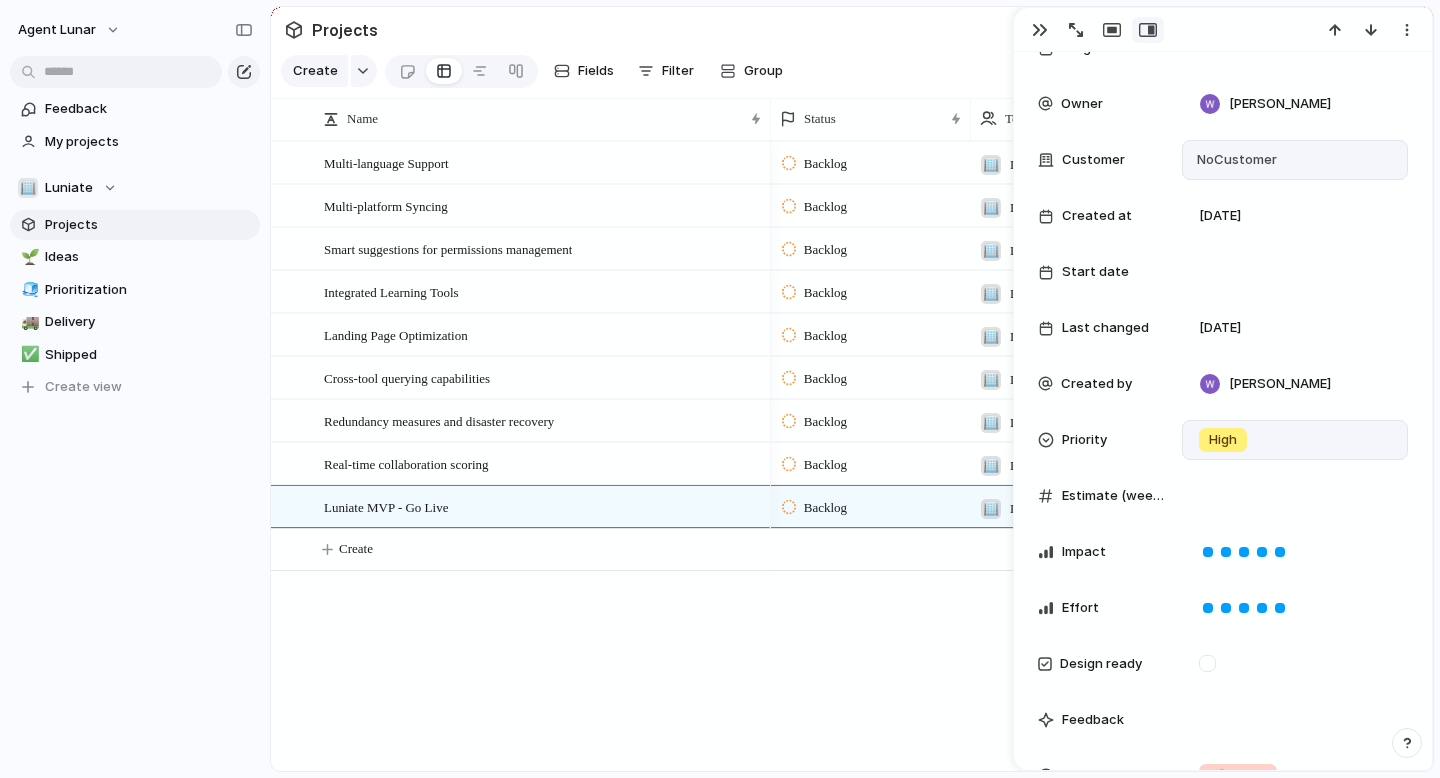 scroll, scrollTop: 213, scrollLeft: 0, axis: vertical 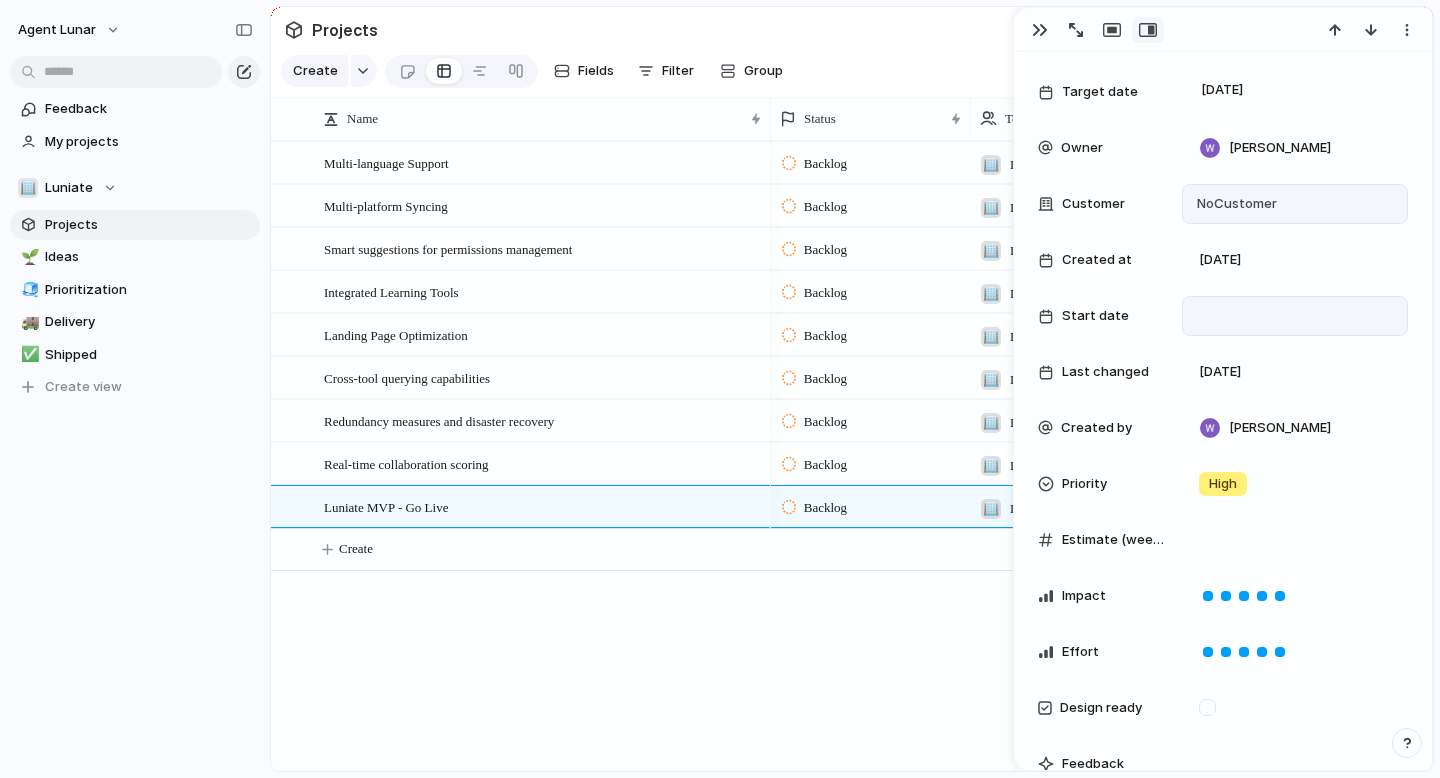 click at bounding box center (1295, 316) 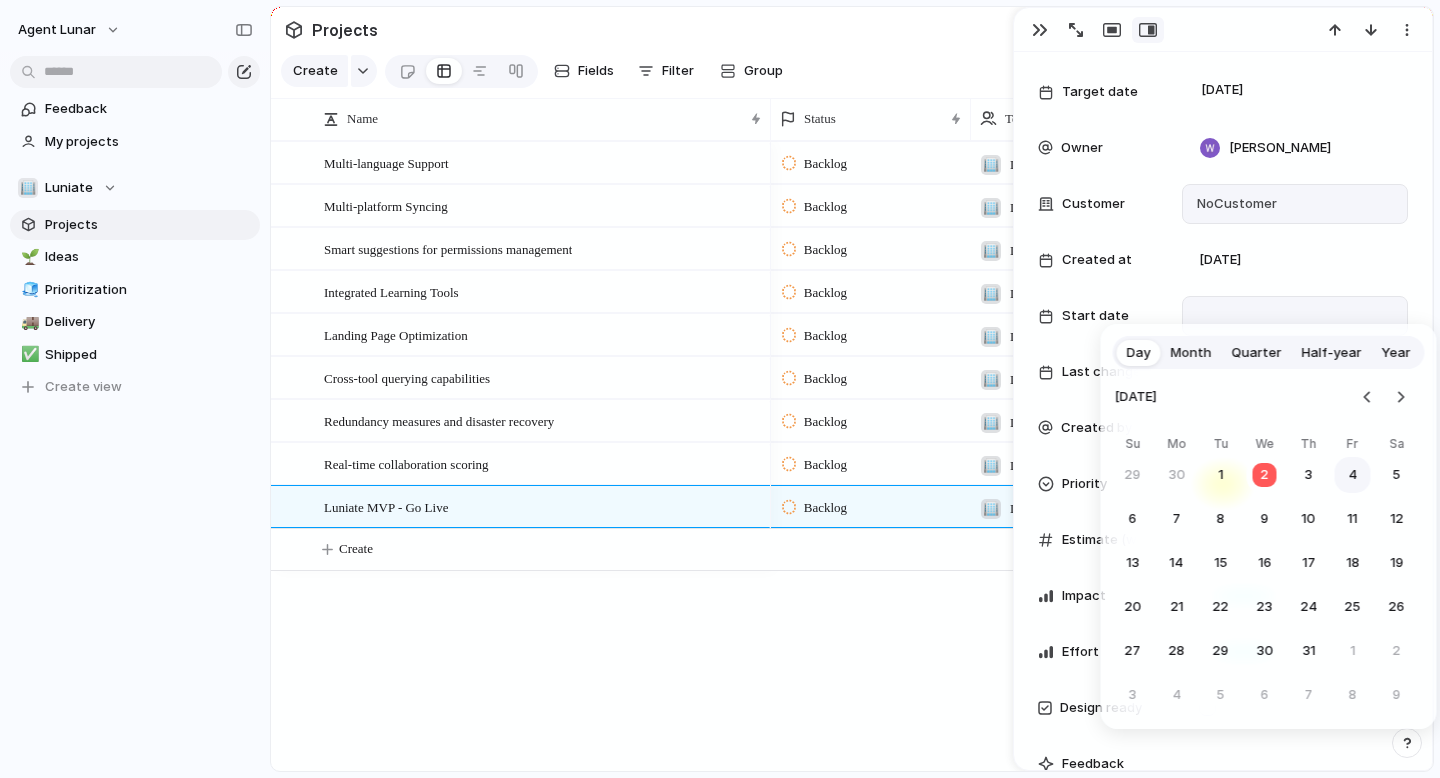 click on "4" at bounding box center [1353, 475] 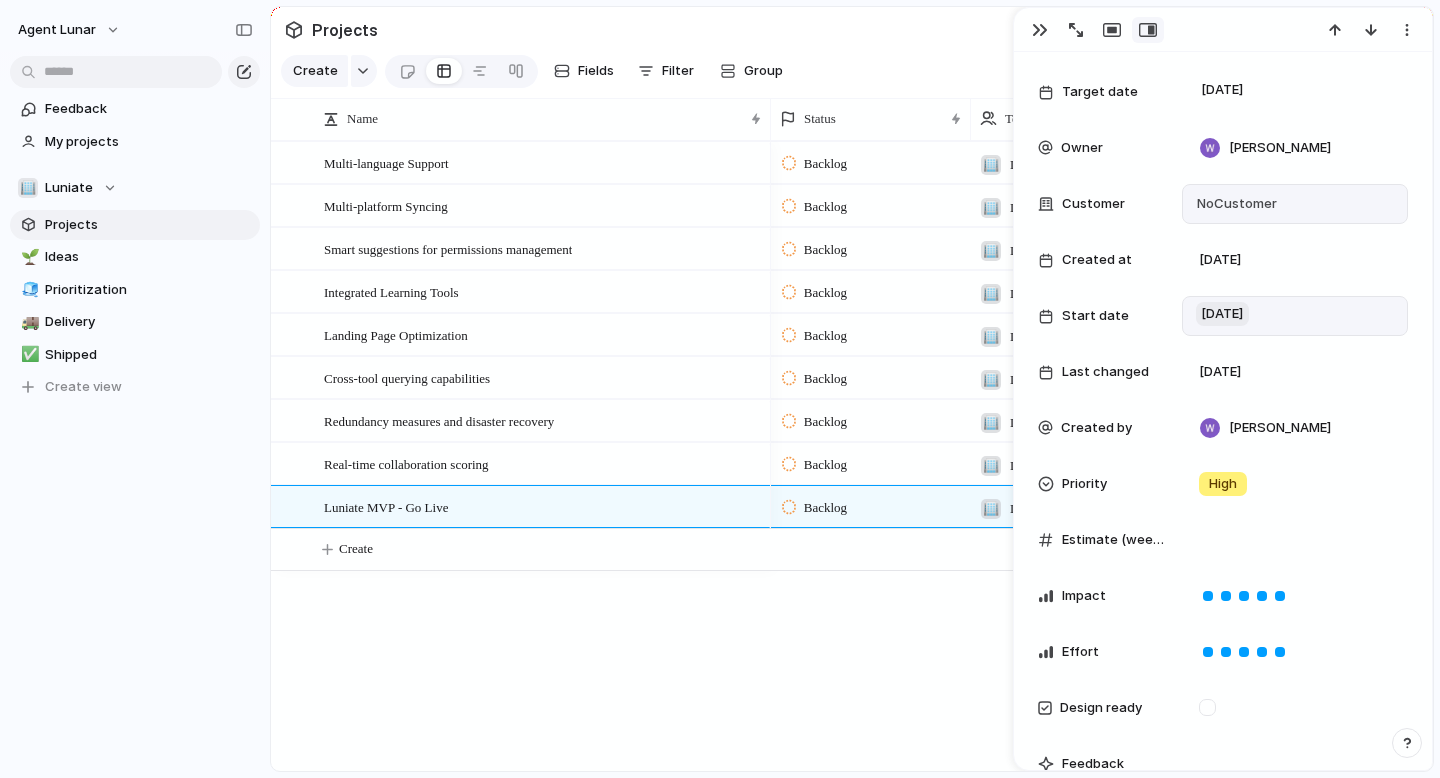 click on "[DATE]" at bounding box center [1222, 314] 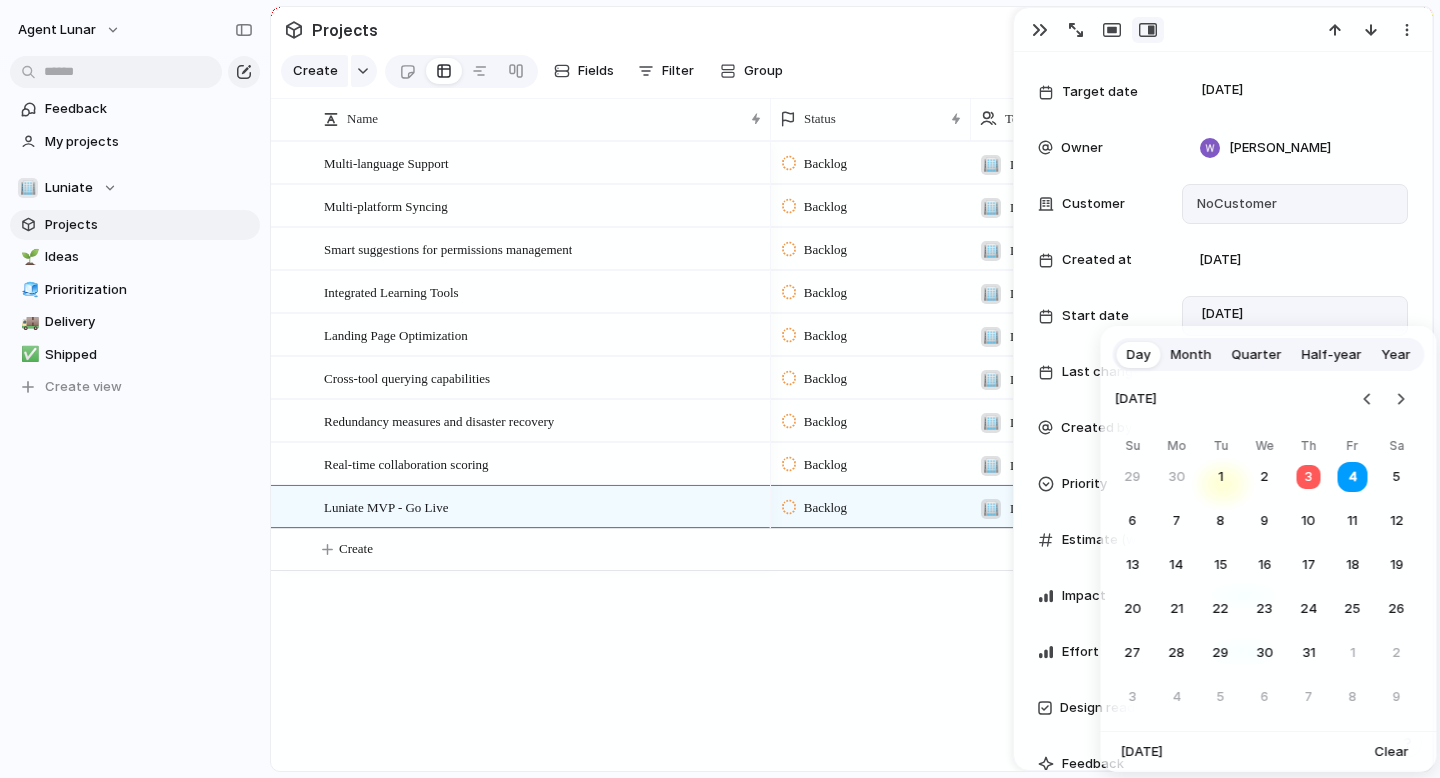 click on "Day Month Quarter Half-year Year [DATE] Su Mo Tu We Th Fr Sa 29 30 1 2 3 4 5 6 7 8 9 10 11 12 13 14 15 16 17 18 19 20 21 22 23 24 25 26 27 28 29 30 31 1 2 3 4 5 6 7 8 9 [DATE] Clear" at bounding box center (720, 389) 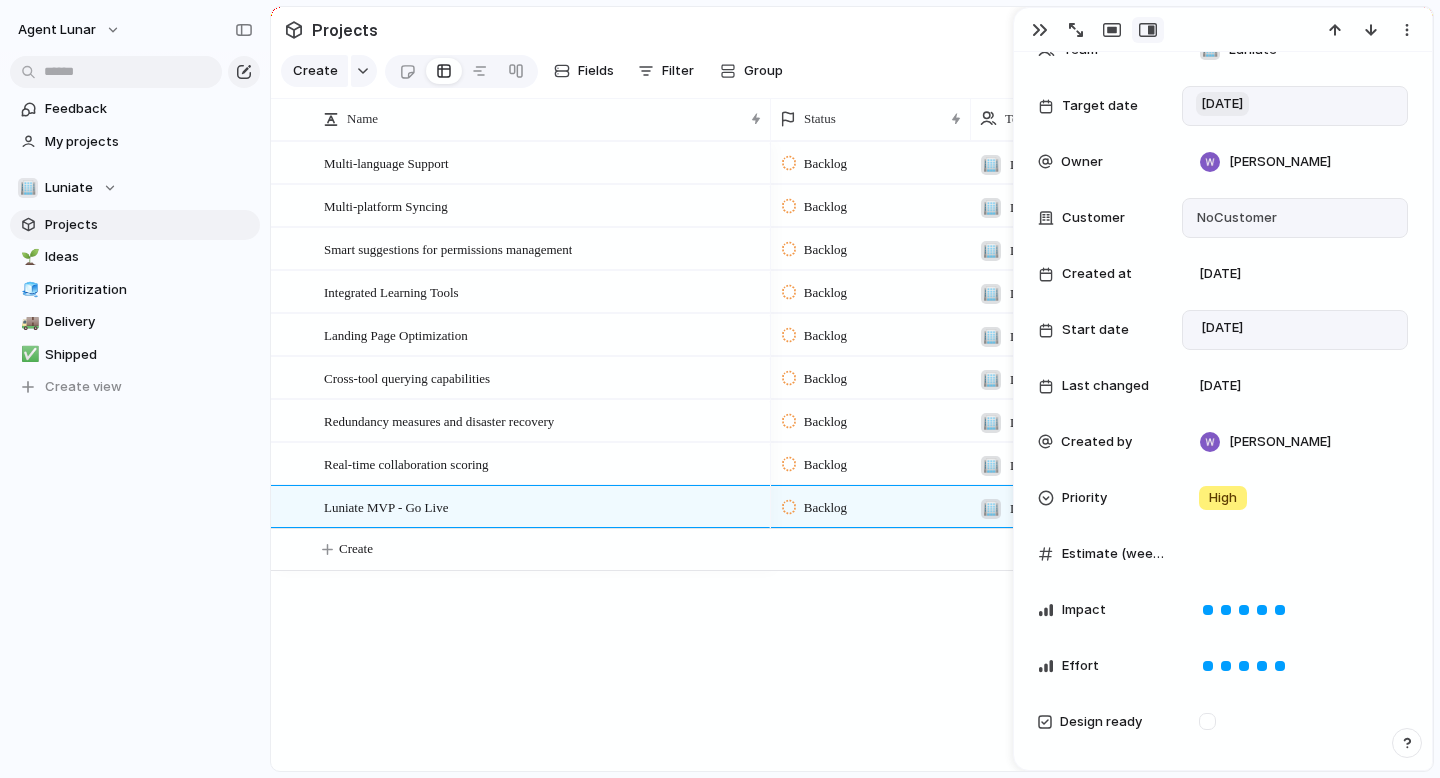 scroll, scrollTop: 287, scrollLeft: 0, axis: vertical 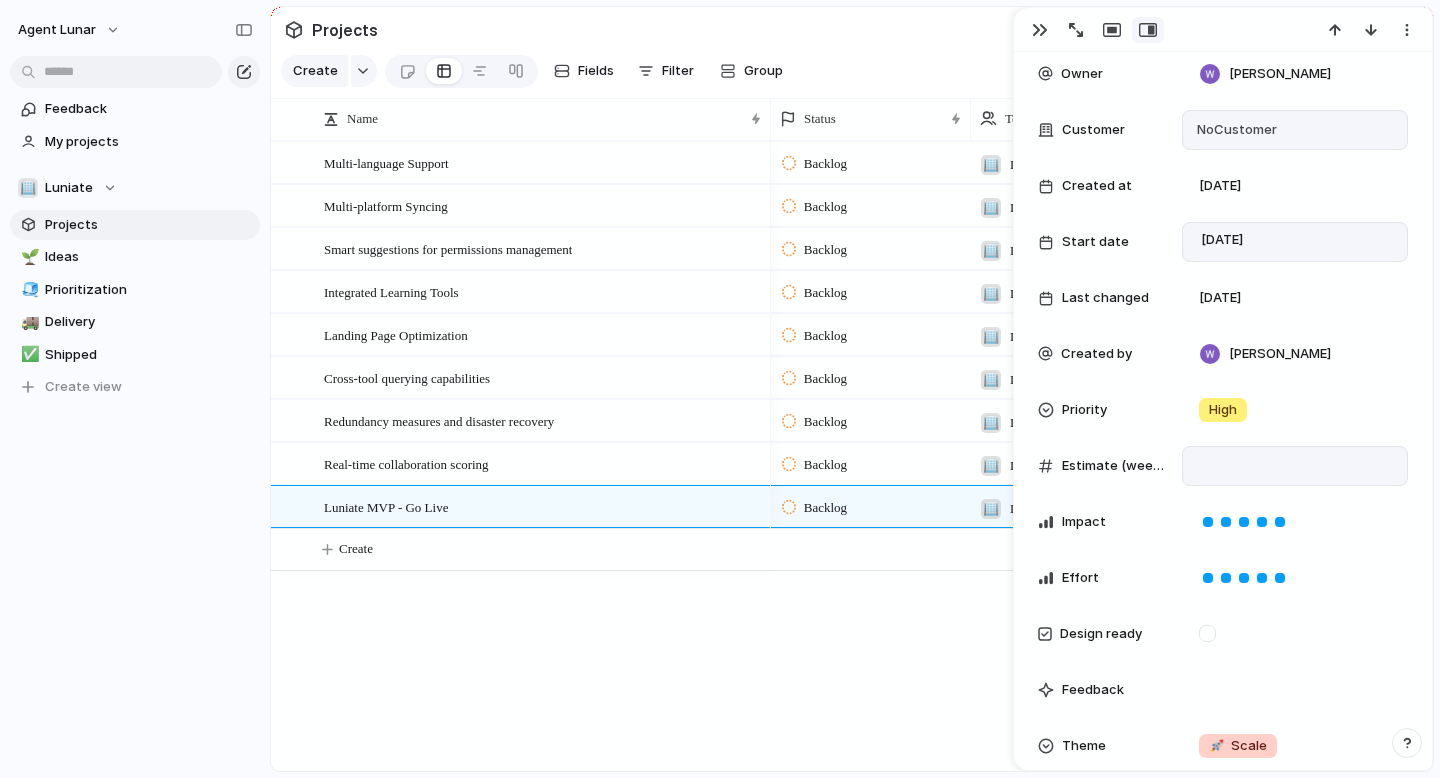 click at bounding box center [1295, 466] 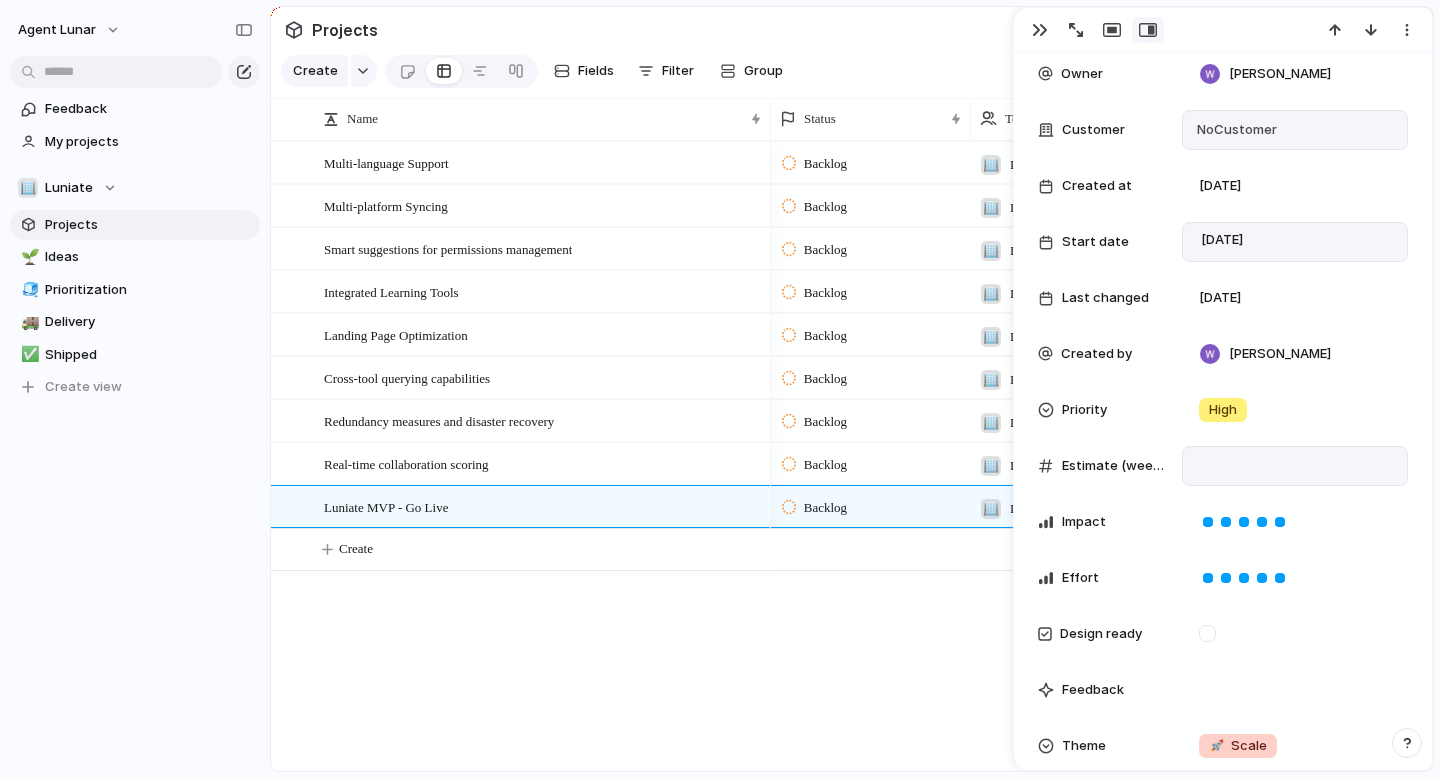 click on "*" at bounding box center (1260, 466) 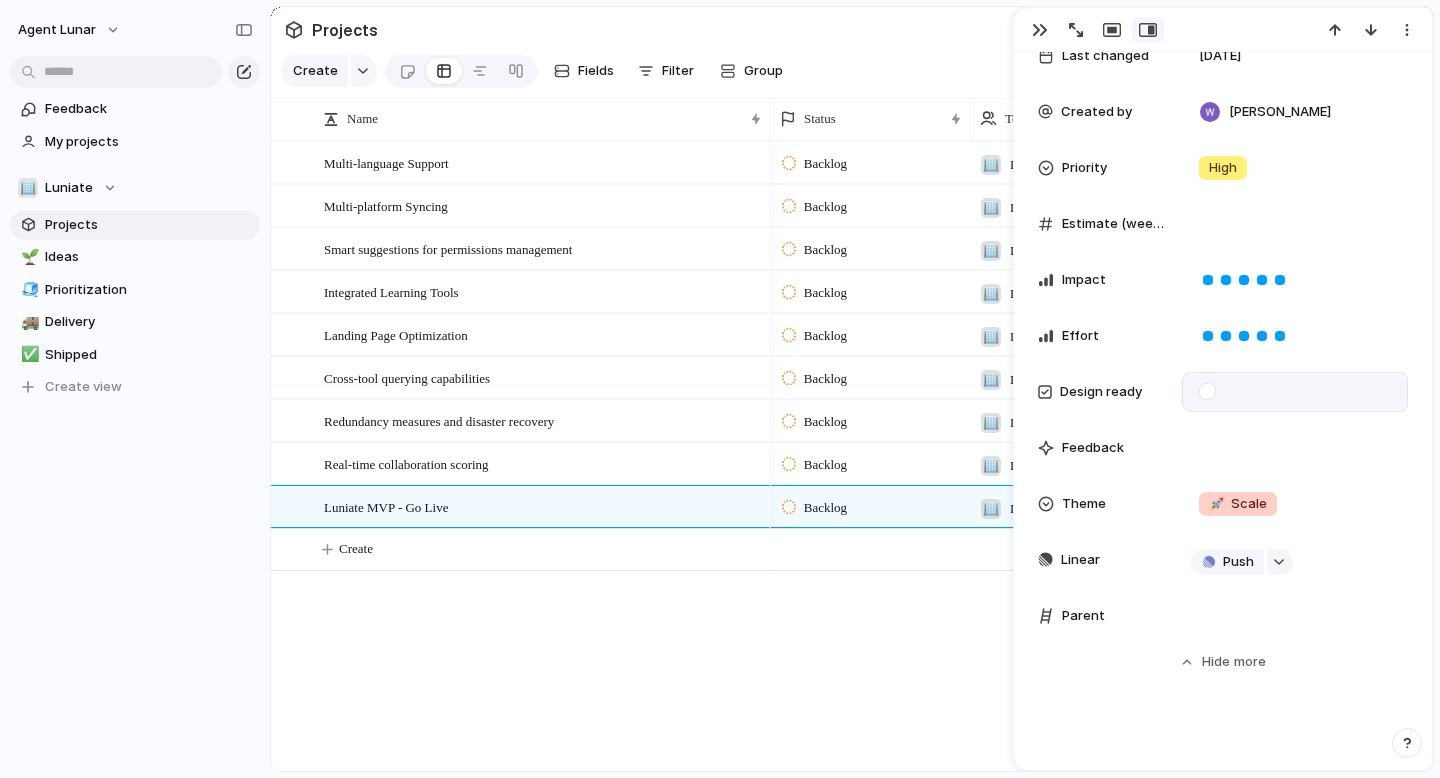 scroll, scrollTop: 549, scrollLeft: 0, axis: vertical 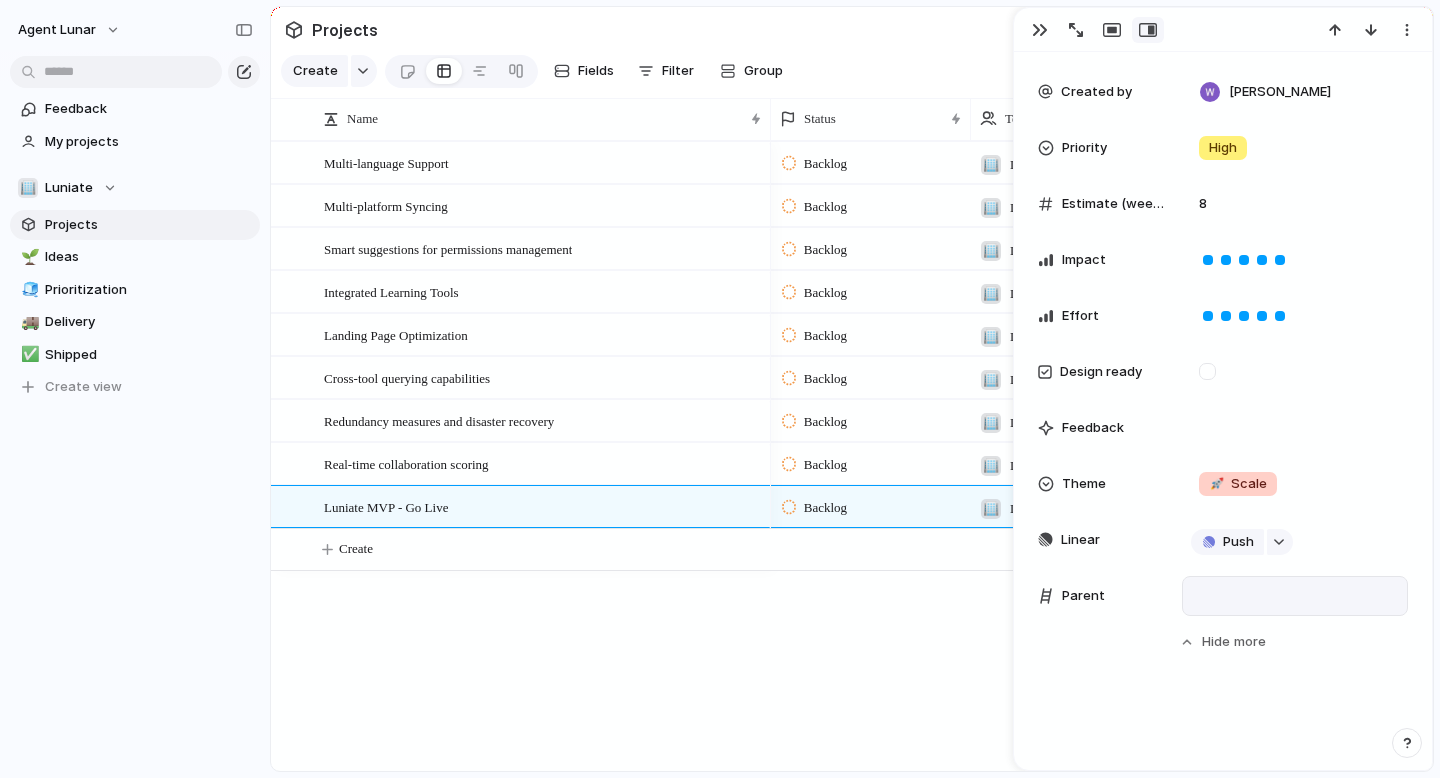 click at bounding box center (1295, 596) 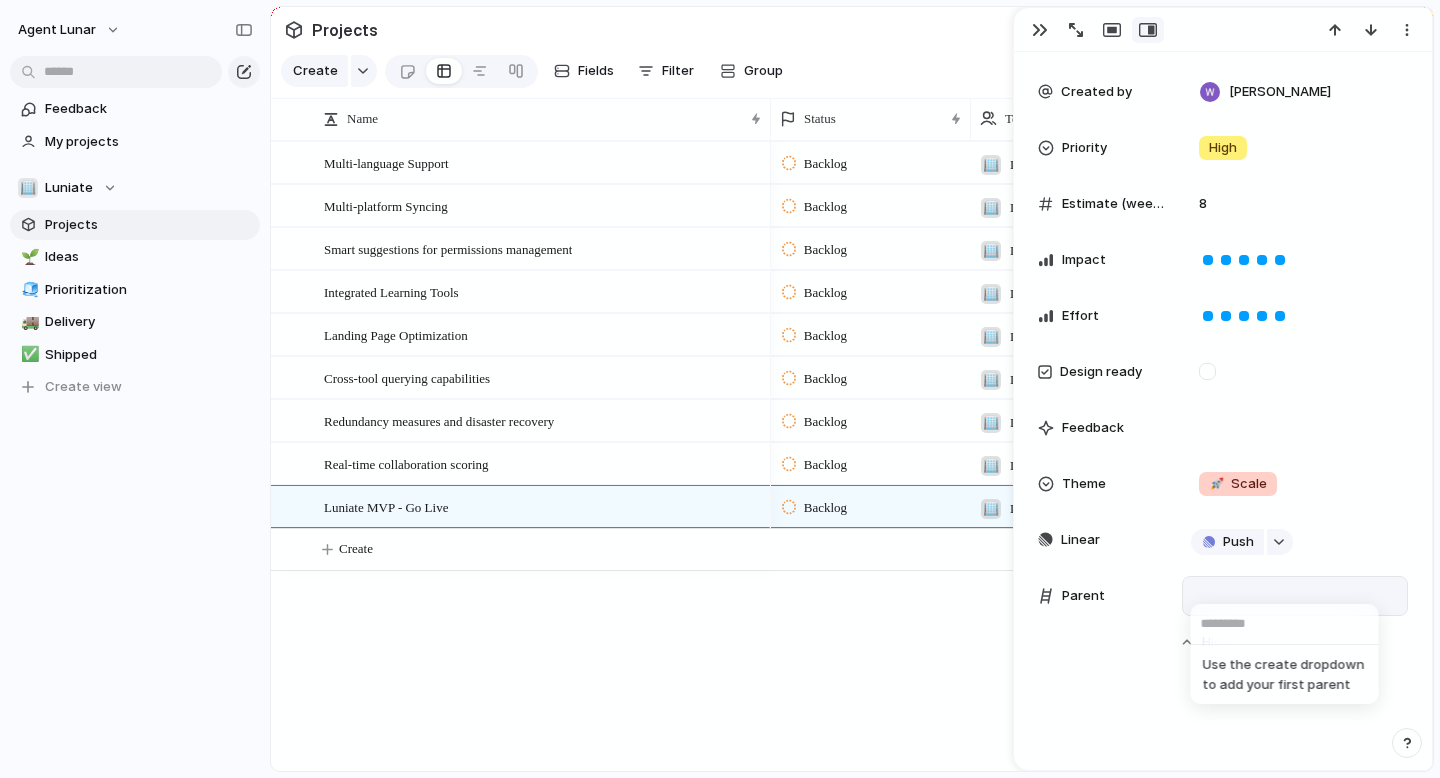 click on "Use the create dropdown to add your first parent" at bounding box center [720, 389] 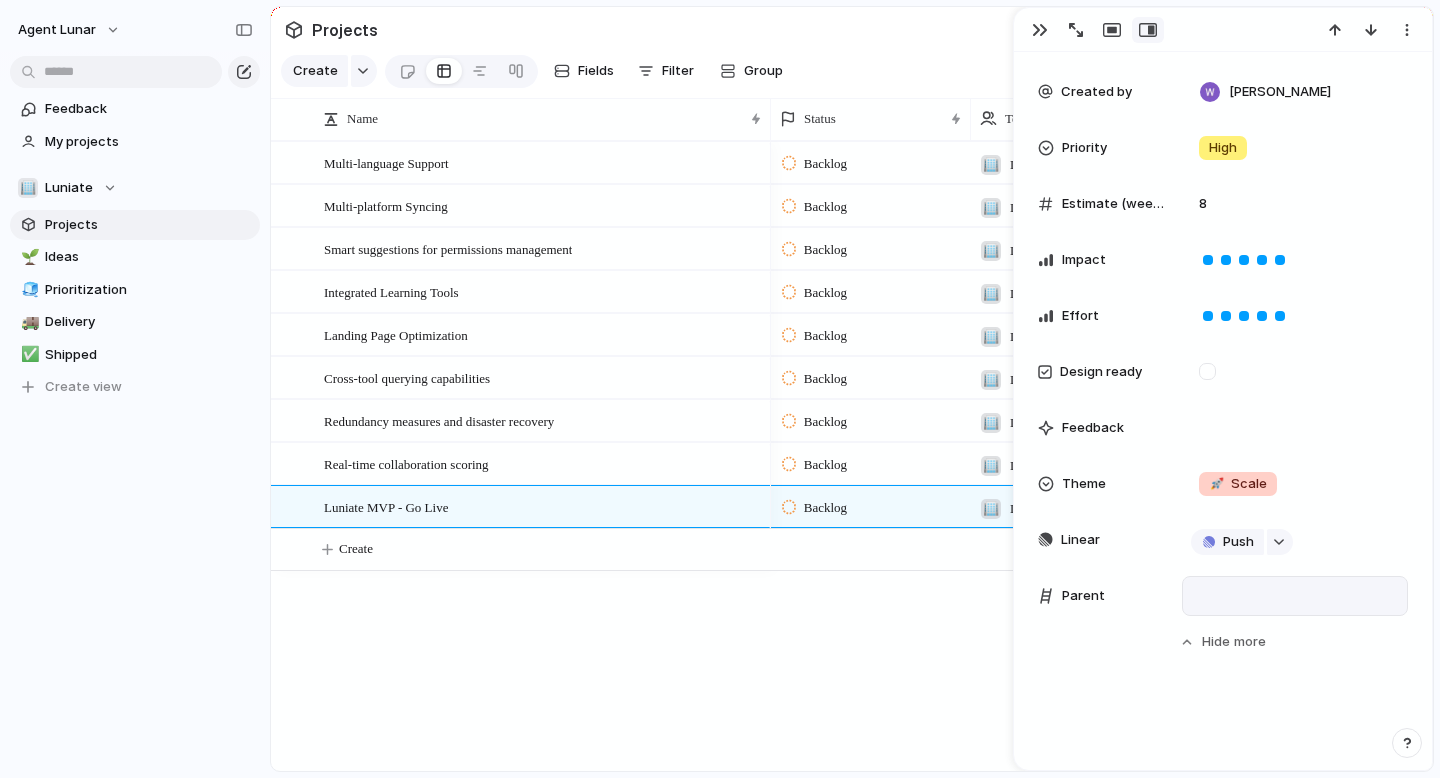 scroll, scrollTop: 0, scrollLeft: 0, axis: both 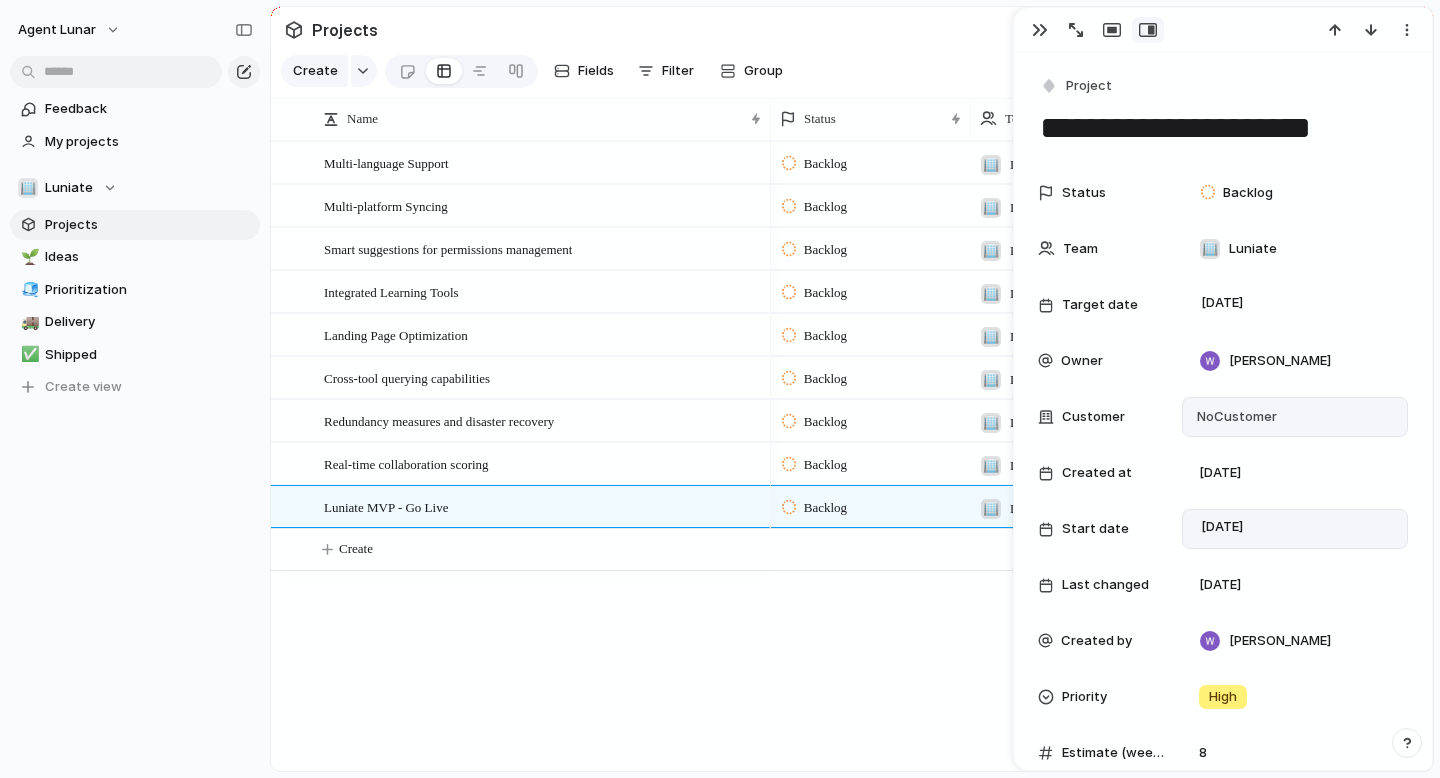 click on "Backlog 🏢 Luniate Backlog 🏢 Luniate Backlog 🏢 Luniate Backlog 🏢 Luniate Backlog 🏢 Luniate Backlog 🏢 Luniate Backlog 🏢 Luniate Backlog 🏢 Luniate Backlog 🏢 Luniate [DATE][PERSON_NAME]" at bounding box center (1102, 456) 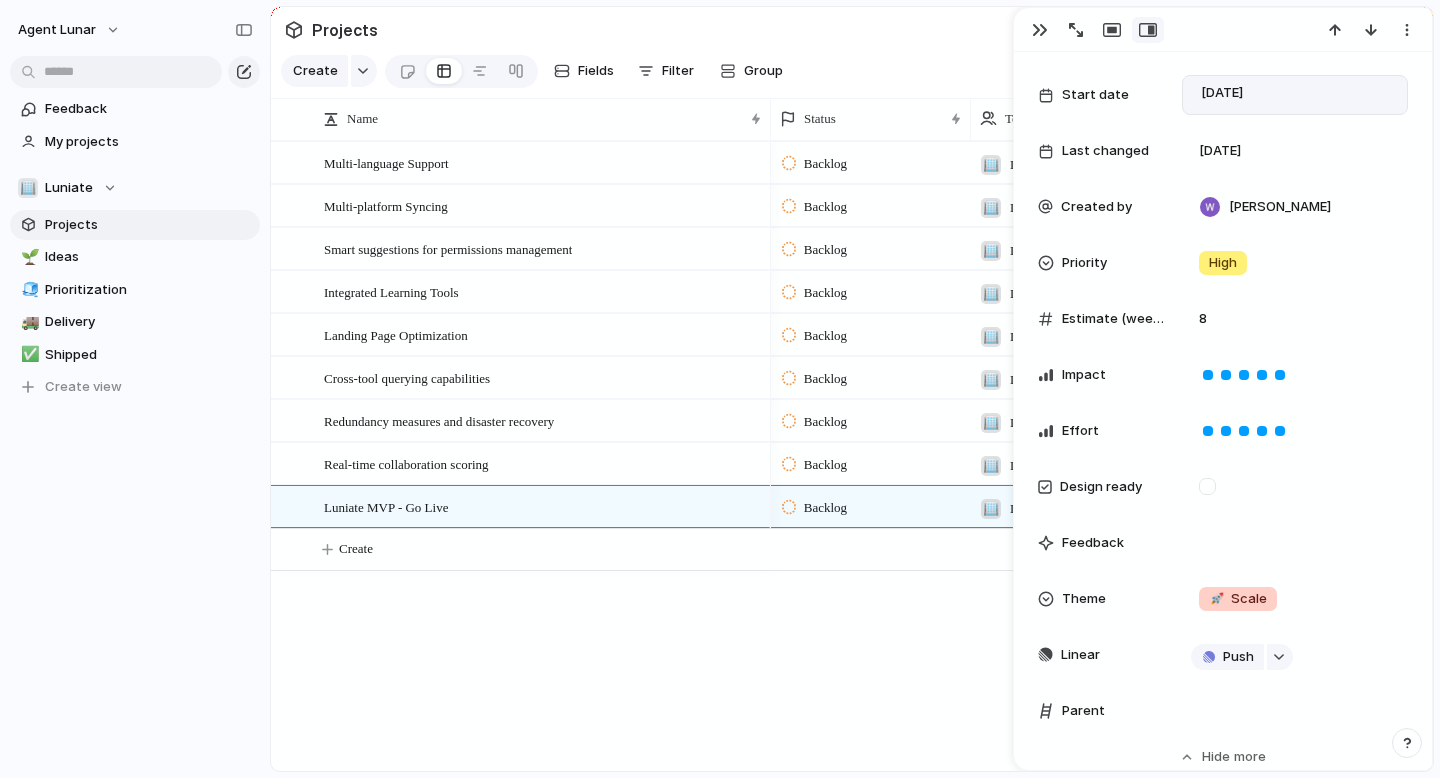 scroll, scrollTop: 500, scrollLeft: 0, axis: vertical 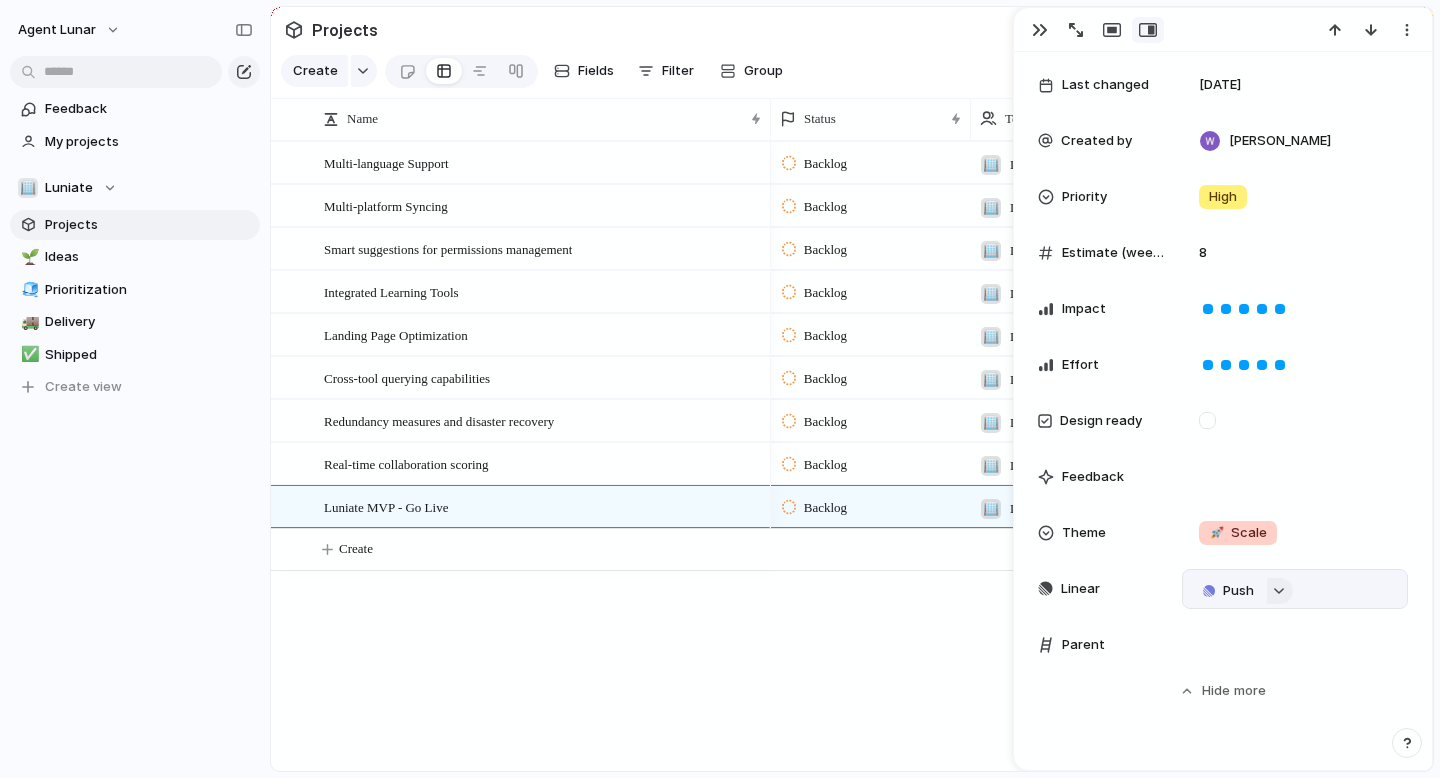 click at bounding box center [1280, 591] 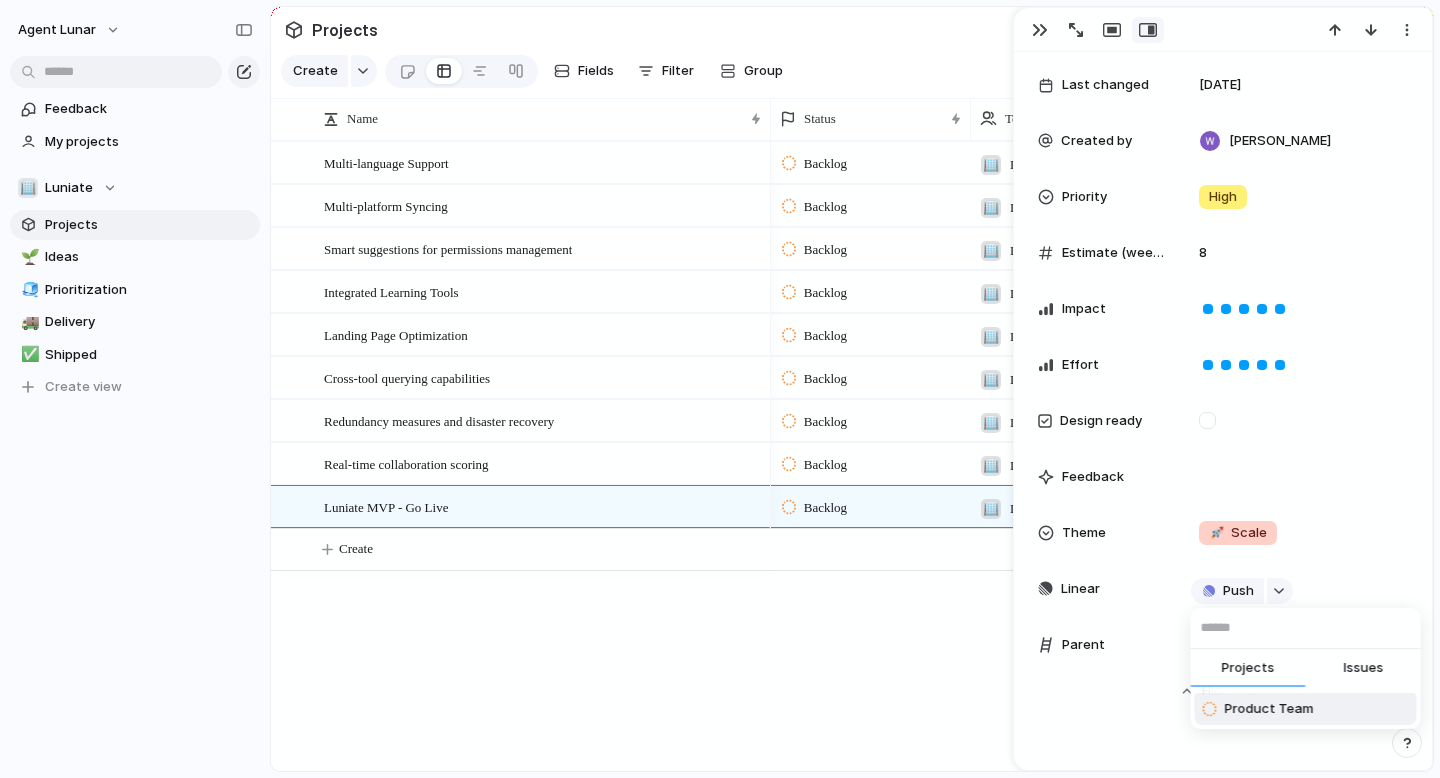 click on "Projects Issues Product Team" at bounding box center [720, 389] 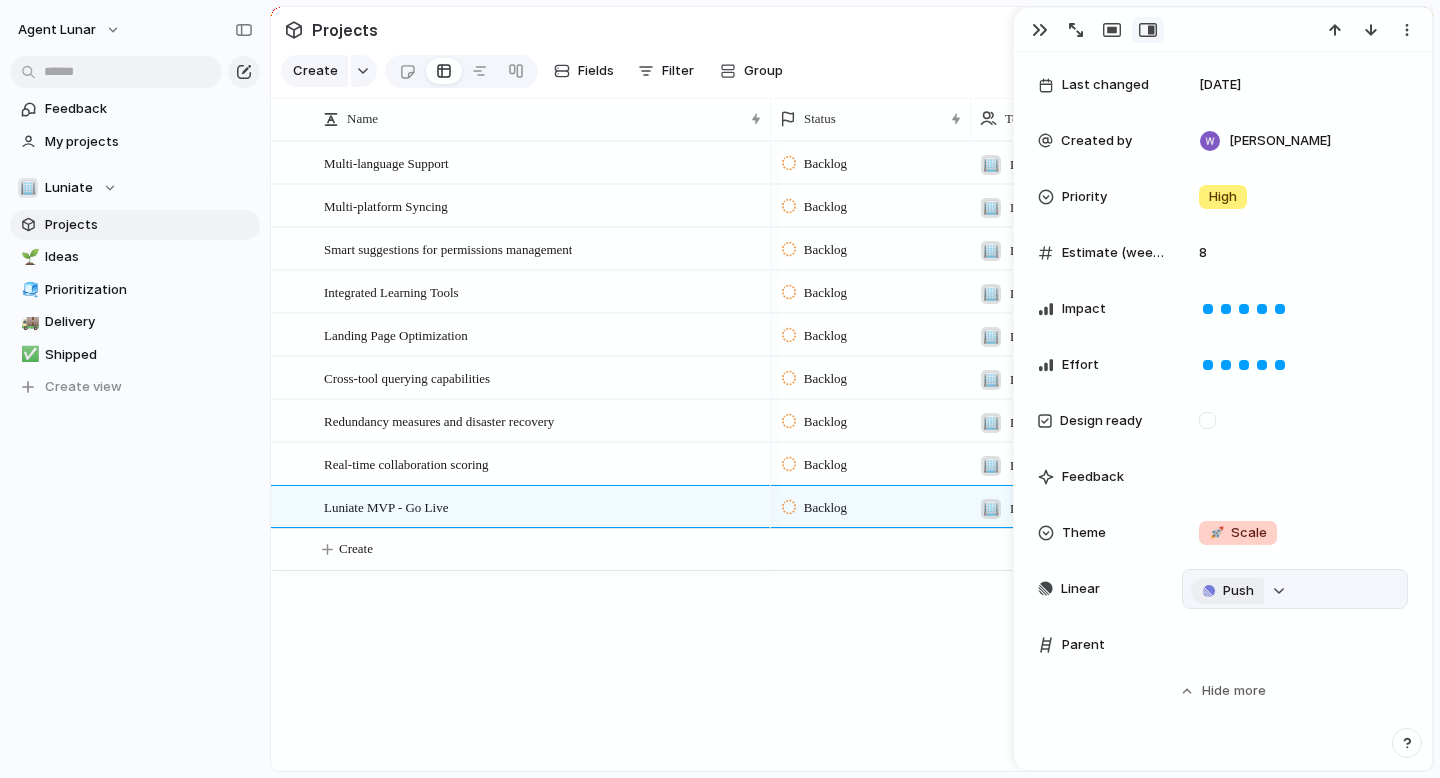 click on "Push" at bounding box center (1238, 591) 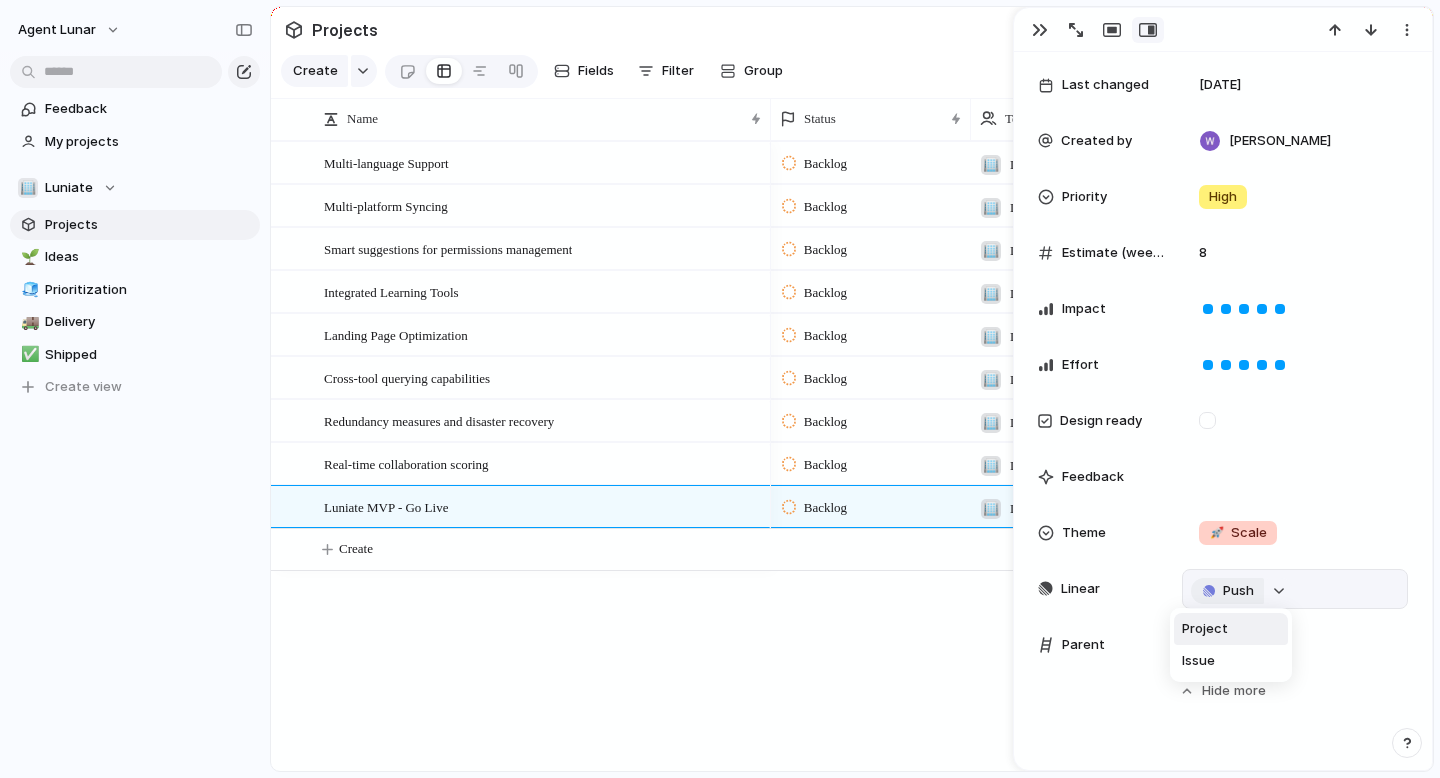 click on "Project   Issue" at bounding box center (720, 389) 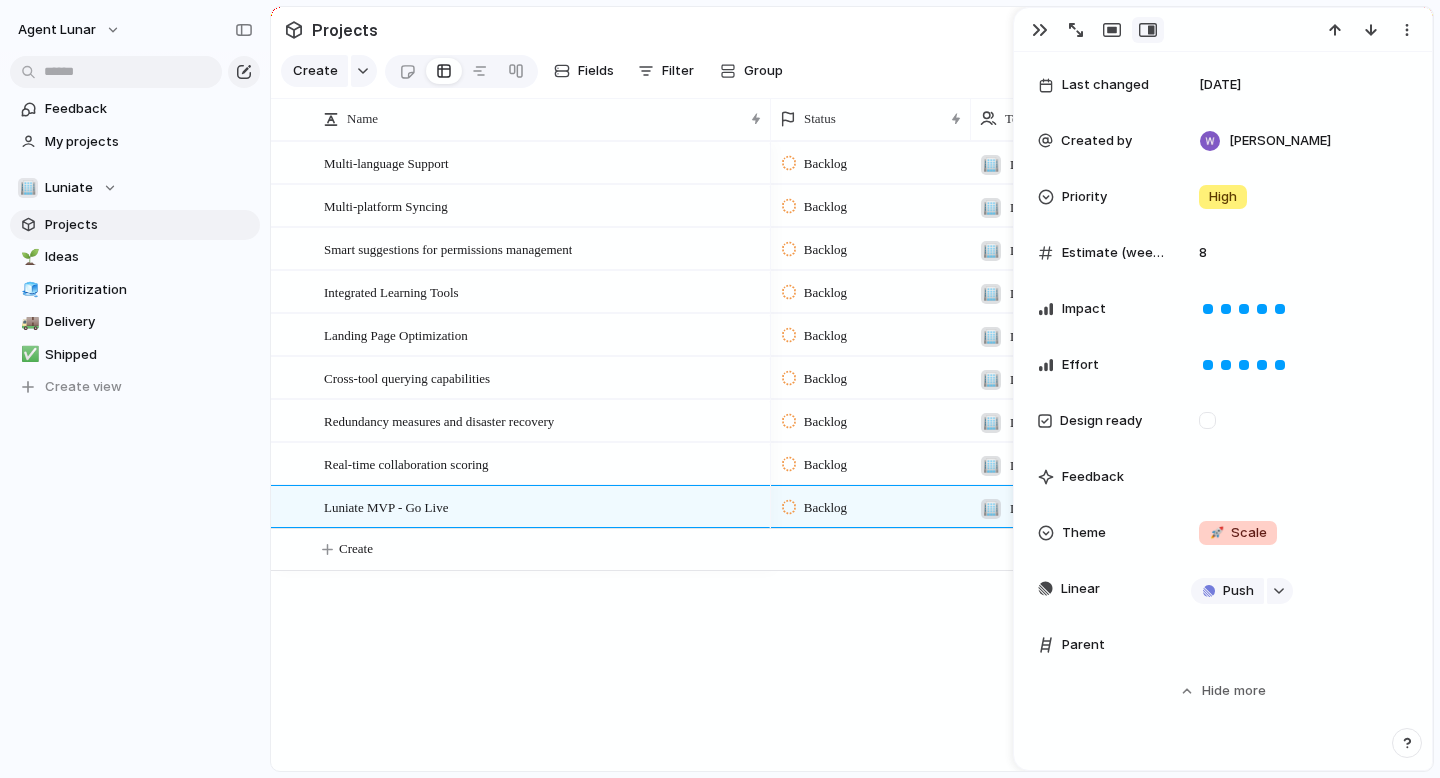 click on "Backlog 🏢 Luniate Backlog 🏢 Luniate Backlog 🏢 Luniate Backlog 🏢 Luniate Backlog 🏢 Luniate Backlog 🏢 Luniate Backlog 🏢 Luniate Backlog 🏢 Luniate Backlog 🏢 Luniate [DATE][PERSON_NAME]" at bounding box center (1102, 456) 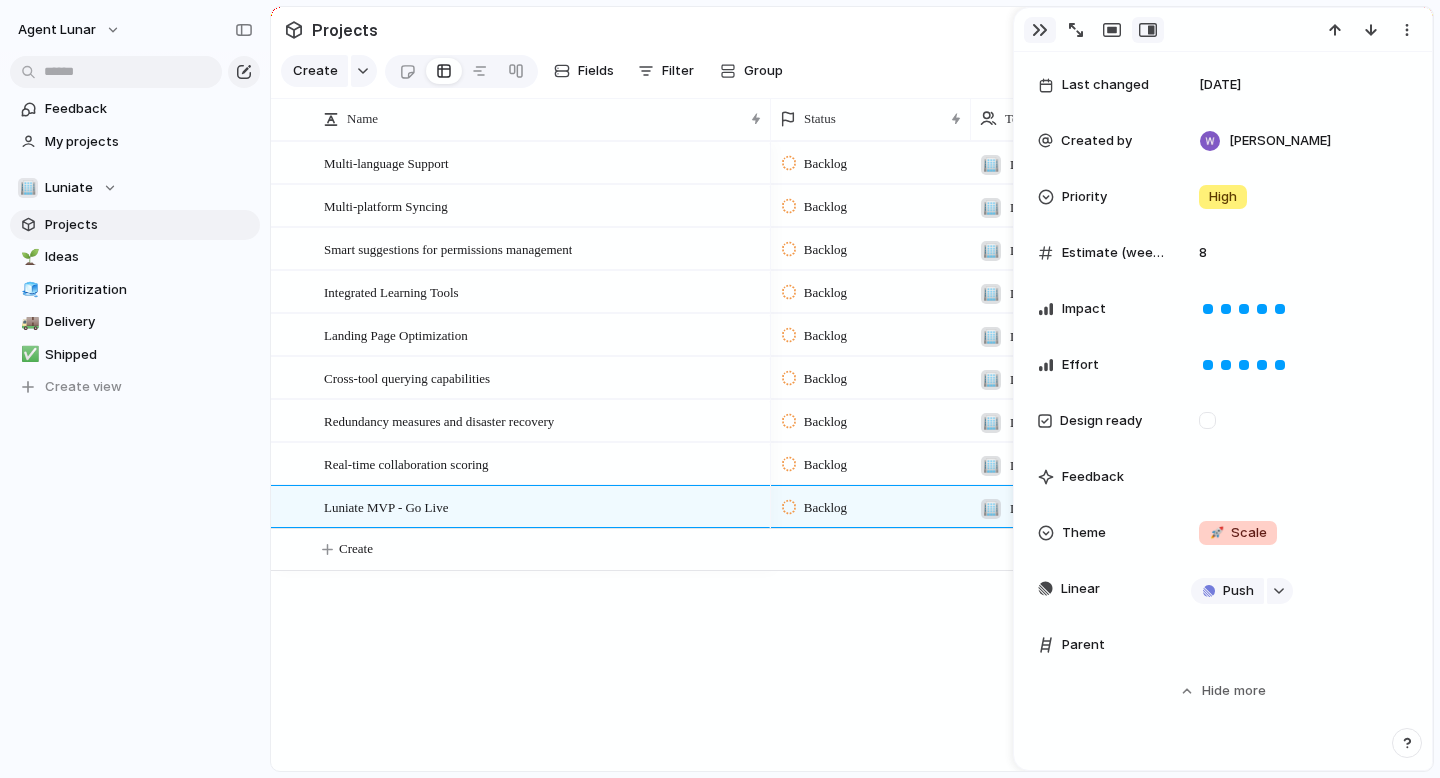 click at bounding box center [1040, 30] 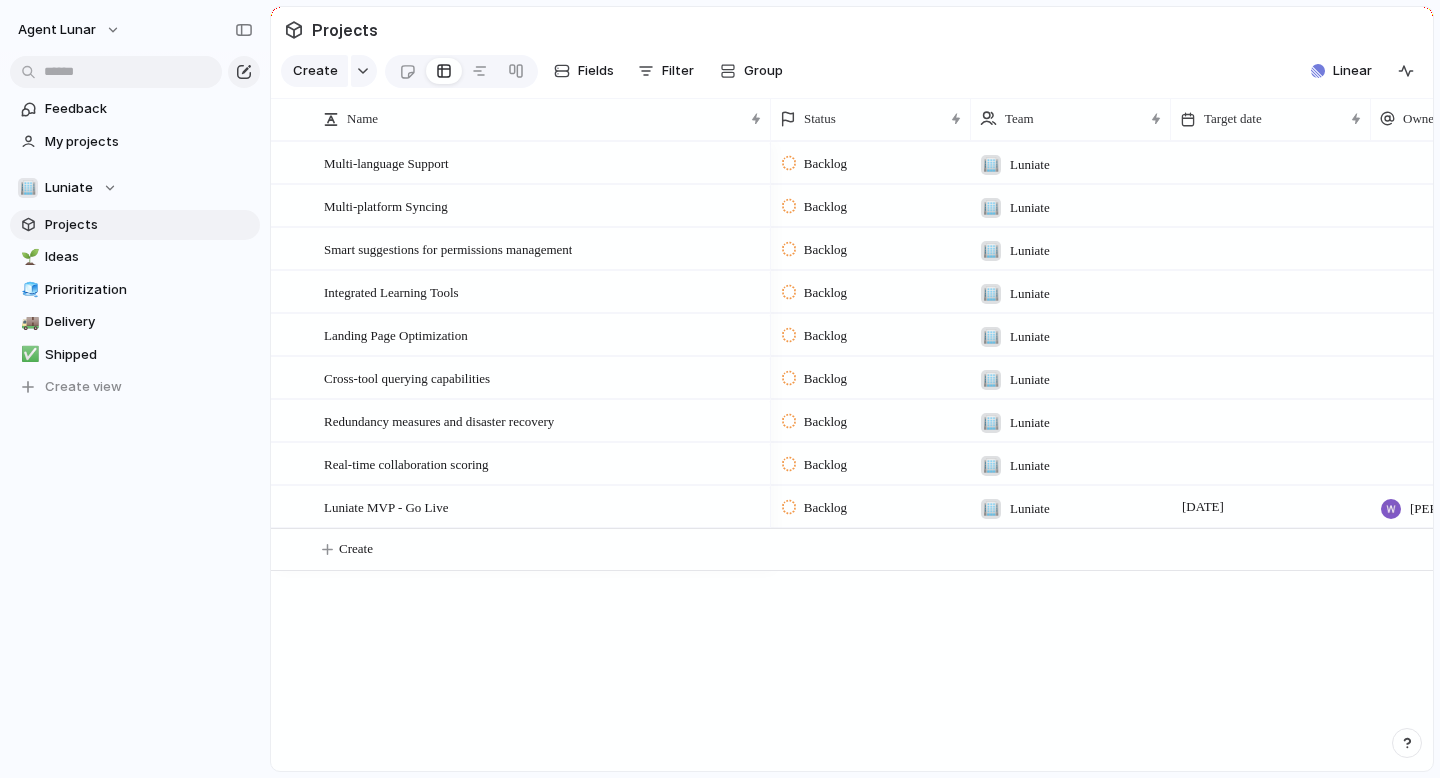 scroll, scrollTop: 0, scrollLeft: 171, axis: horizontal 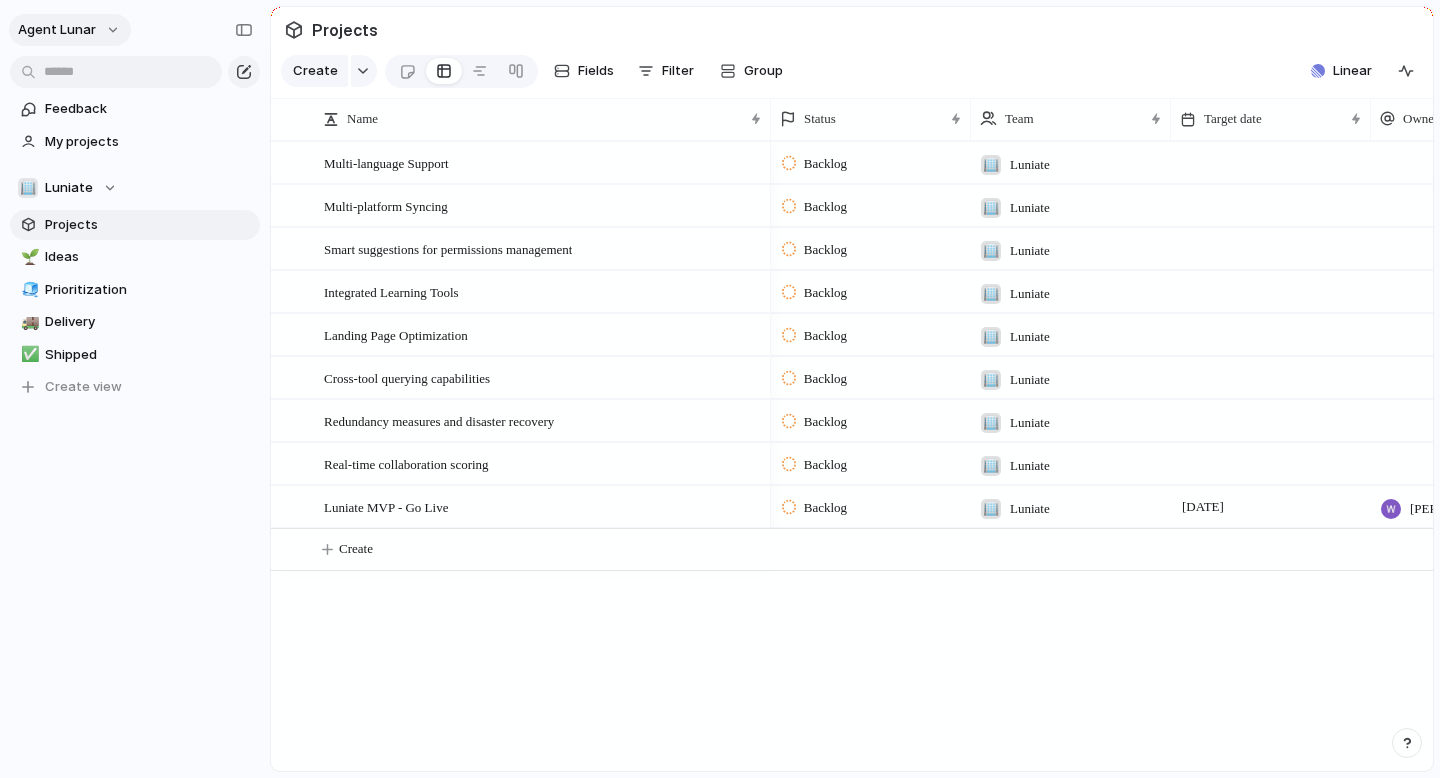 click on "Agent Lunar" at bounding box center (70, 30) 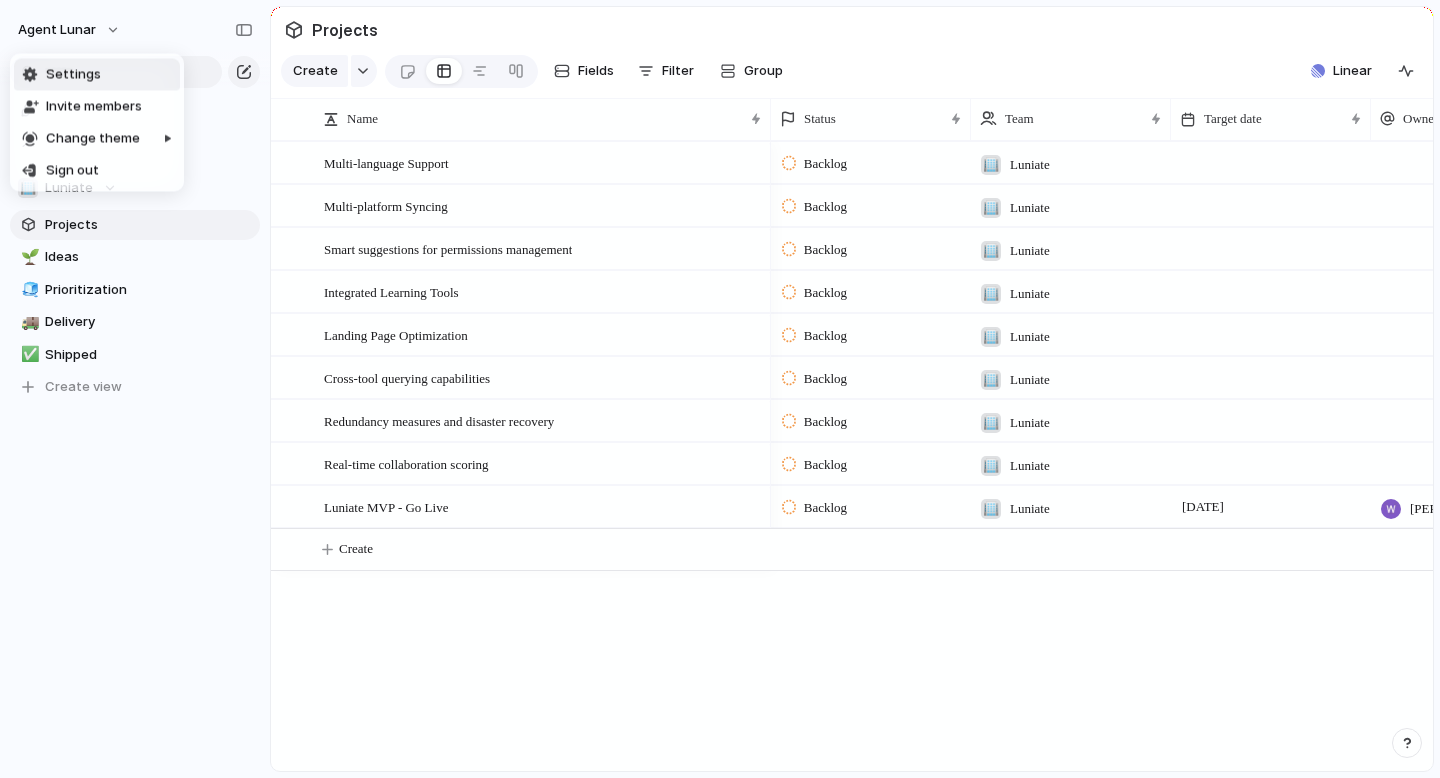 click on "Settings" at bounding box center [73, 75] 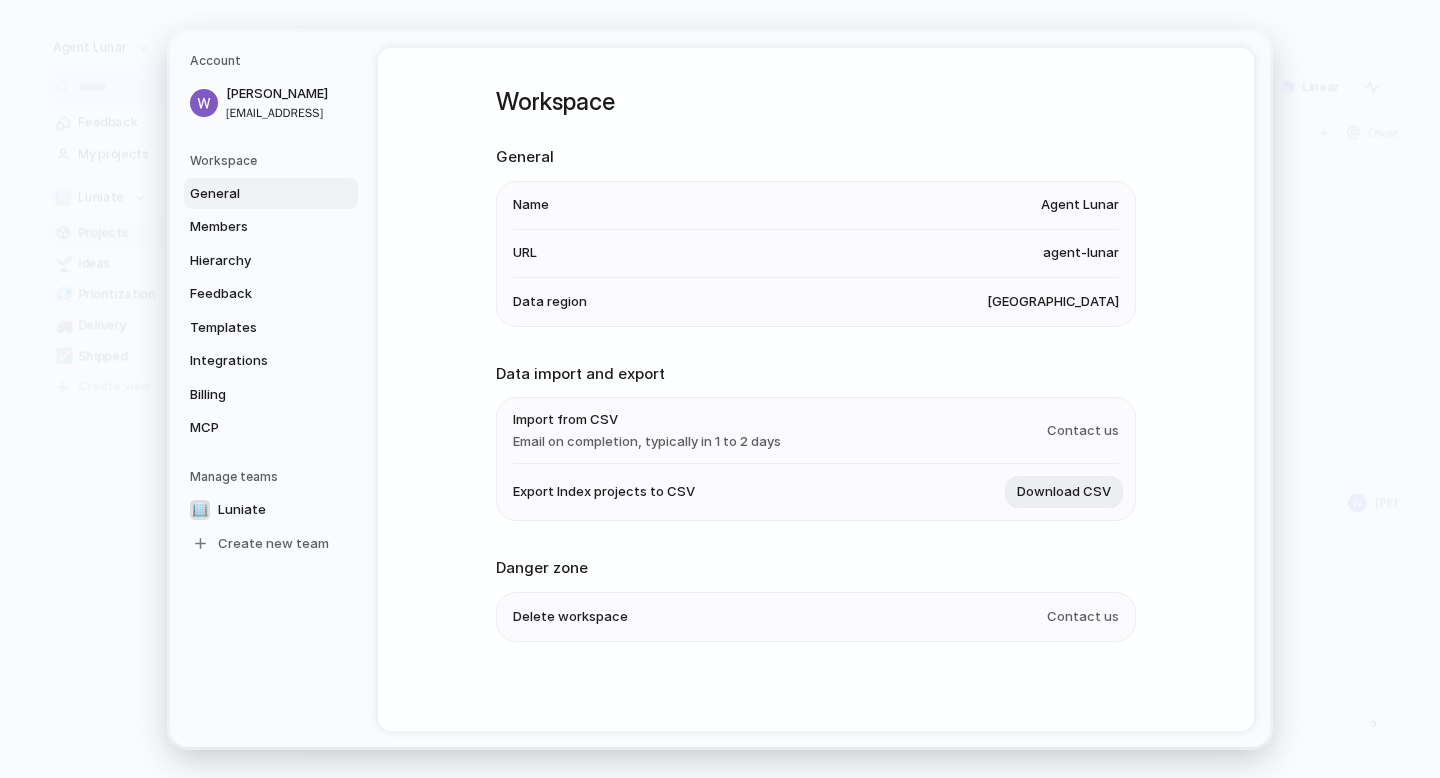 click on "Agent Lunar" at bounding box center (1080, 205) 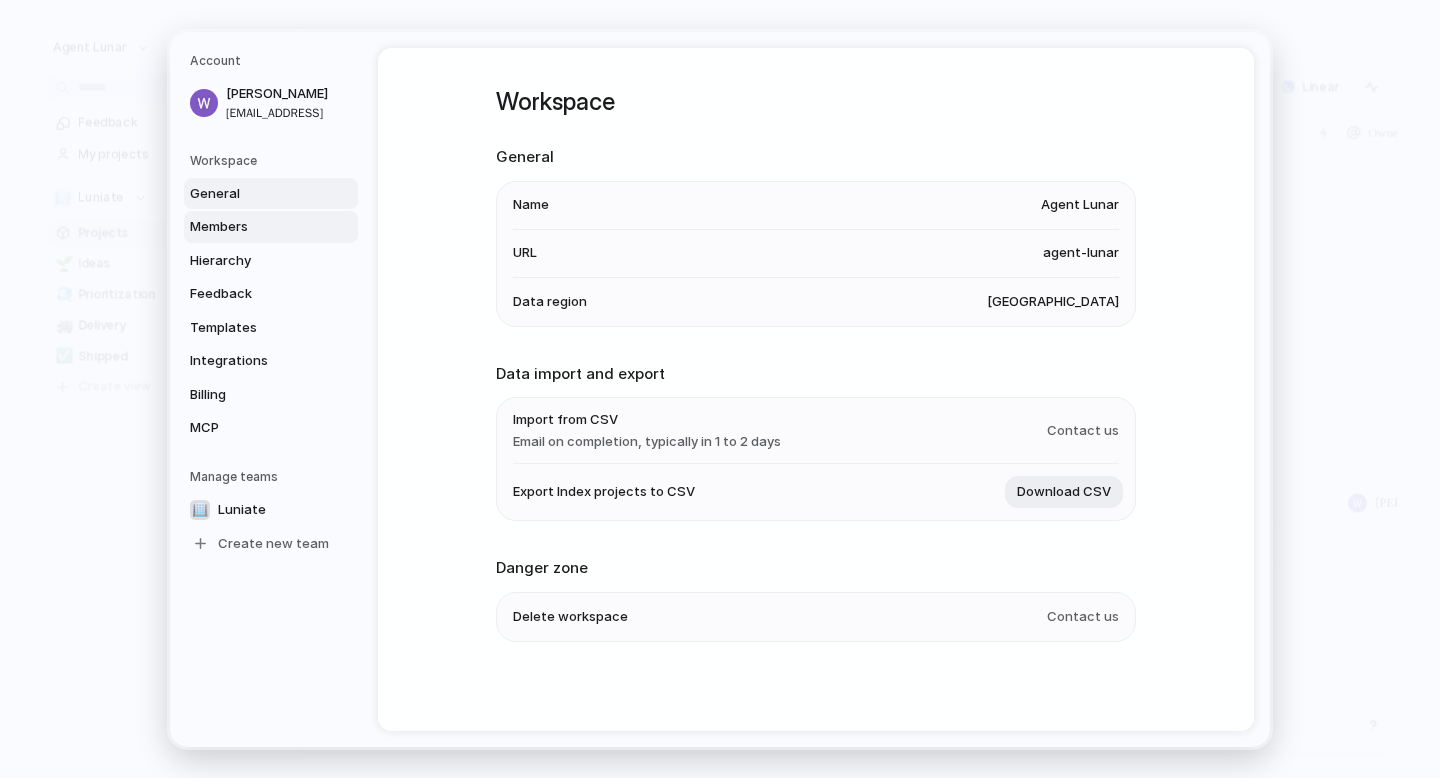 click on "Members" at bounding box center (254, 227) 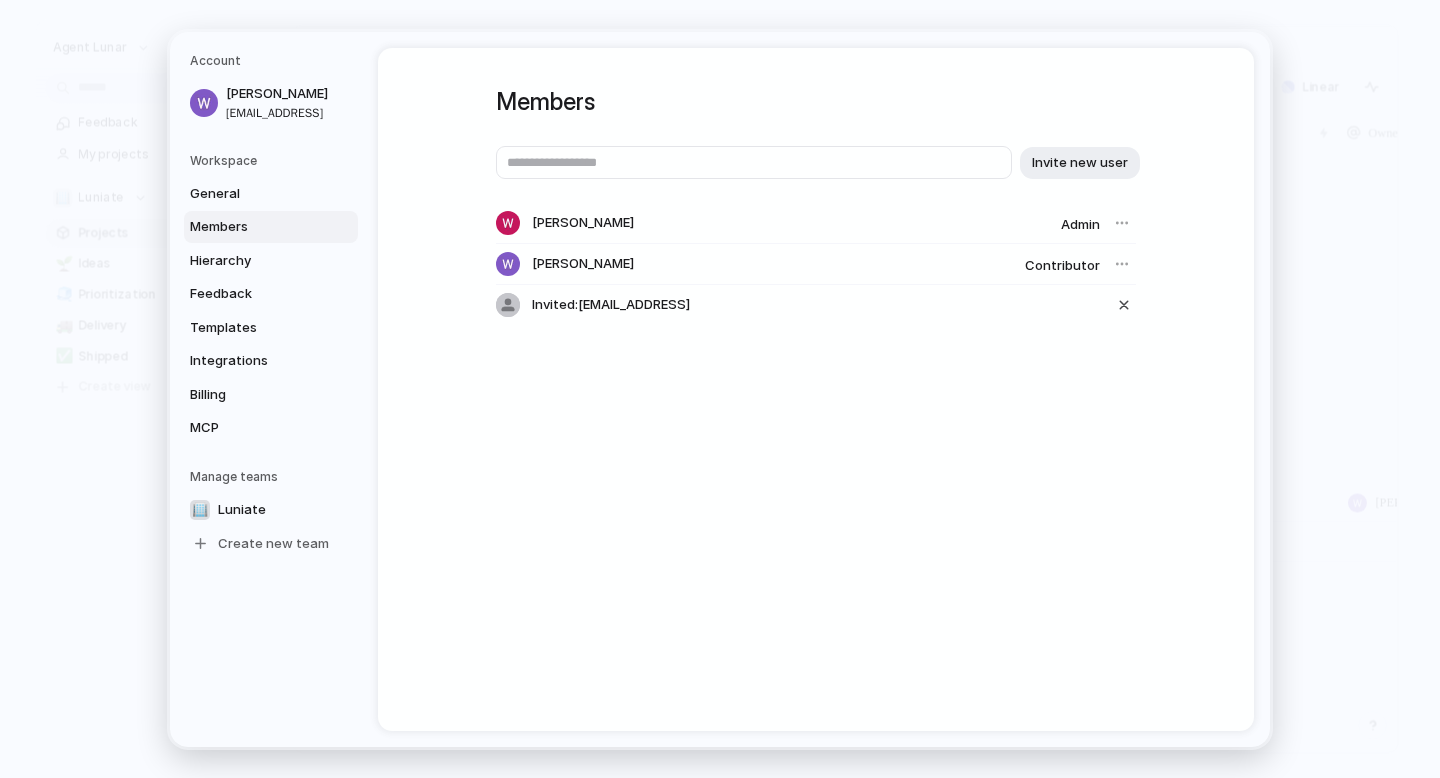 click at bounding box center [1122, 264] 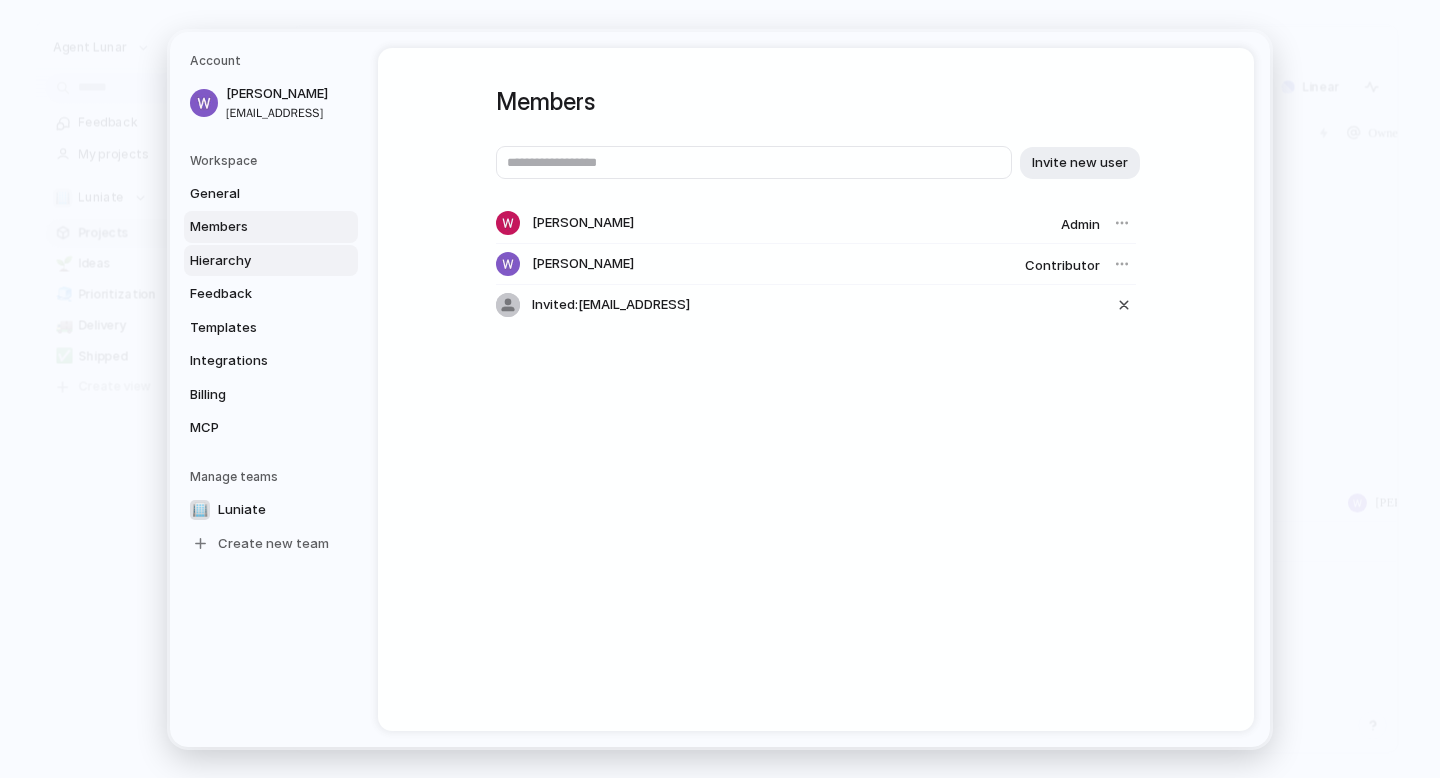 click on "Hierarchy" at bounding box center (254, 260) 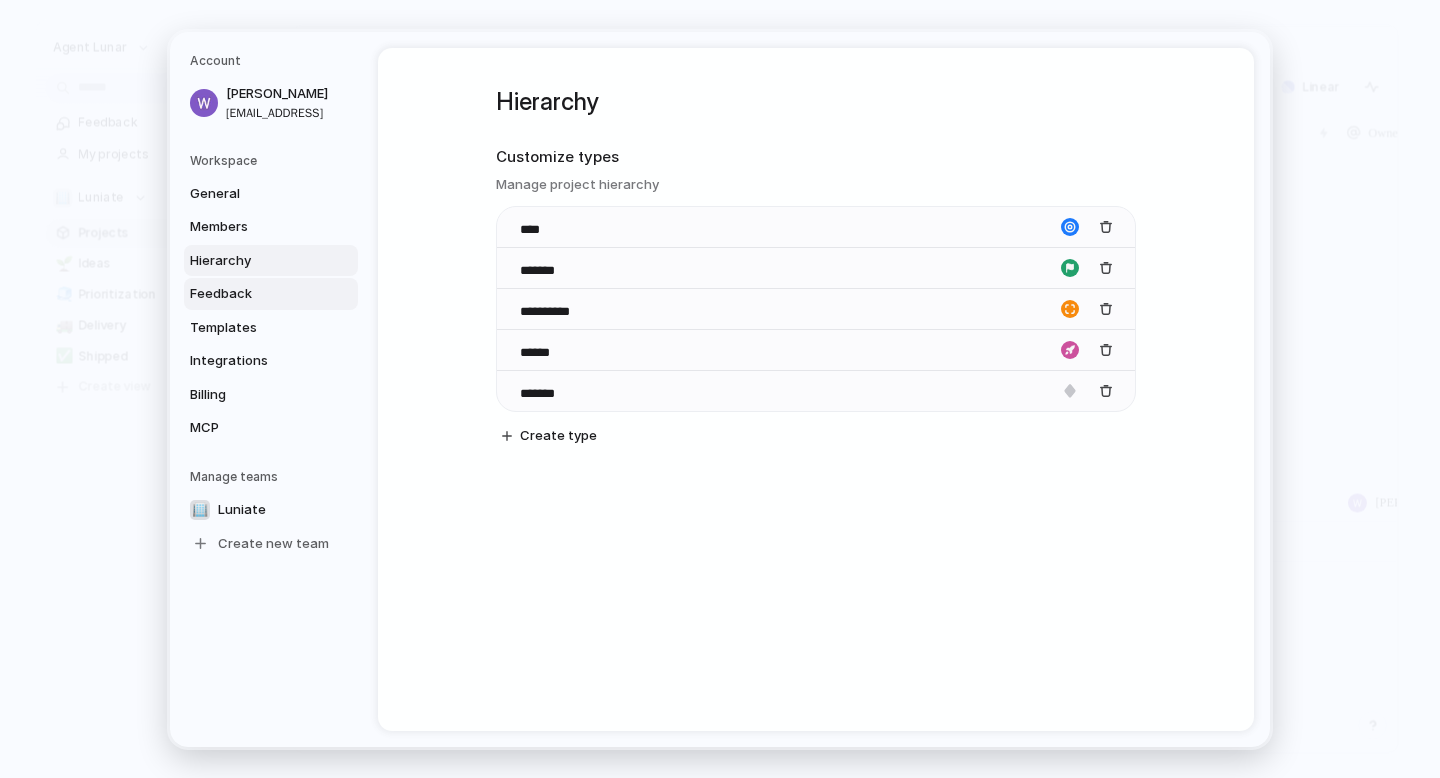 click on "Feedback" at bounding box center [254, 294] 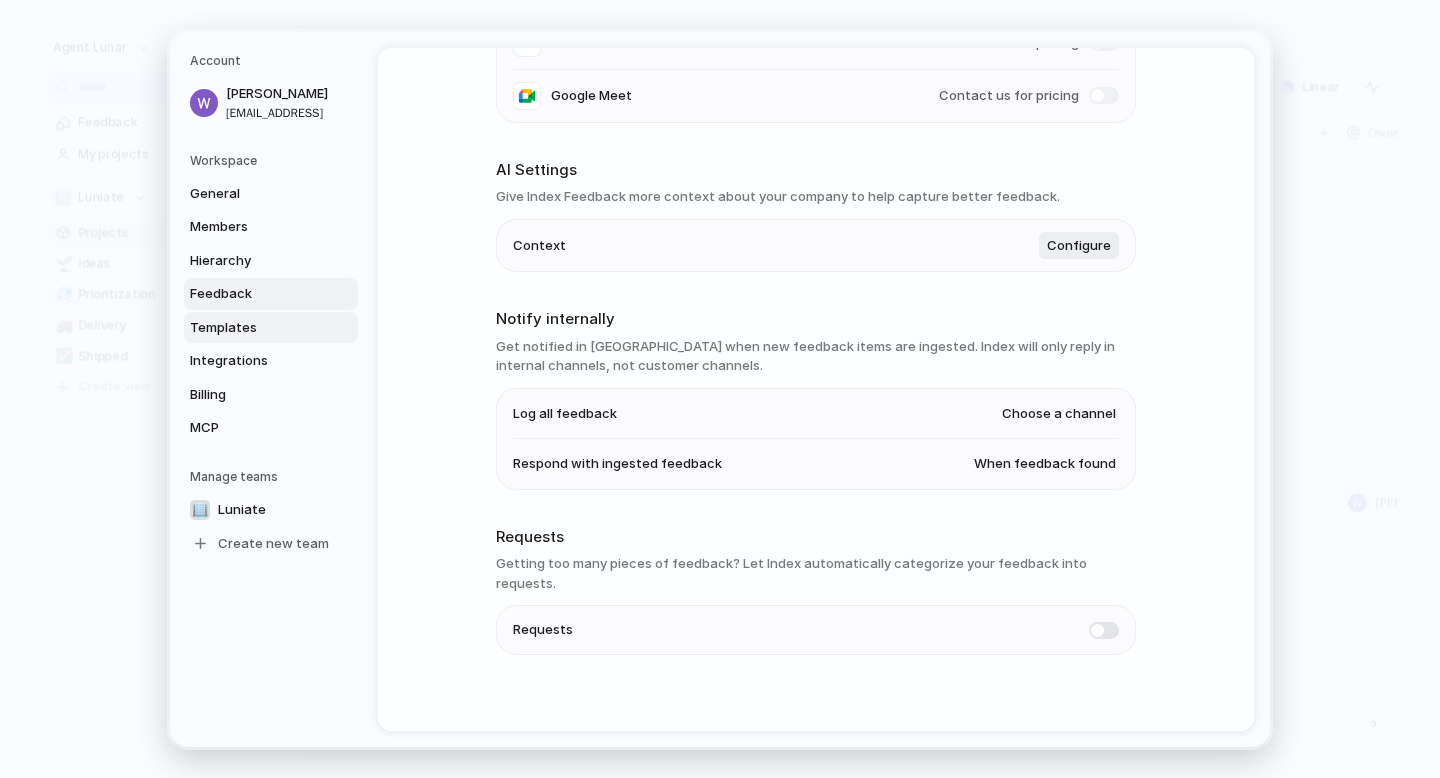 click on "Templates" at bounding box center (254, 327) 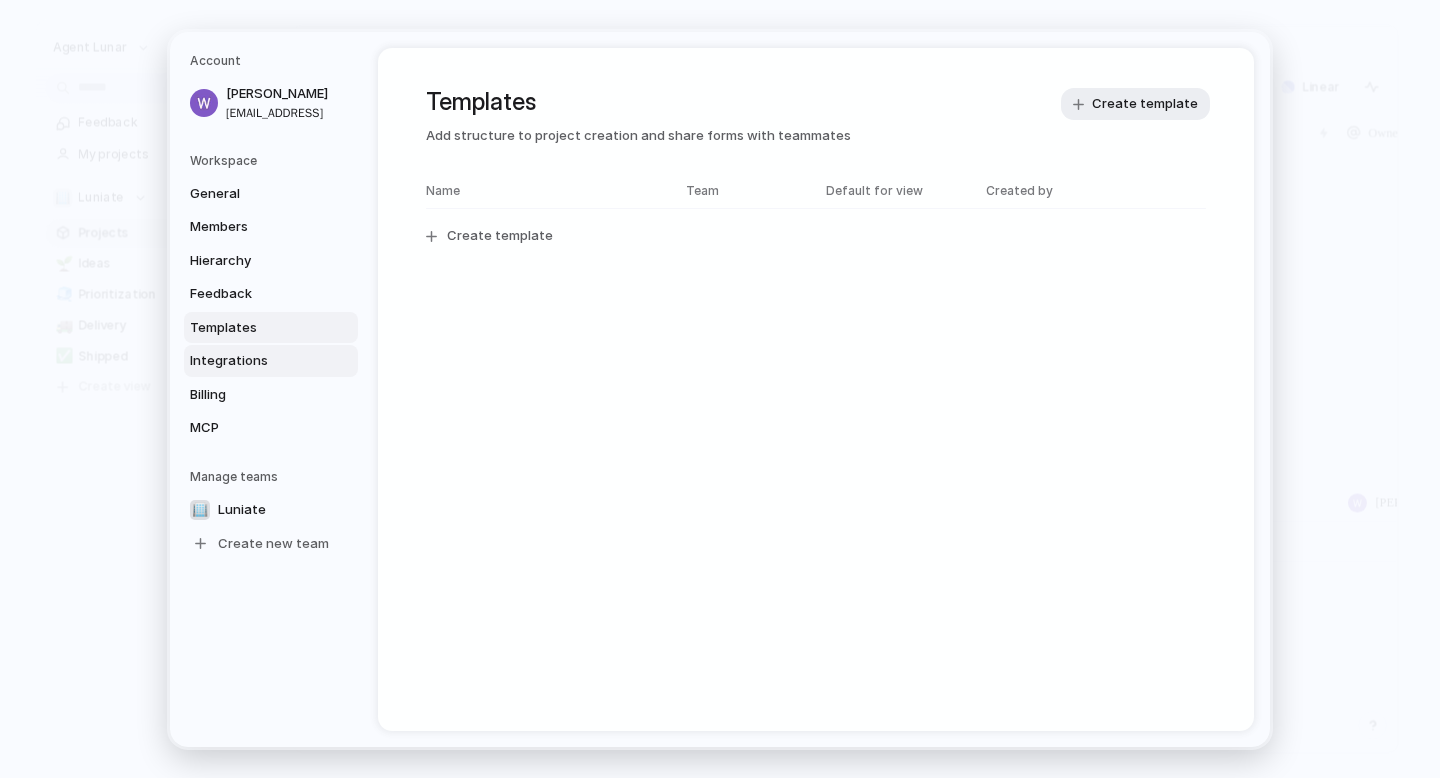 click on "Integrations" at bounding box center [254, 361] 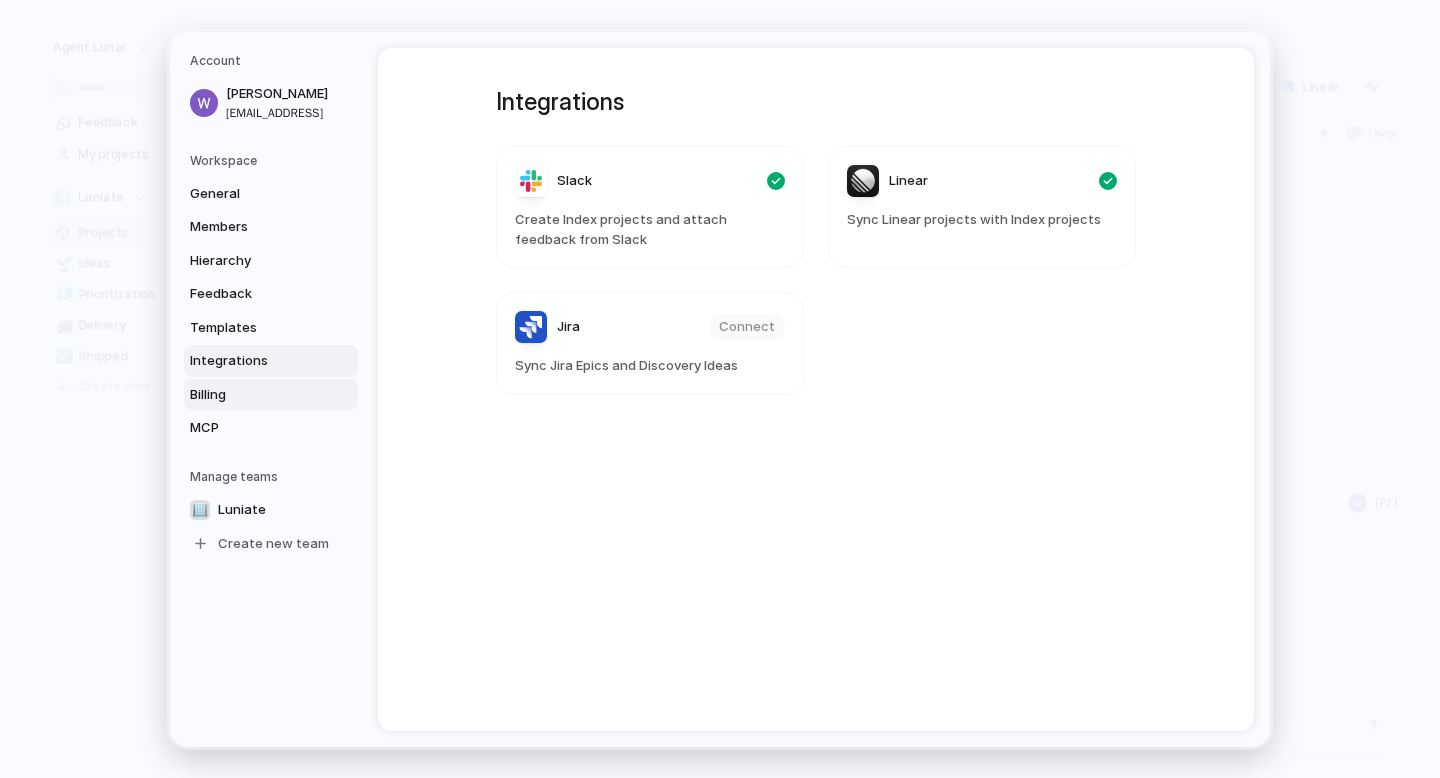 click on "Billing" at bounding box center (254, 394) 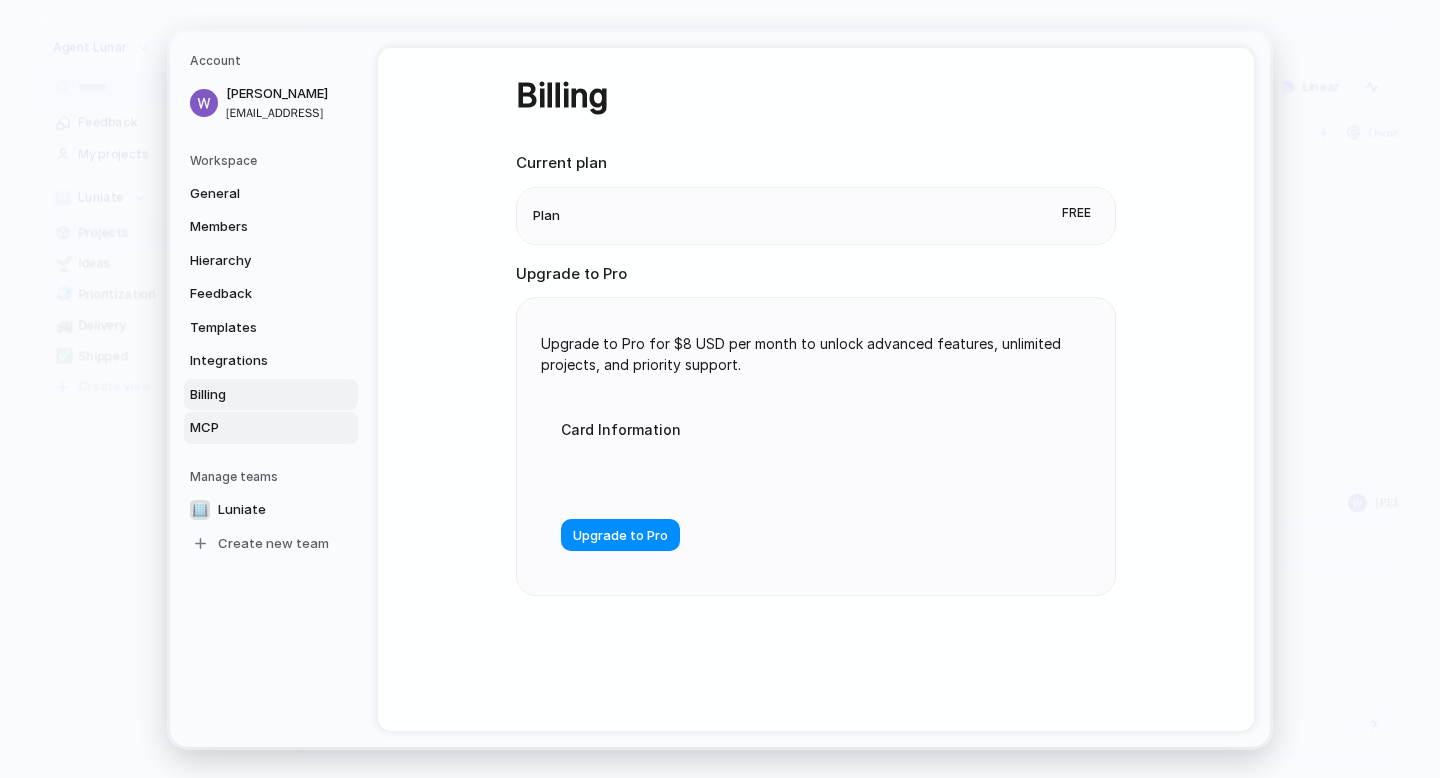 click on "MCP" at bounding box center (254, 428) 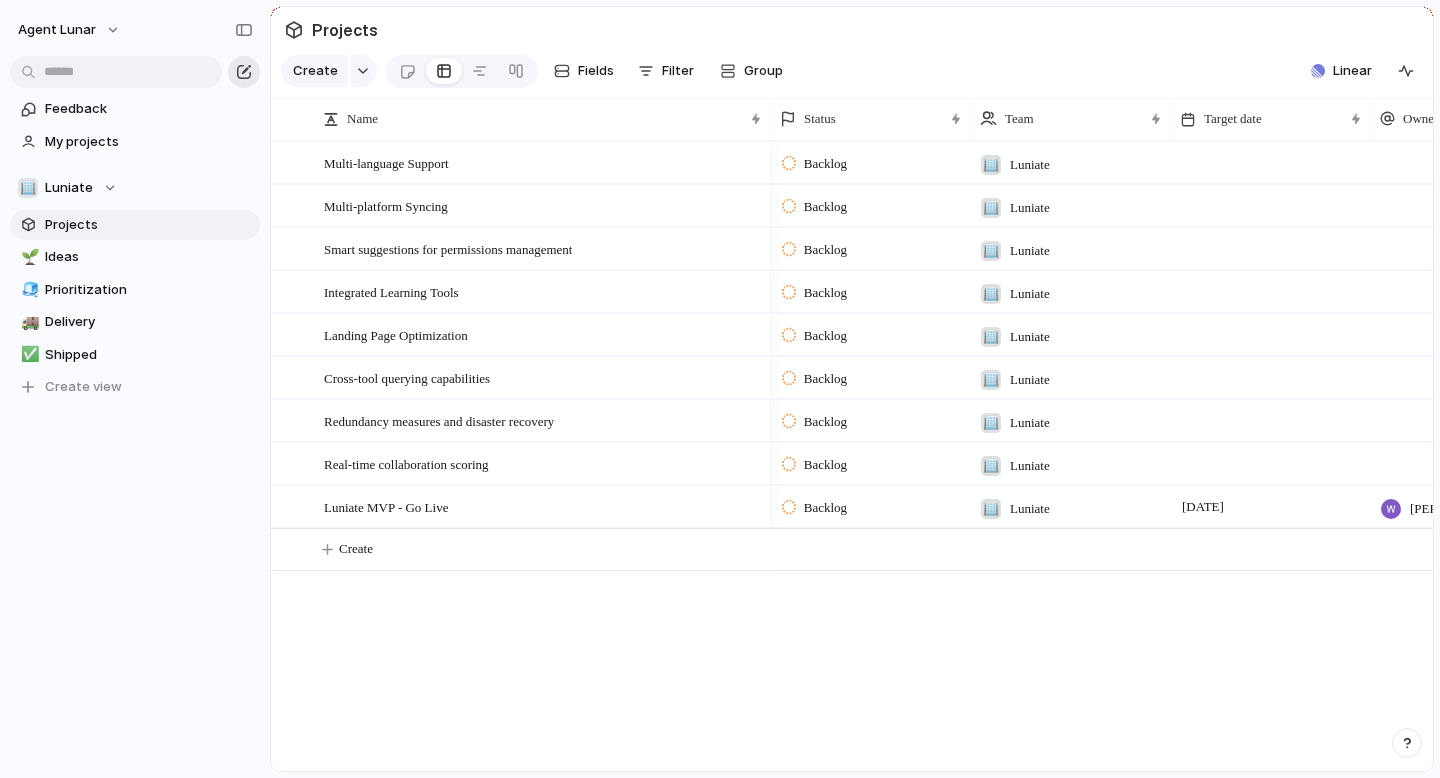click at bounding box center (244, 72) 